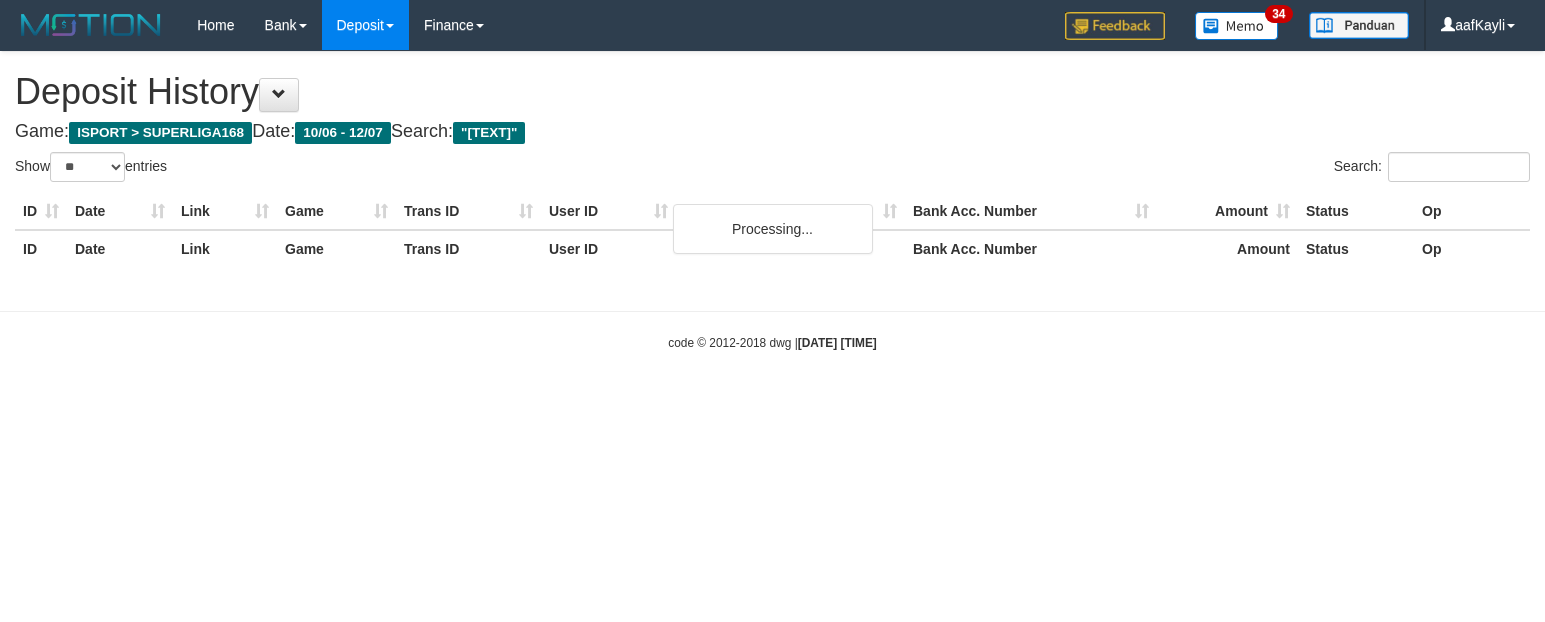 select on "**" 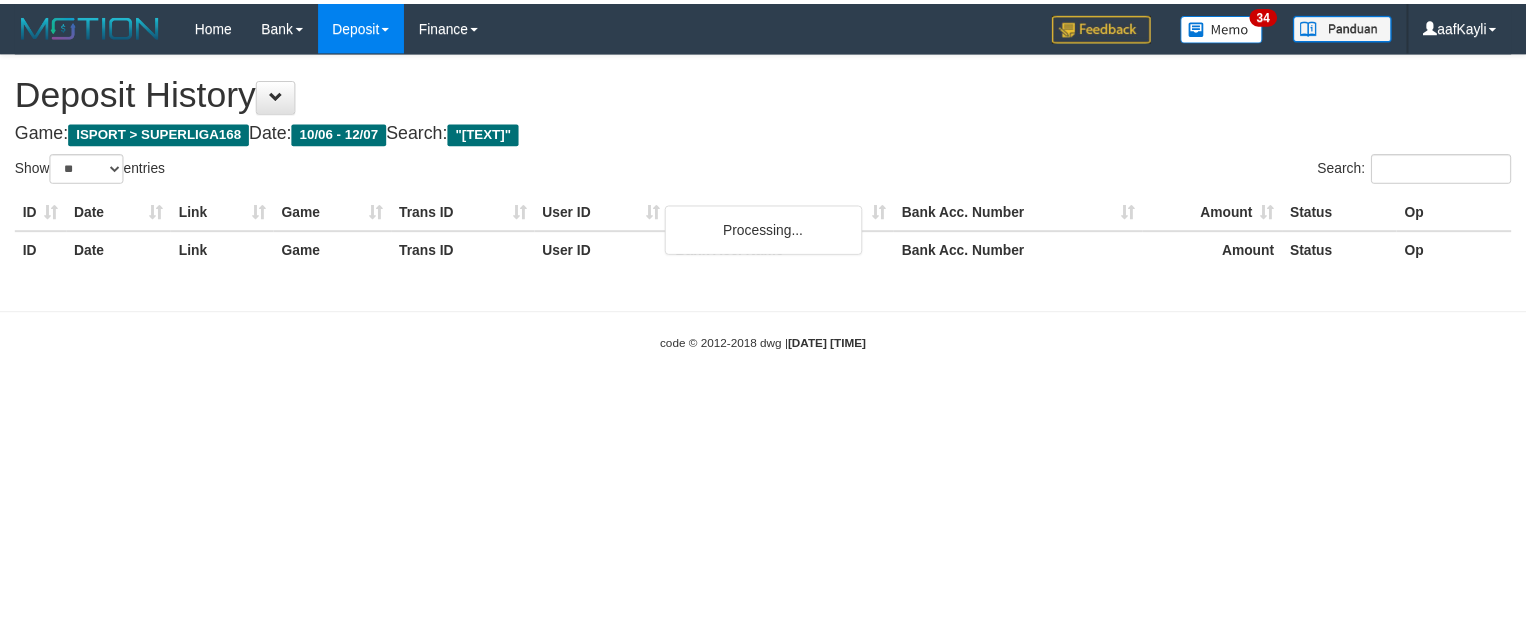 scroll, scrollTop: 0, scrollLeft: 0, axis: both 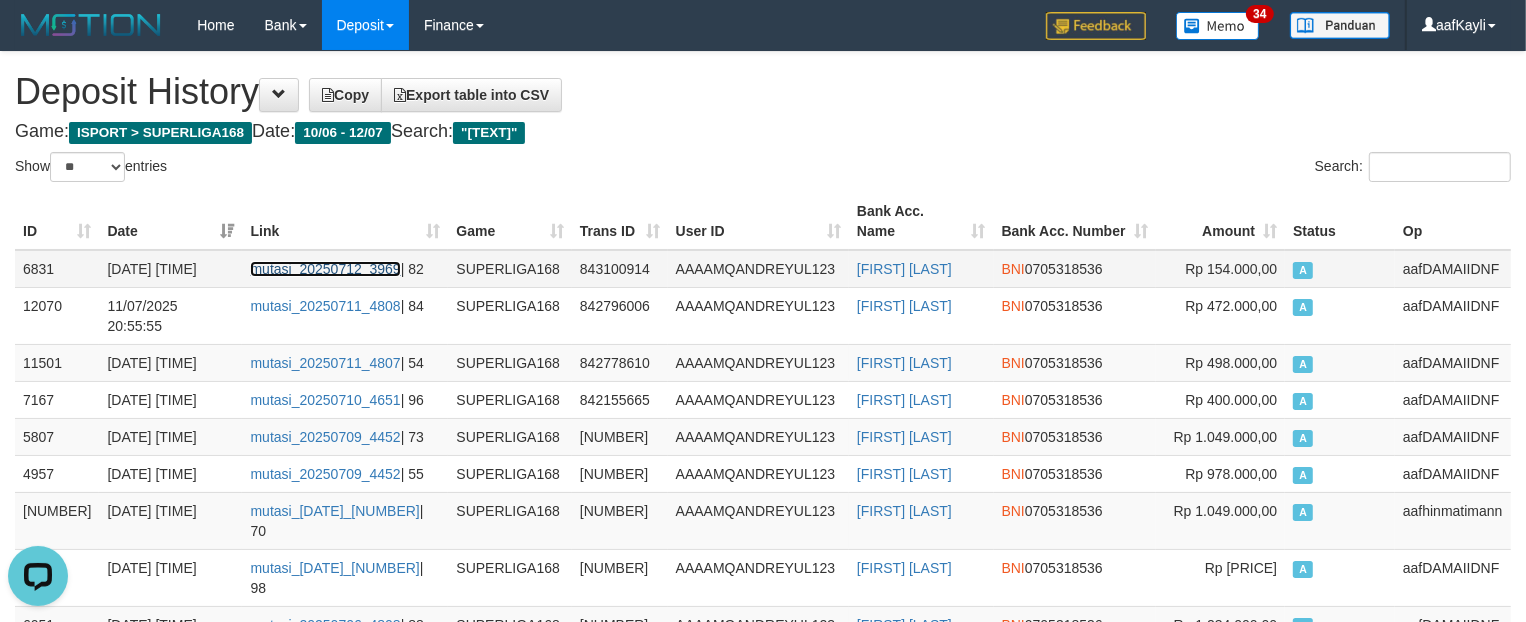 click on "mutasi_20250712_3969" at bounding box center [325, 269] 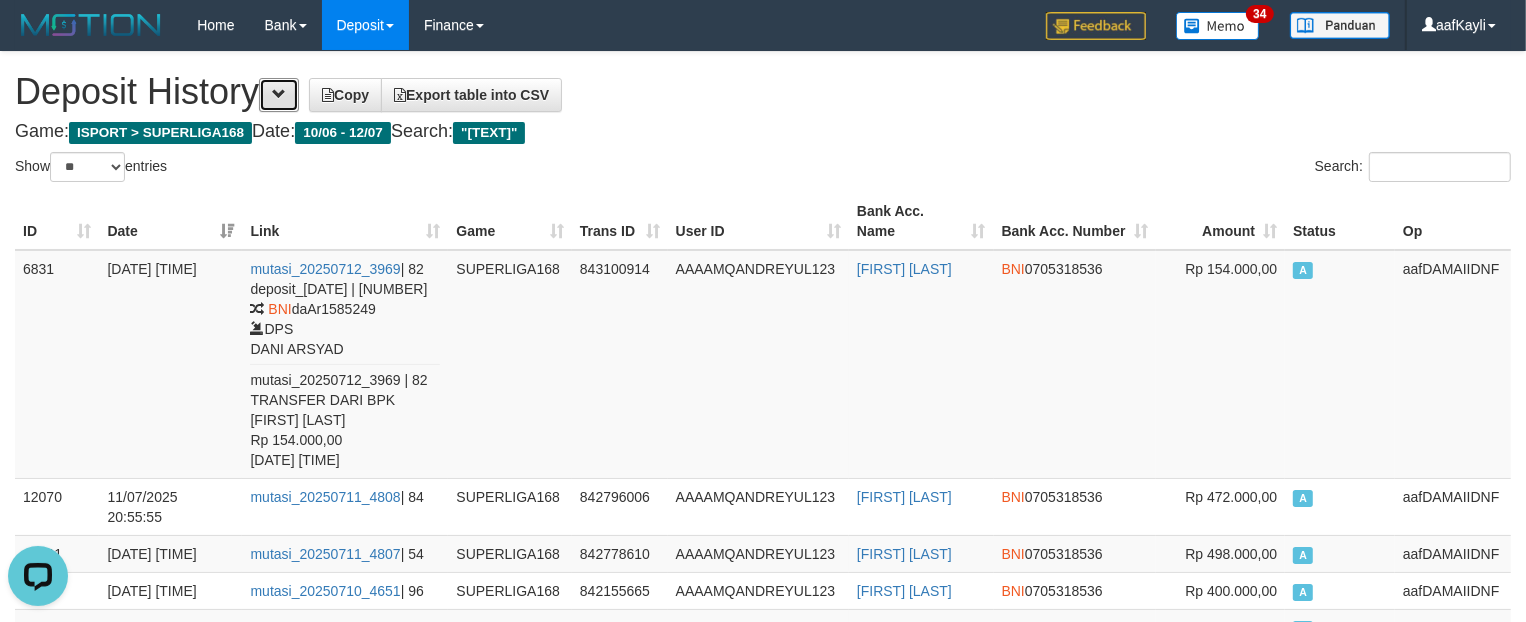 drag, startPoint x: 268, startPoint y: 101, endPoint x: 258, endPoint y: 105, distance: 10.770329 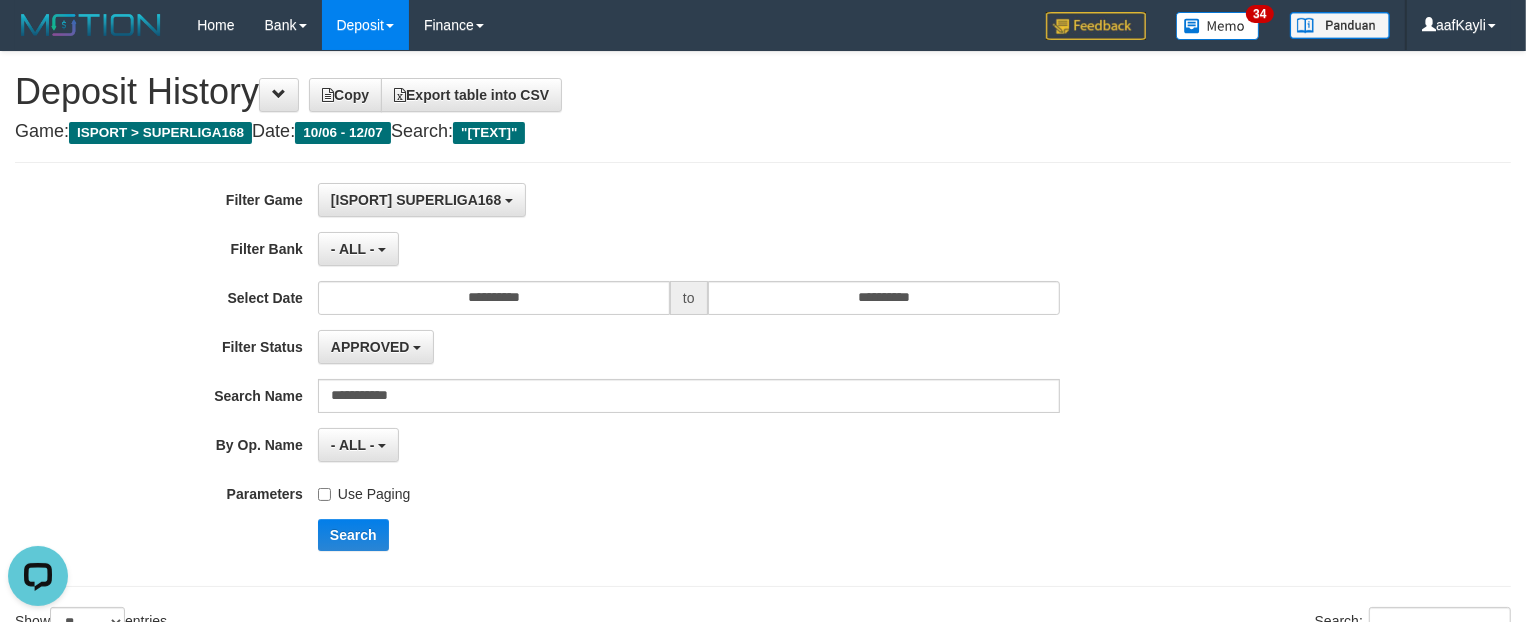 drag, startPoint x: 485, startPoint y: 421, endPoint x: 338, endPoint y: 415, distance: 147.12239 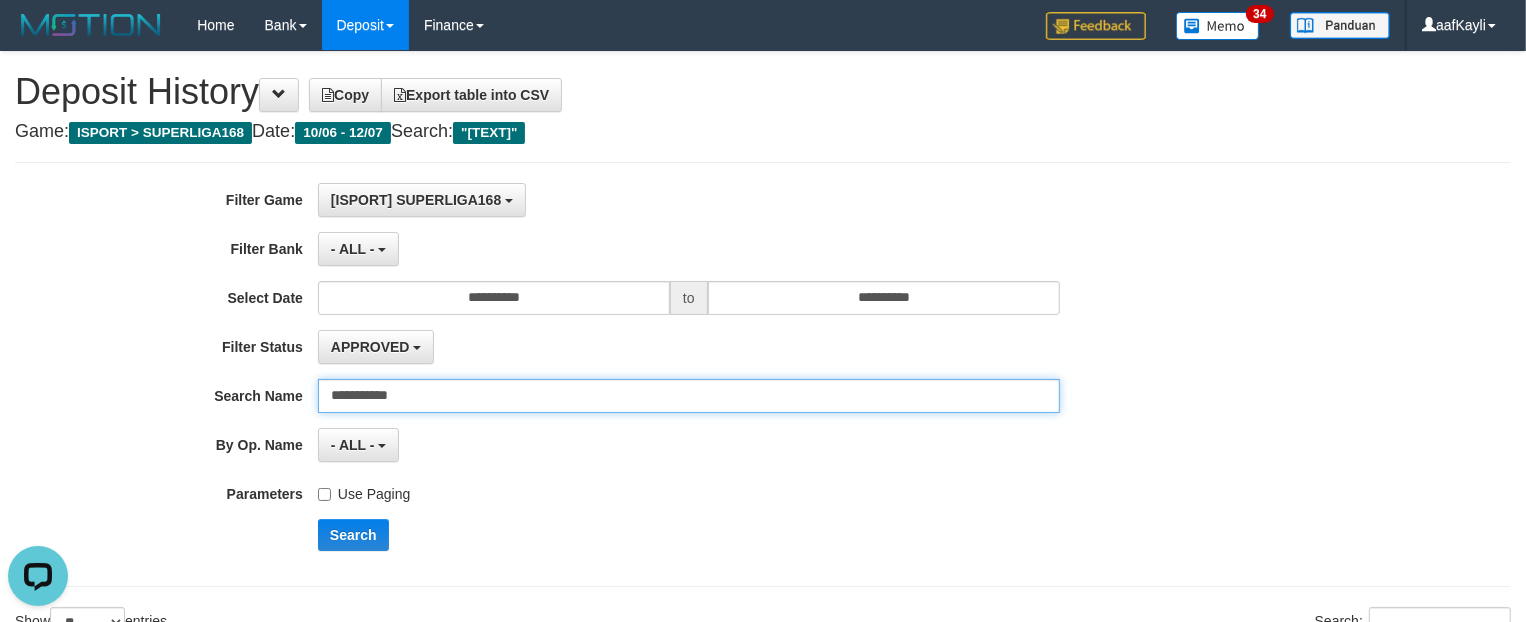 drag, startPoint x: 451, startPoint y: 386, endPoint x: 32, endPoint y: 416, distance: 420.0726 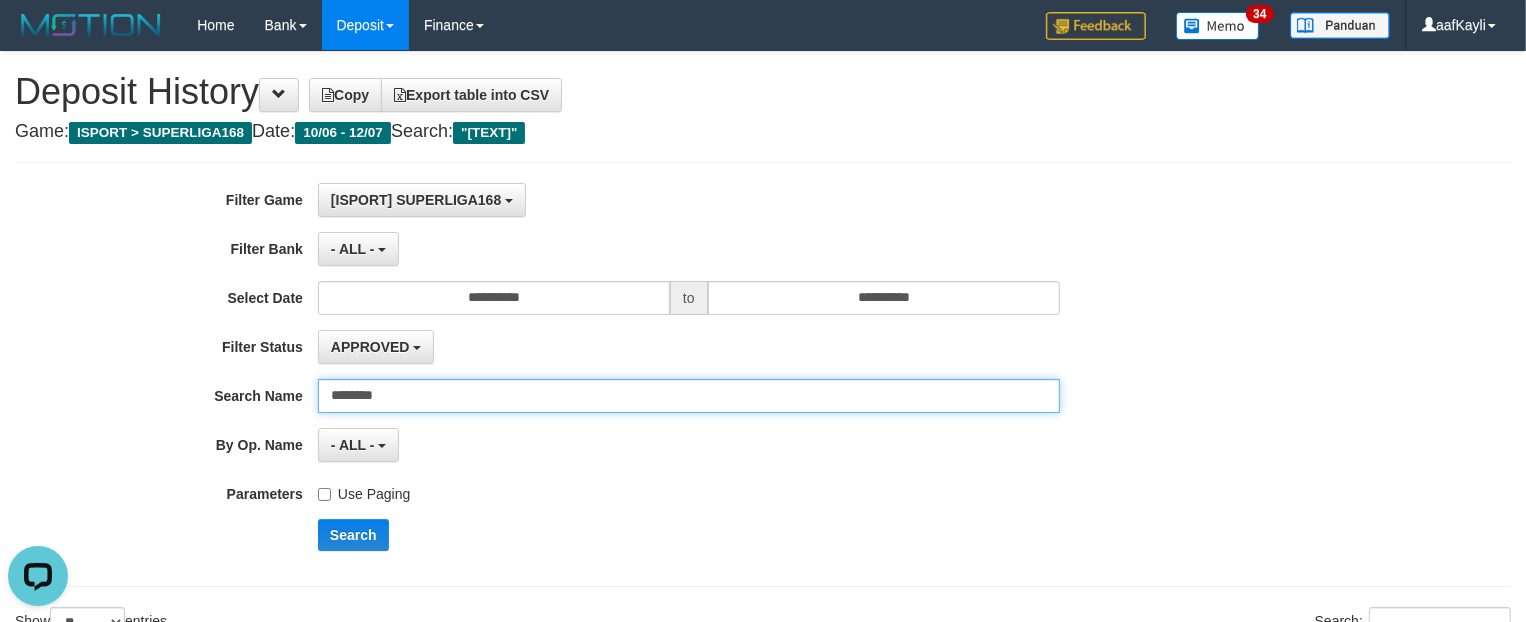 type on "********" 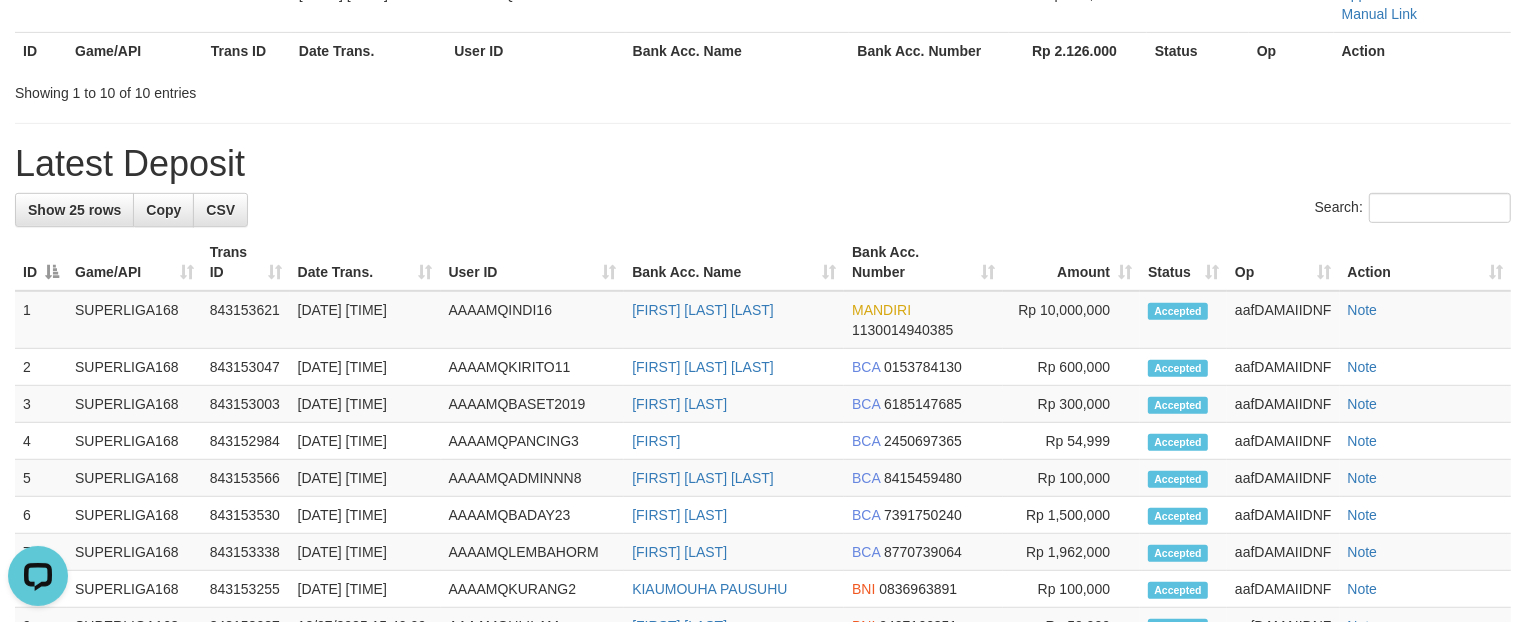 scroll, scrollTop: 788, scrollLeft: 0, axis: vertical 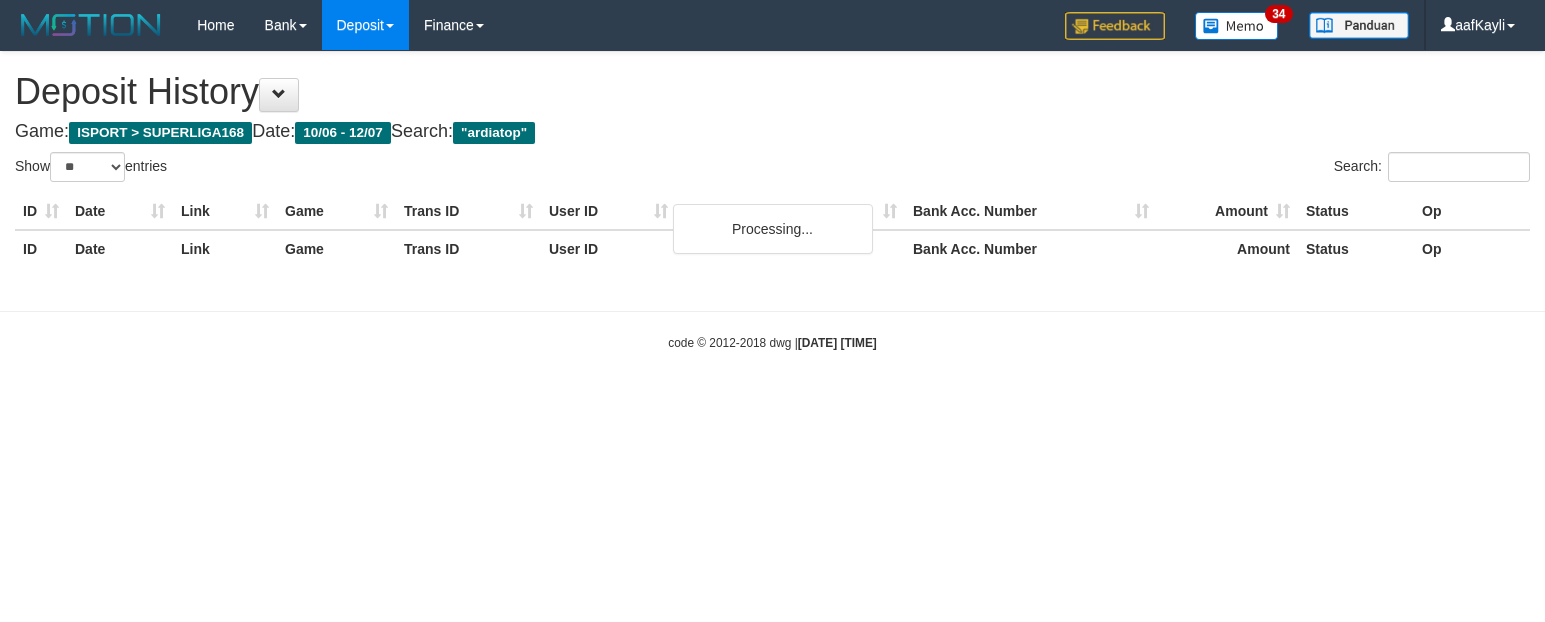 select on "**" 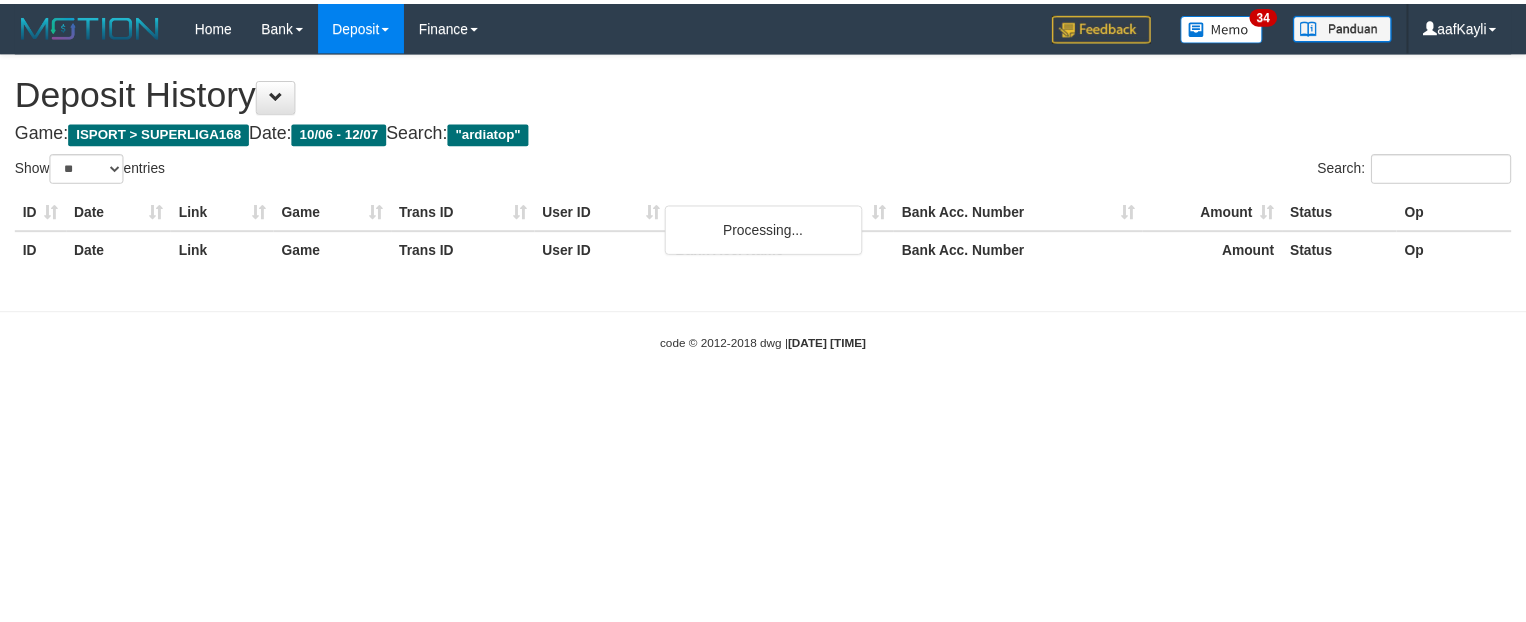 scroll, scrollTop: 0, scrollLeft: 0, axis: both 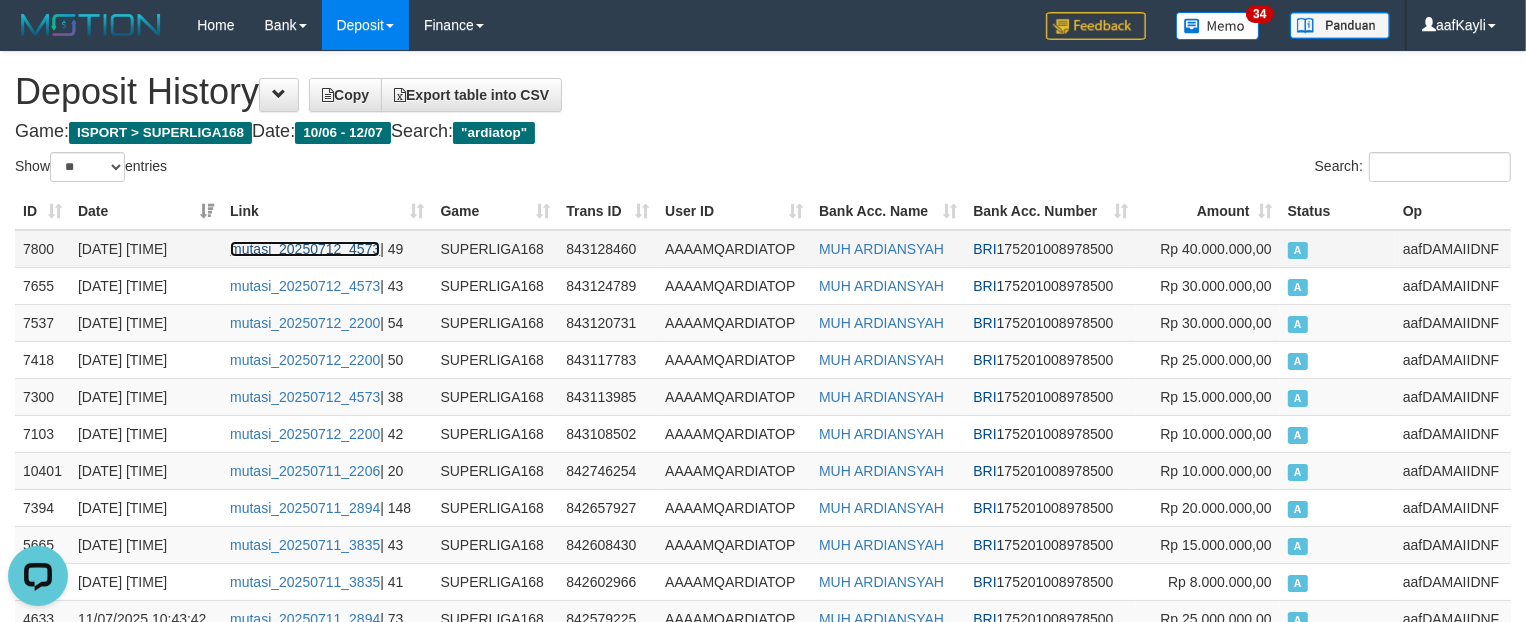 click on "mutasi_20250712_4573" at bounding box center [305, 249] 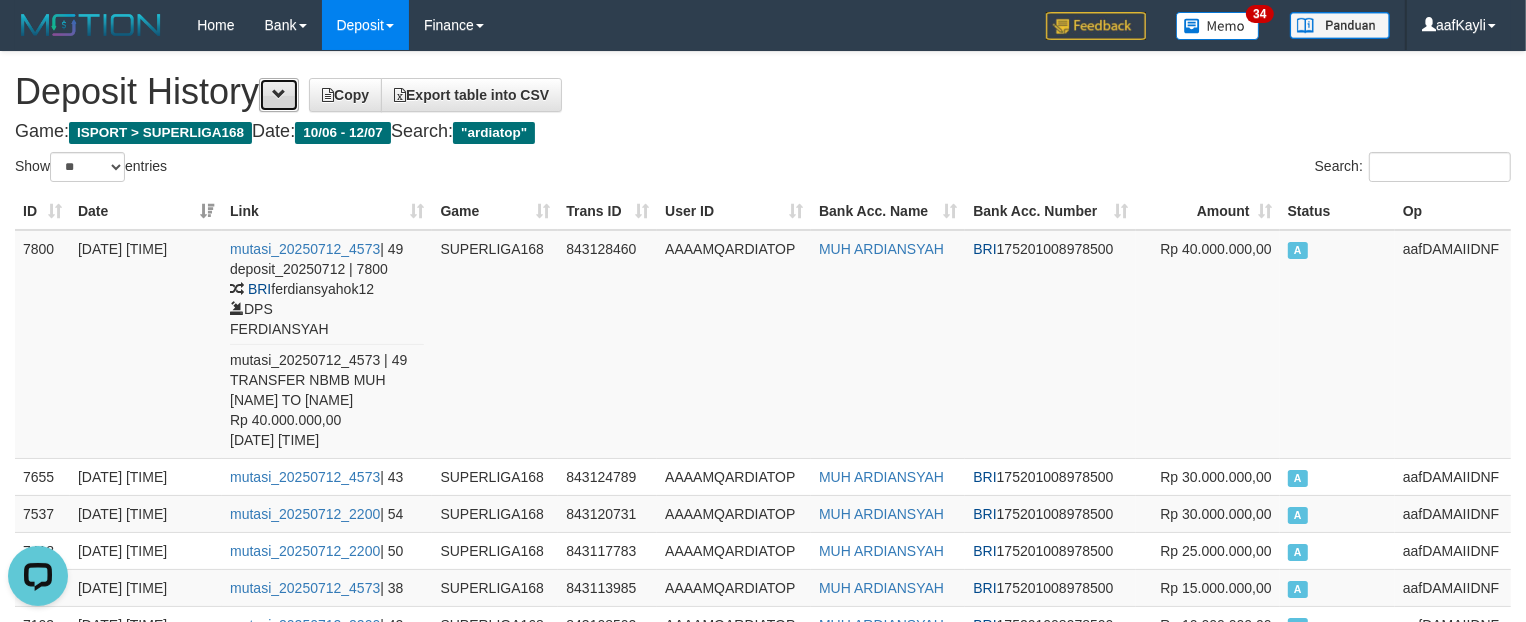 drag, startPoint x: 297, startPoint y: 76, endPoint x: 283, endPoint y: 107, distance: 34.0147 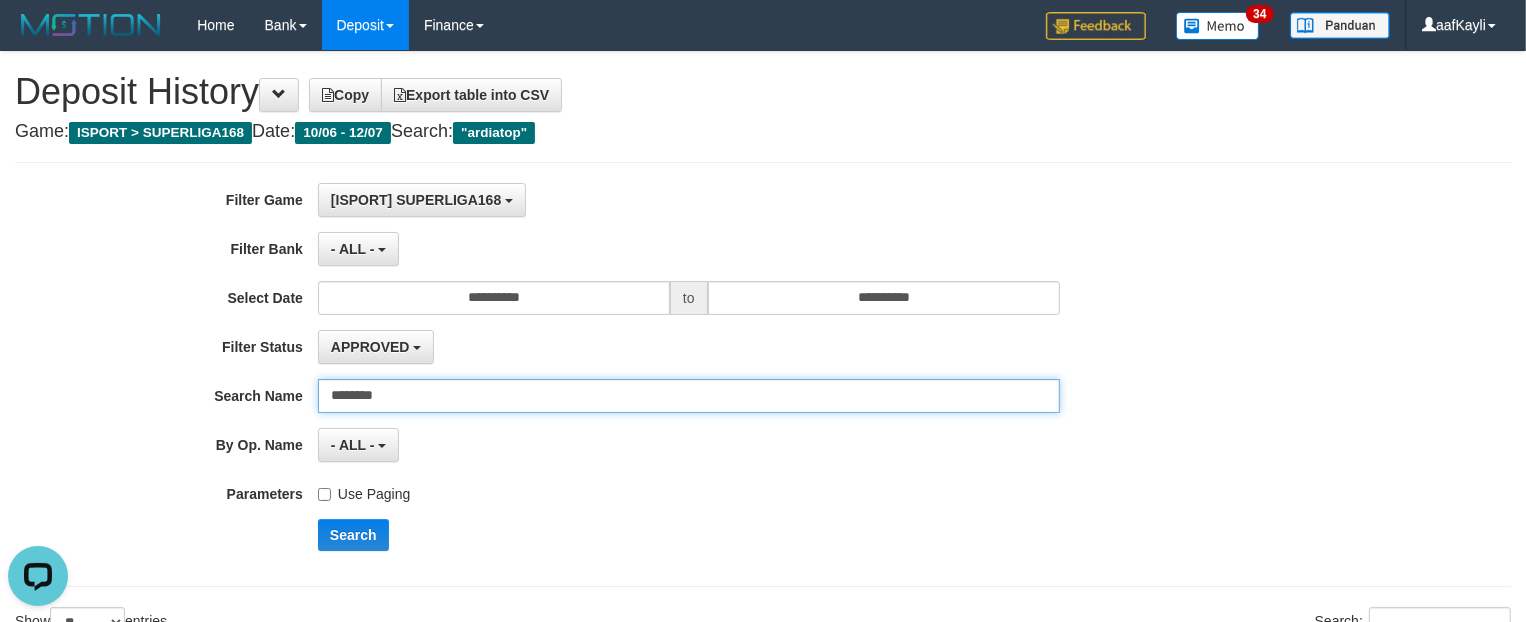 drag, startPoint x: 390, startPoint y: 410, endPoint x: 147, endPoint y: 418, distance: 243.13165 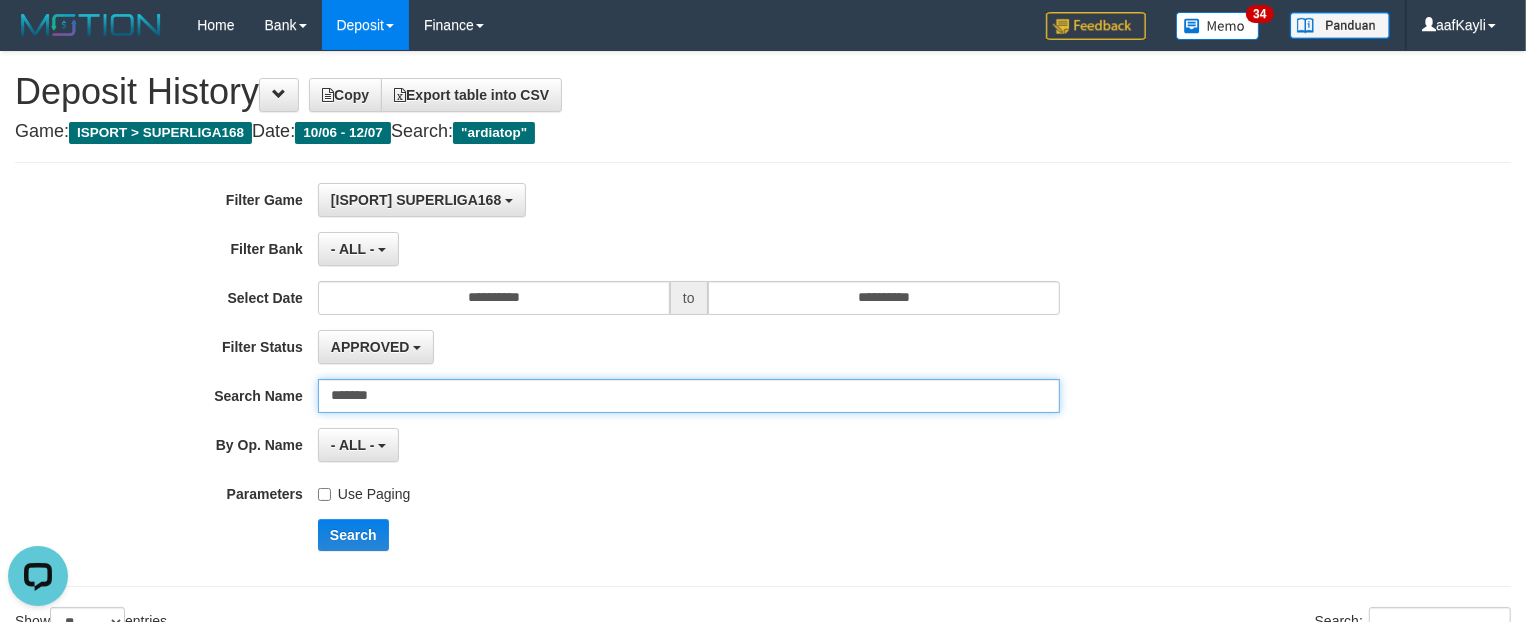 type on "*******" 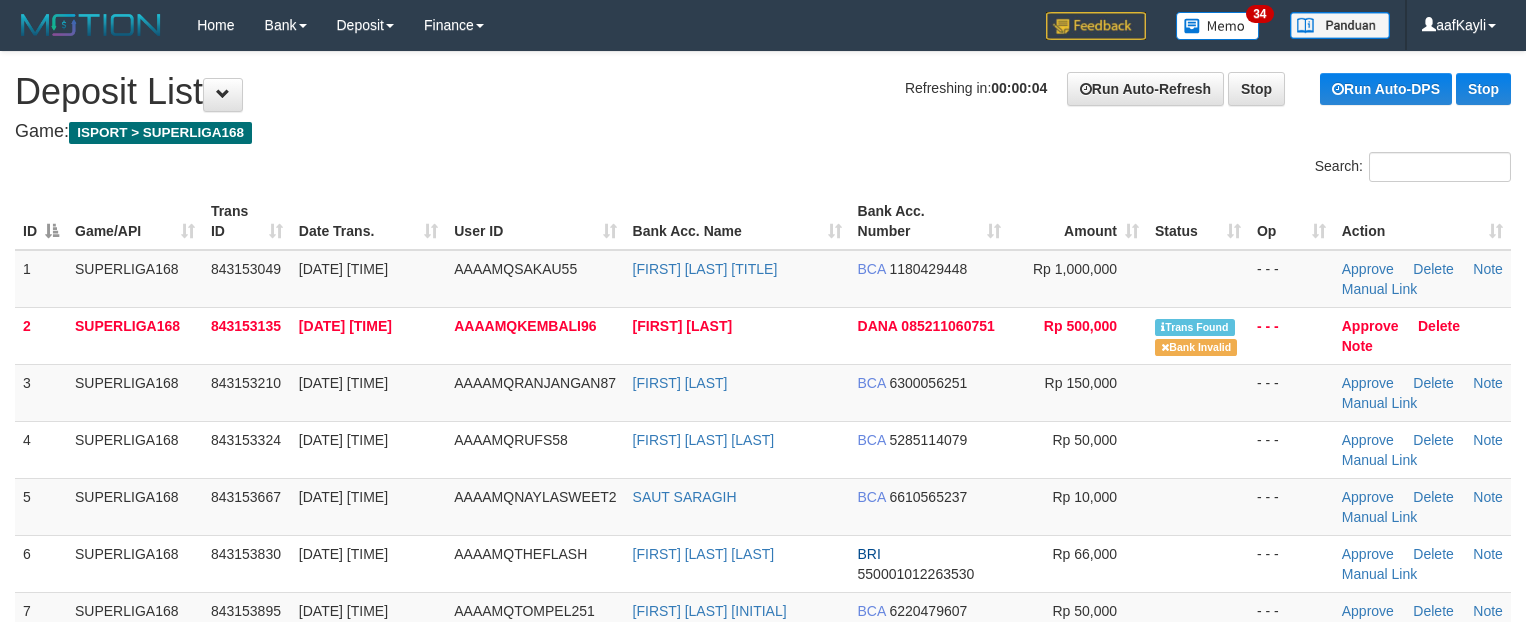 scroll, scrollTop: 0, scrollLeft: 0, axis: both 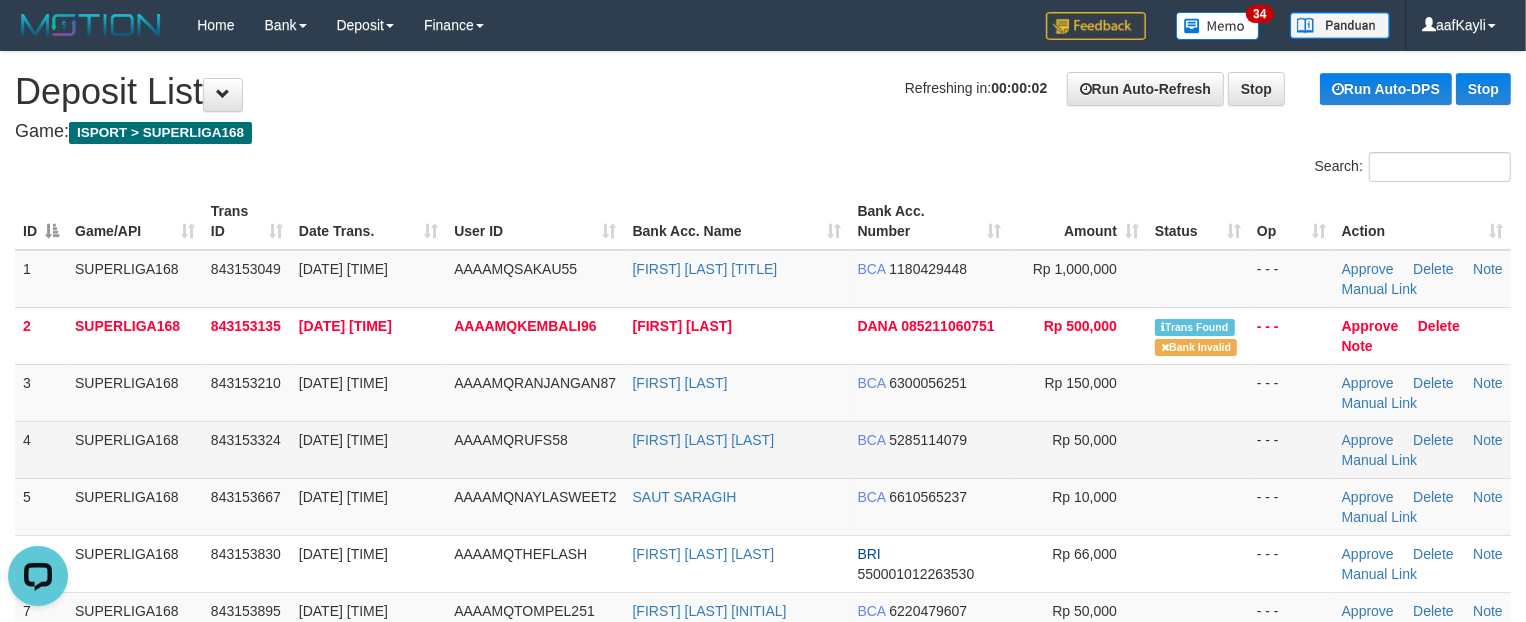 click on "Rp 50,000" at bounding box center [1078, 449] 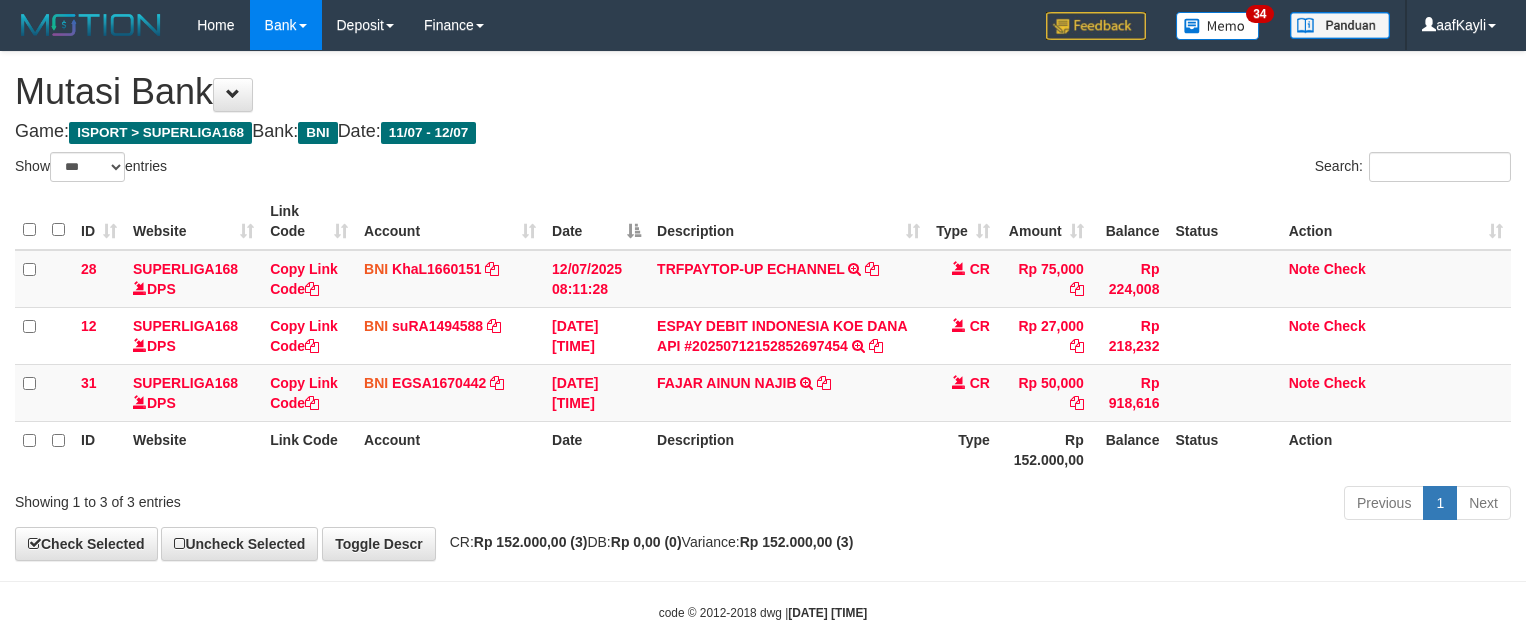 select on "***" 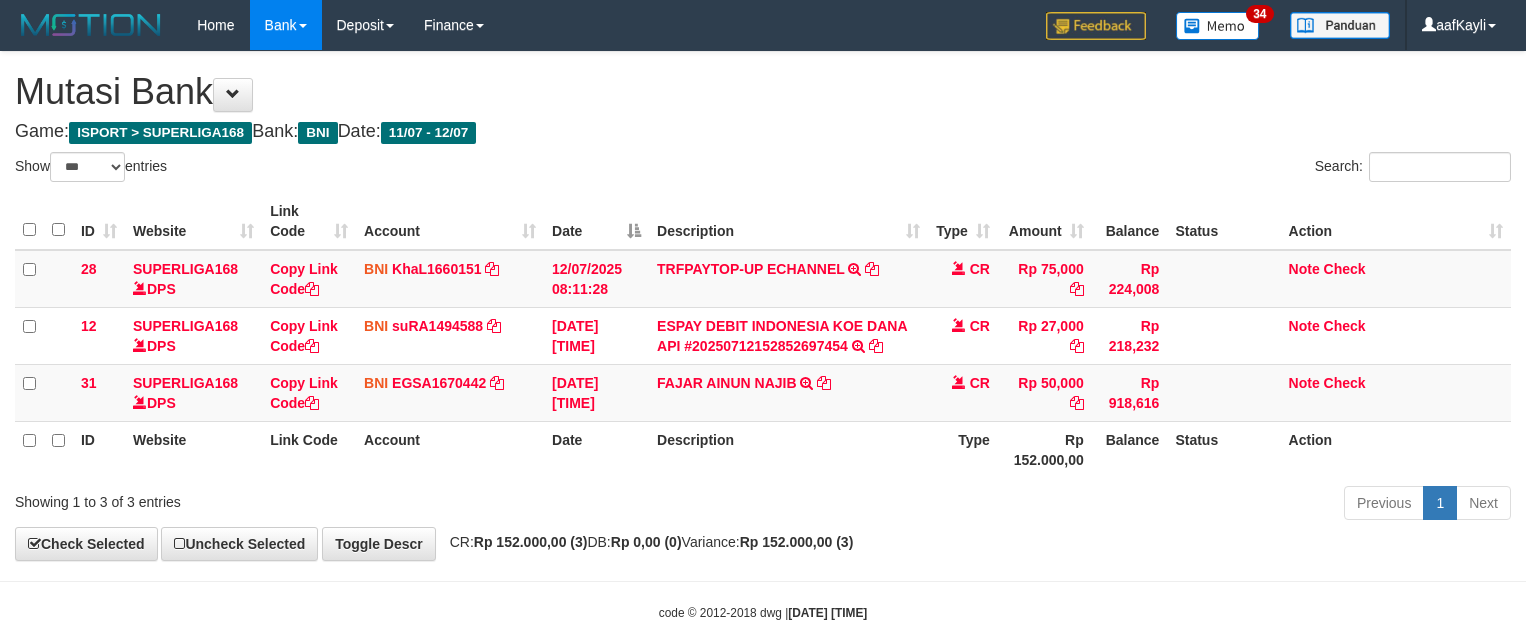 scroll, scrollTop: 0, scrollLeft: 0, axis: both 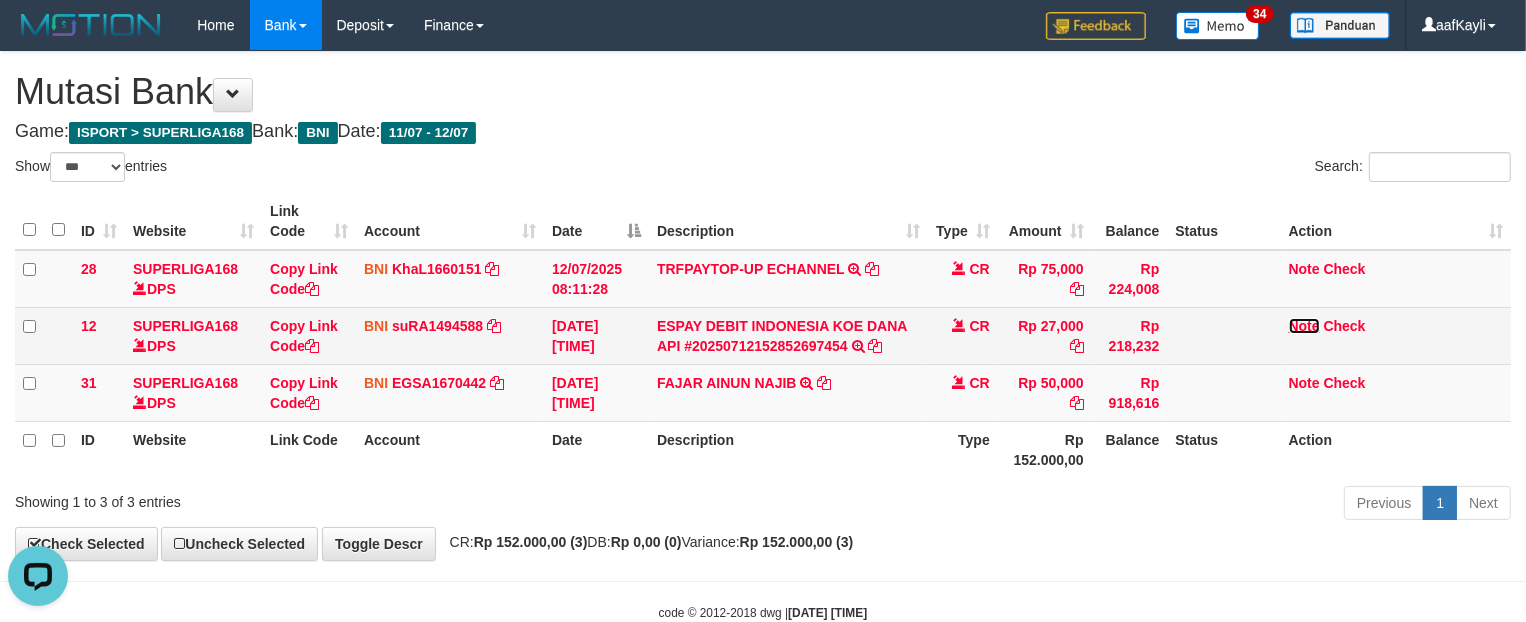 click on "Note" at bounding box center (1304, 326) 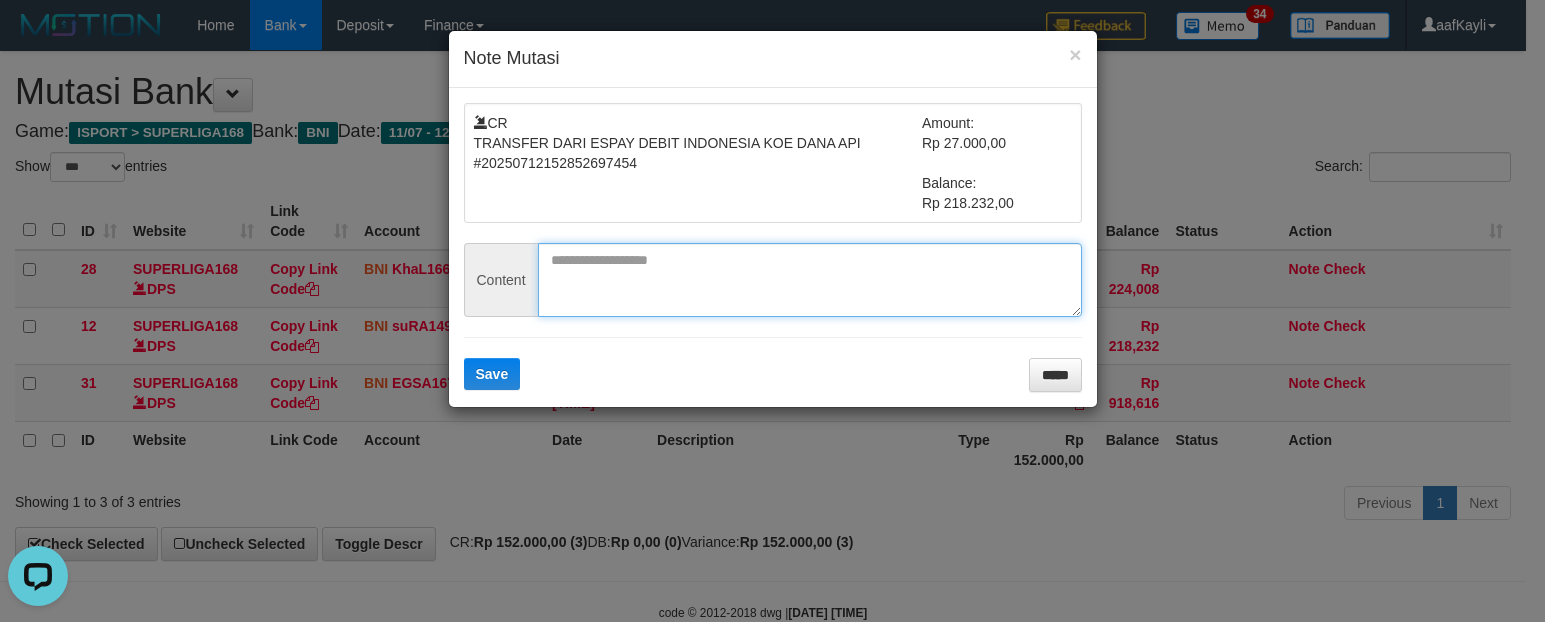 click at bounding box center [810, 280] 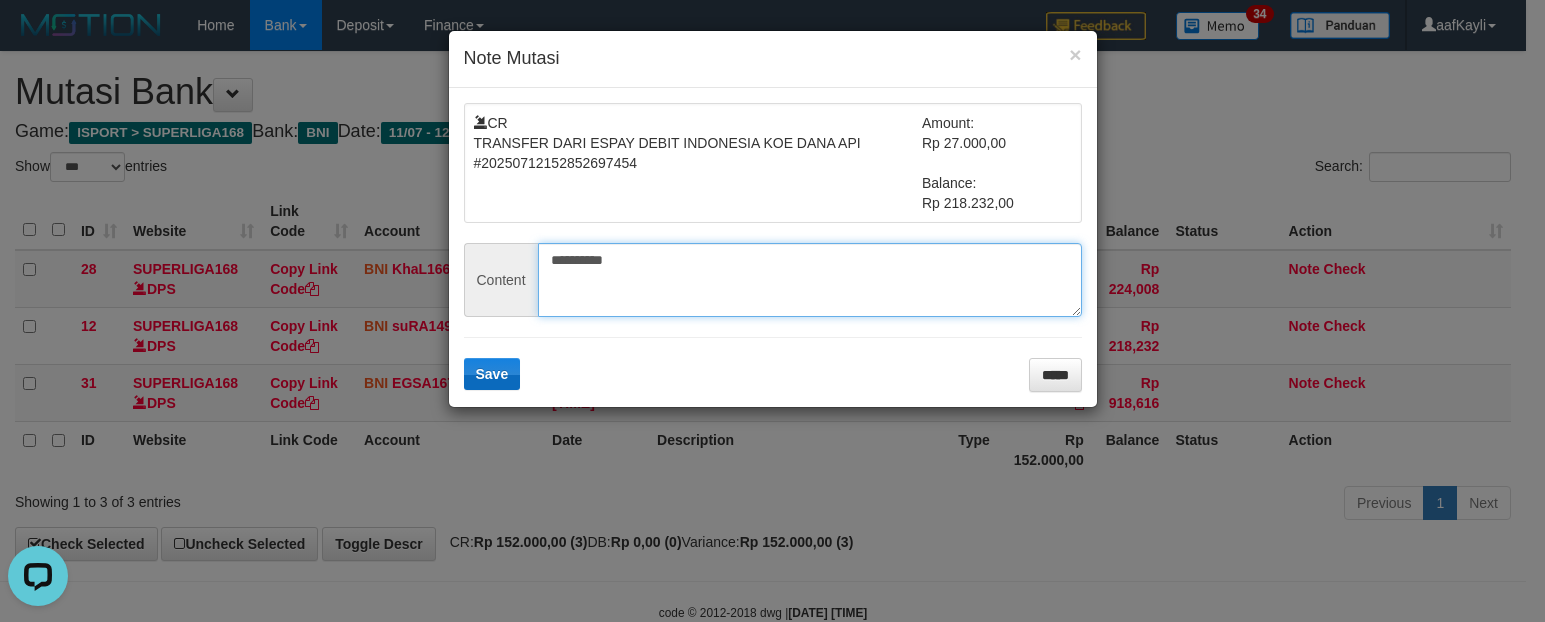type on "**********" 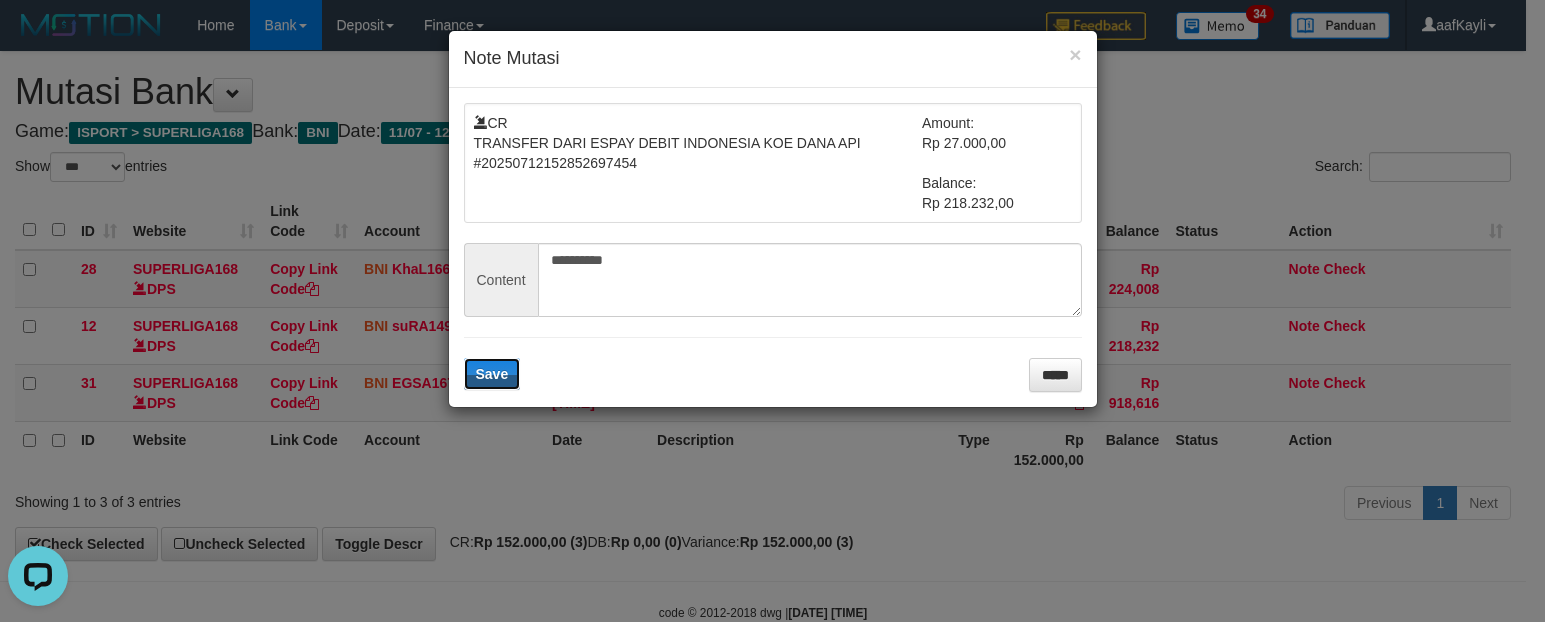 drag, startPoint x: 501, startPoint y: 366, endPoint x: 382, endPoint y: 255, distance: 162.73291 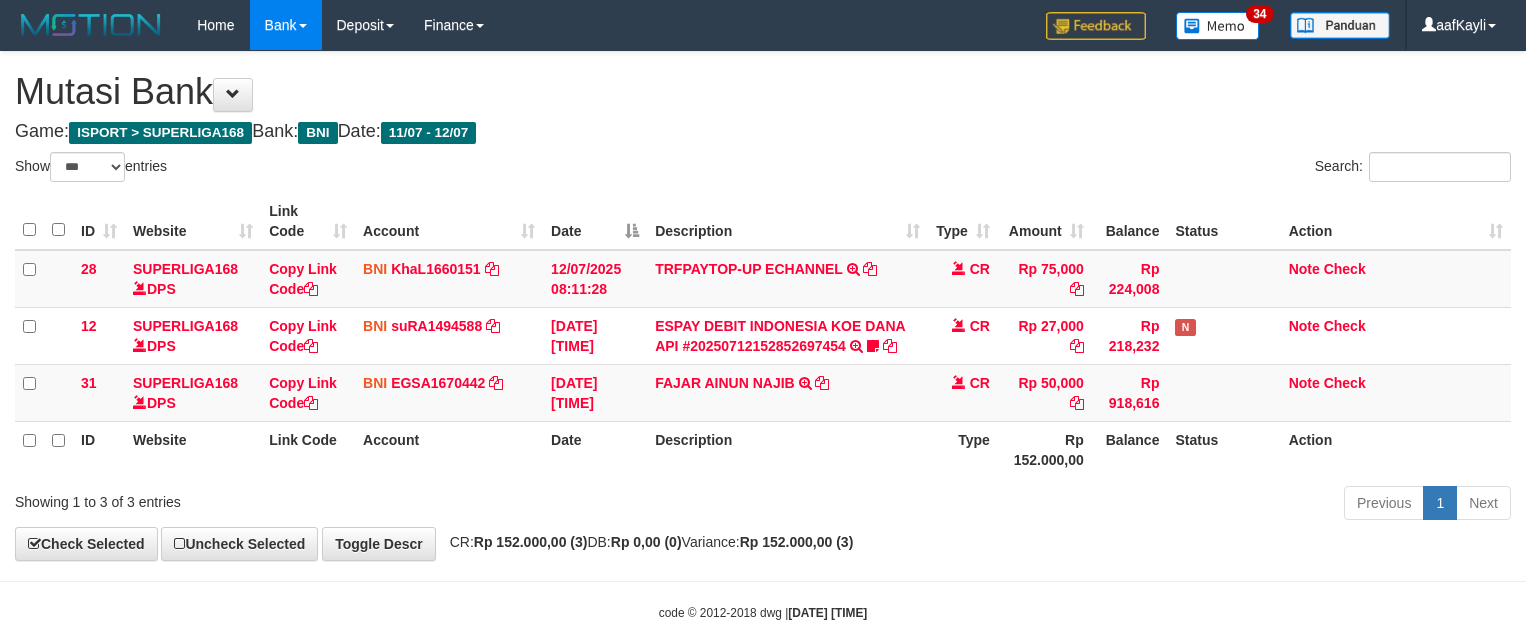 select on "***" 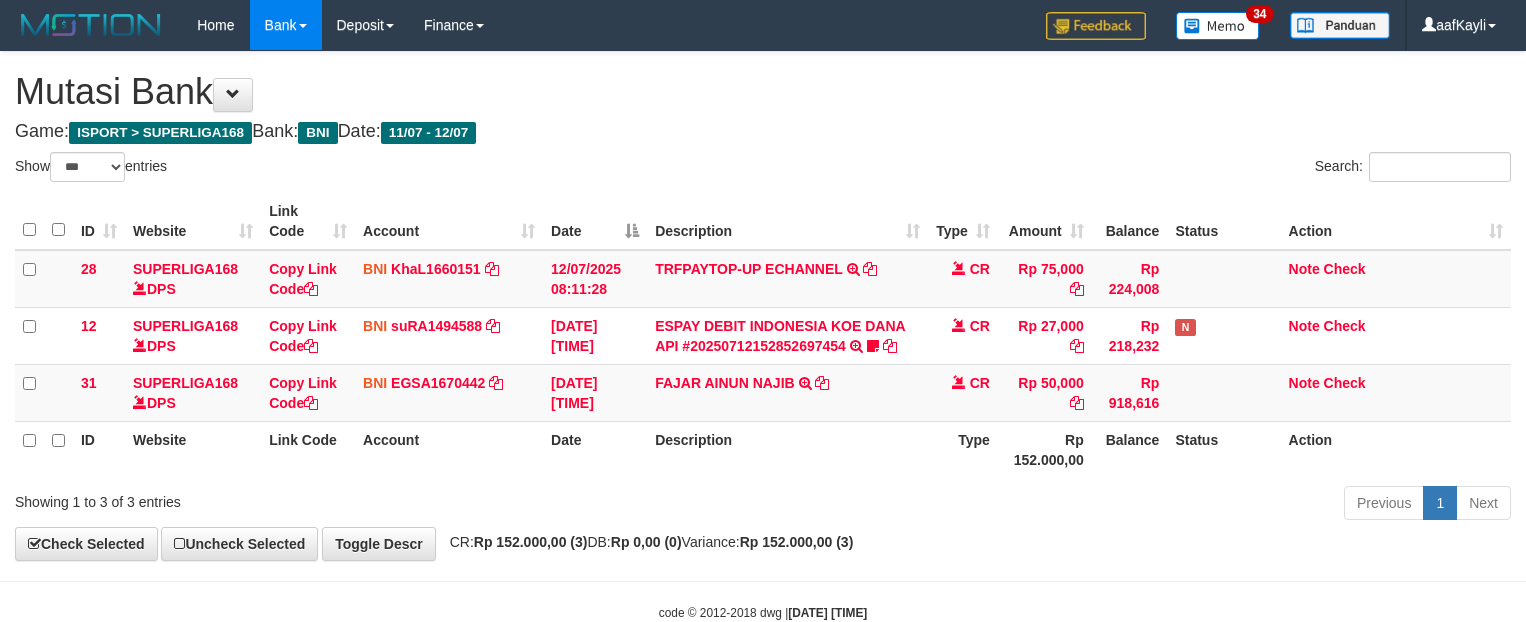 scroll, scrollTop: 0, scrollLeft: 0, axis: both 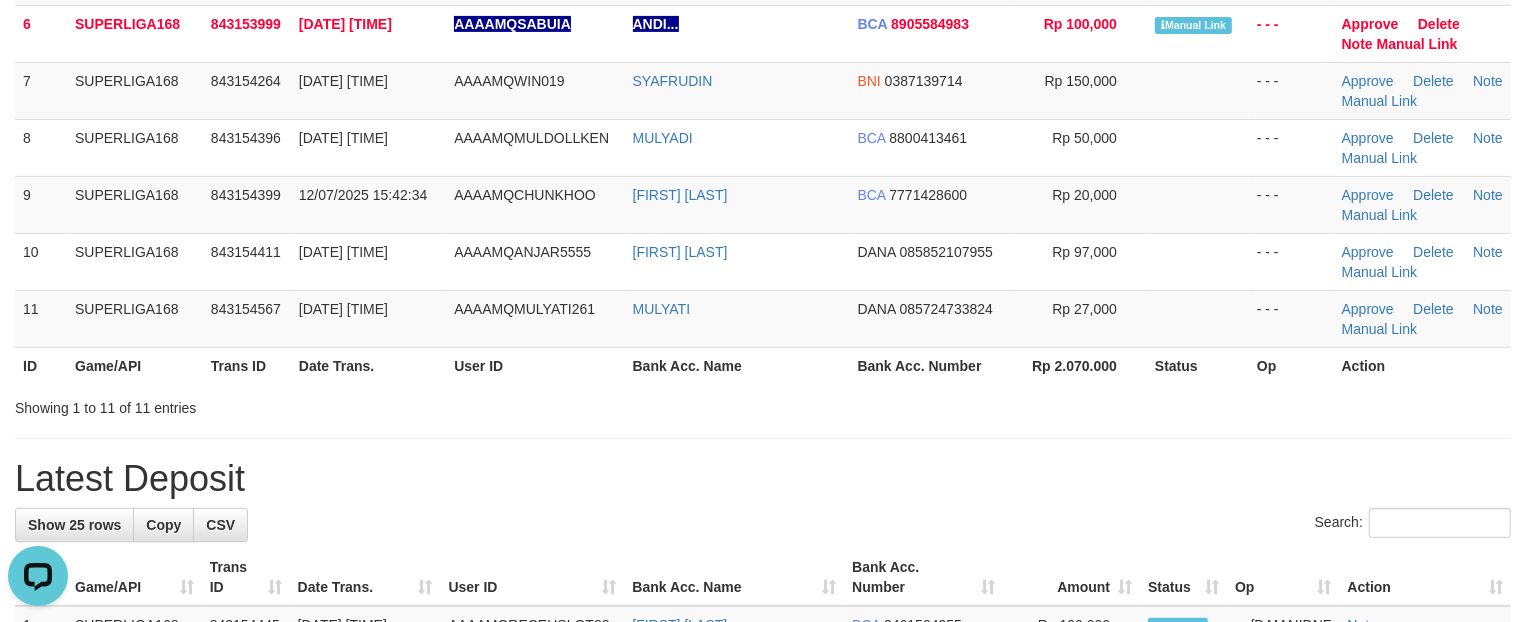 click on "Latest Deposit" at bounding box center (763, 479) 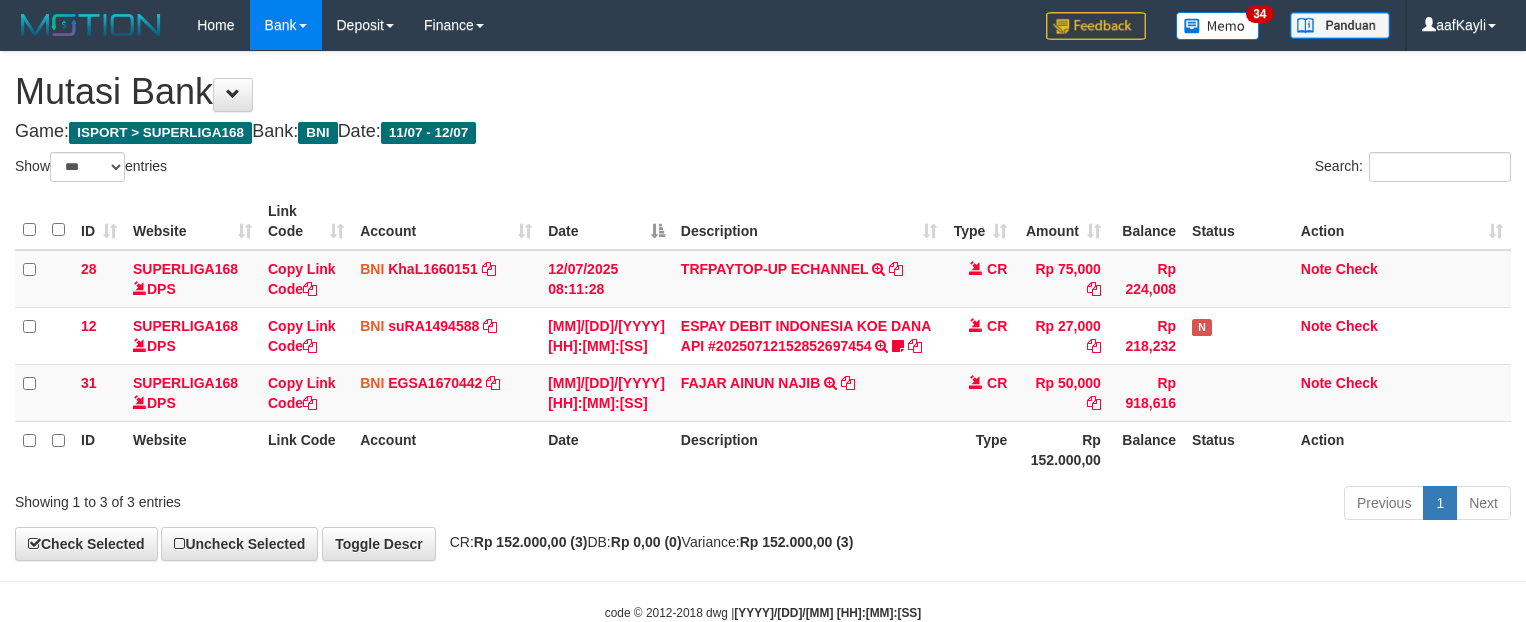 select on "***" 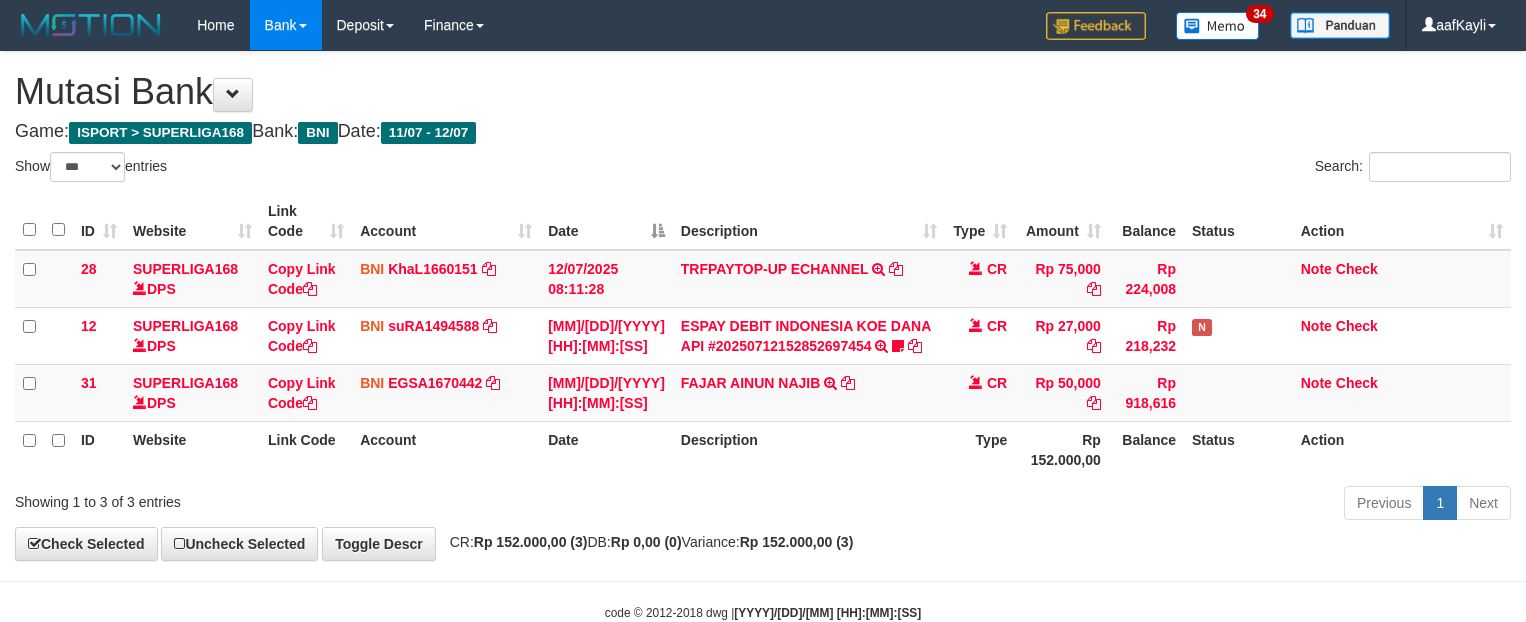 scroll, scrollTop: 0, scrollLeft: 0, axis: both 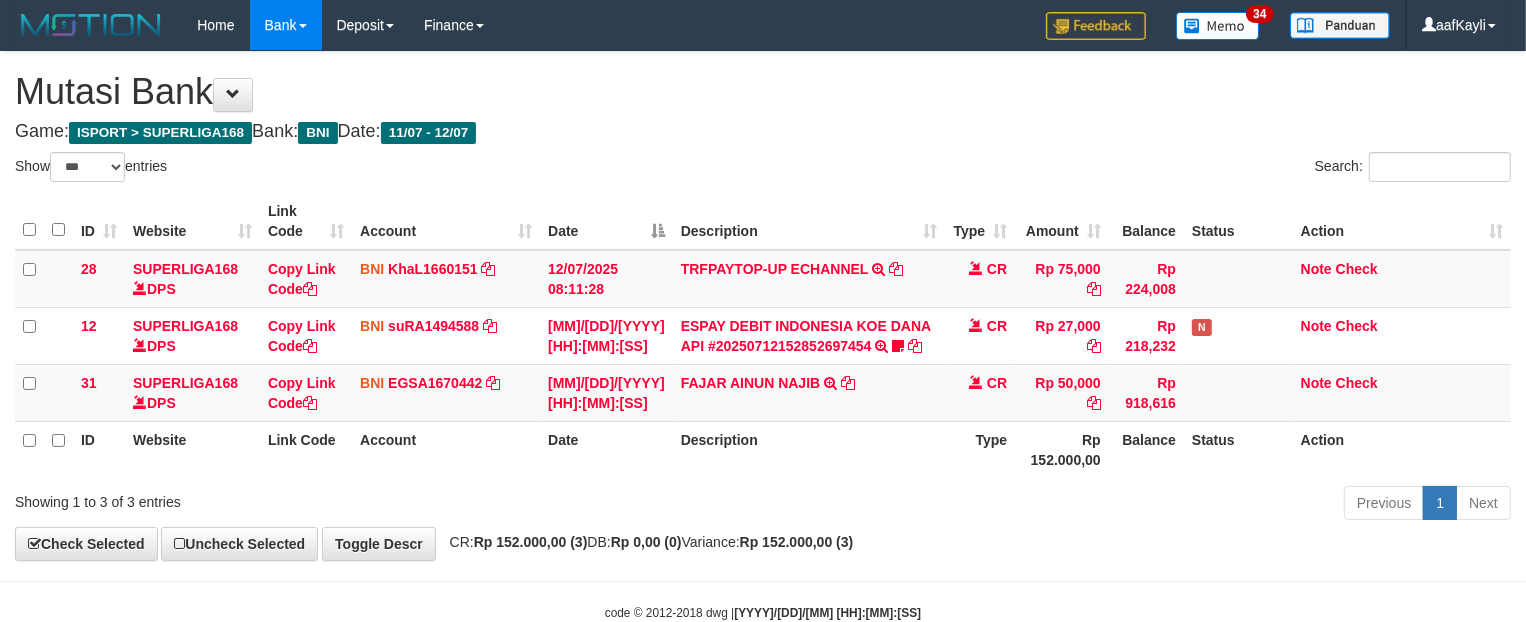click on "Description" at bounding box center [809, 449] 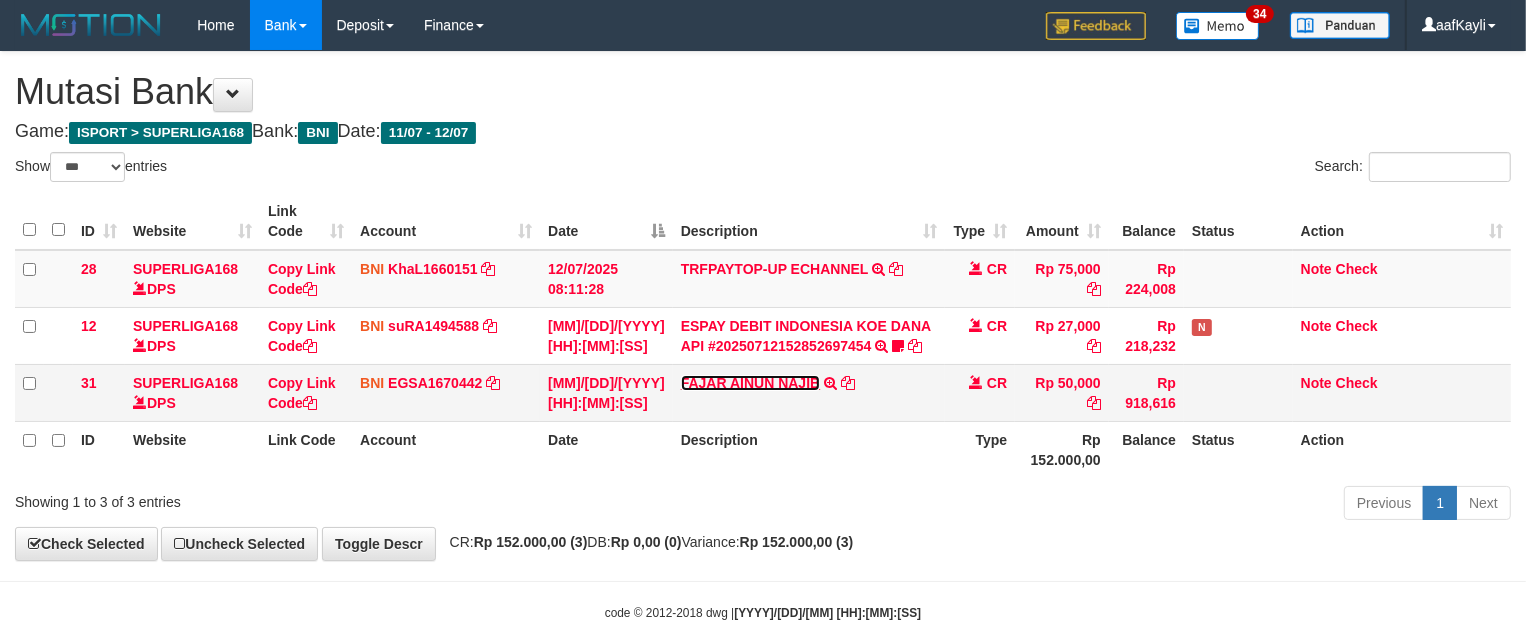 click on "FAJAR AINUN NAJIB" at bounding box center [751, 383] 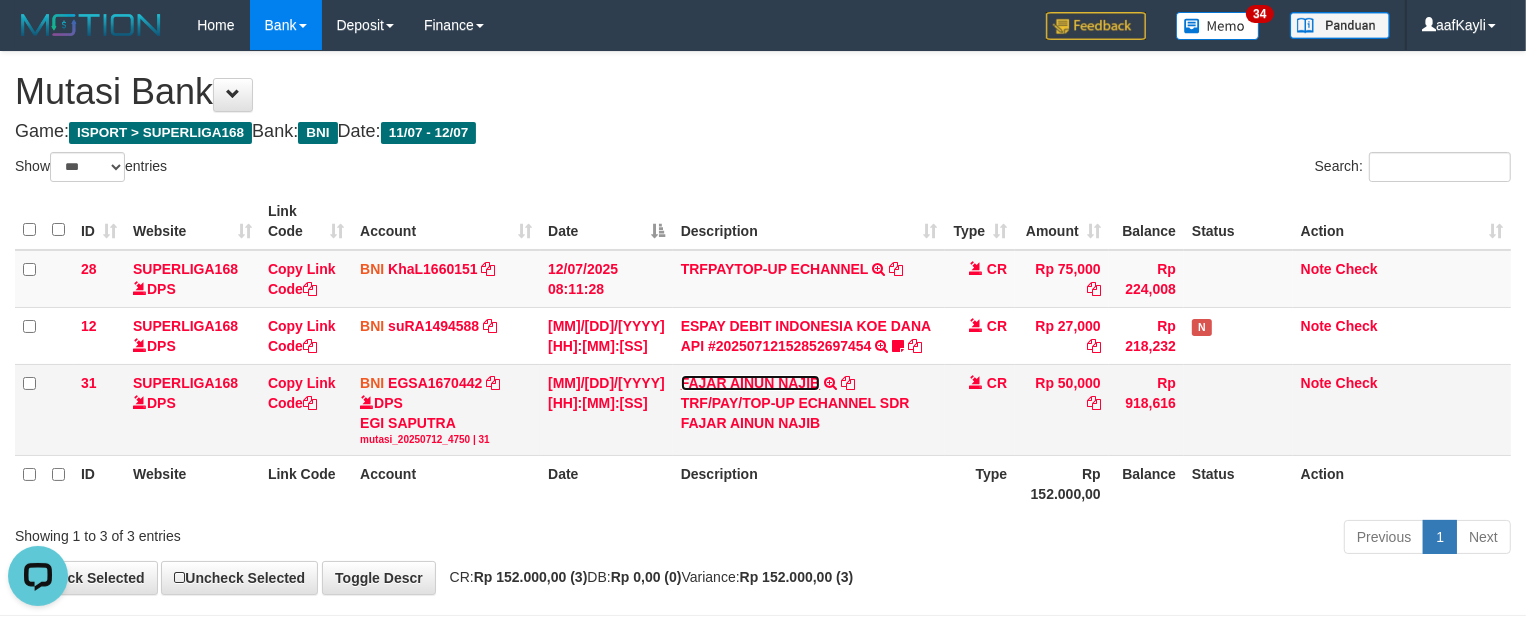 scroll, scrollTop: 0, scrollLeft: 0, axis: both 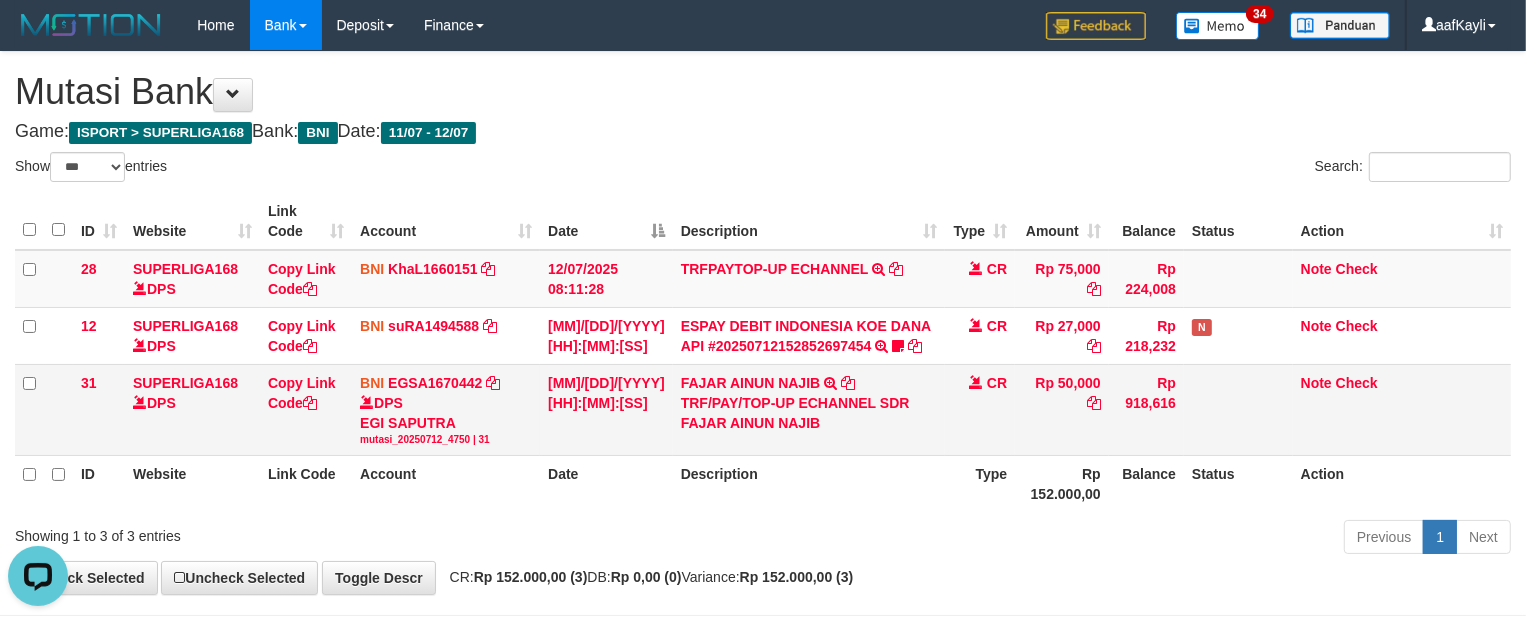 click on "FAJAR AINUN NAJIB         TRF/PAY/TOP-UP ECHANNEL SDR FAJAR AINUN NAJIB" at bounding box center [809, 409] 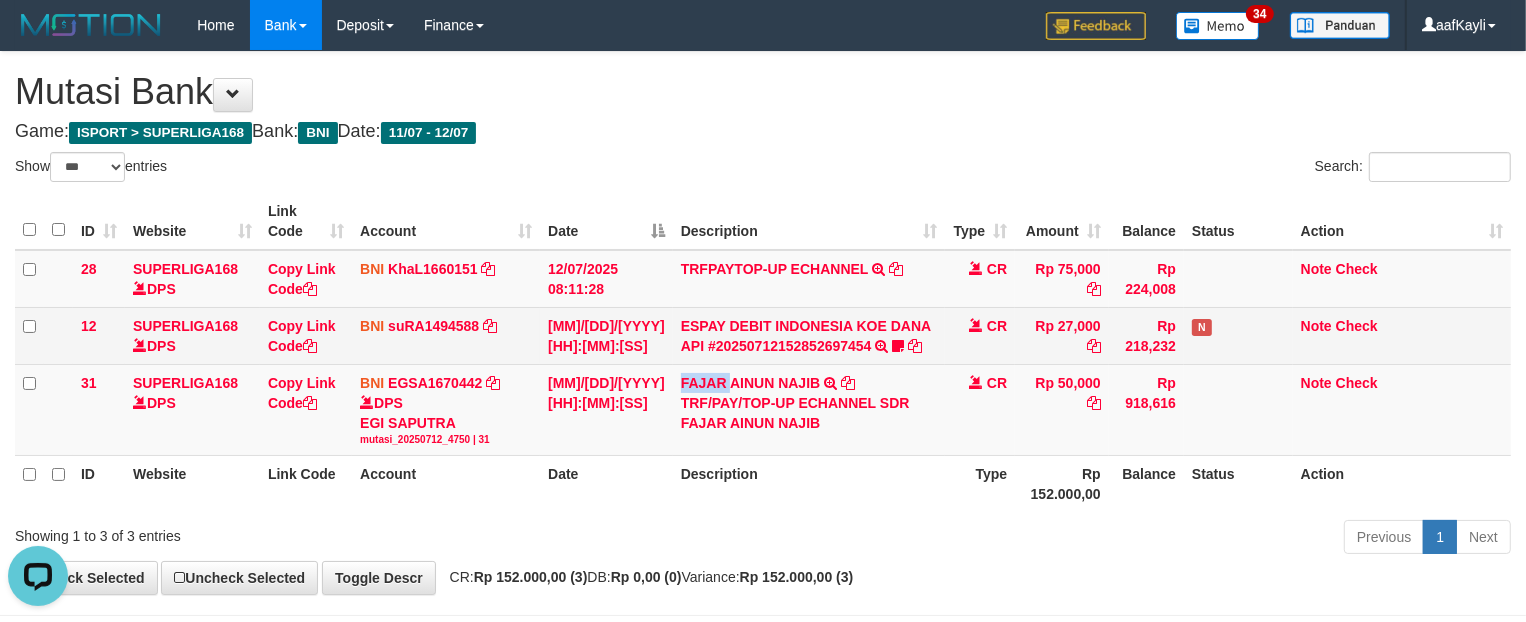 drag, startPoint x: 665, startPoint y: 370, endPoint x: 635, endPoint y: 336, distance: 45.343136 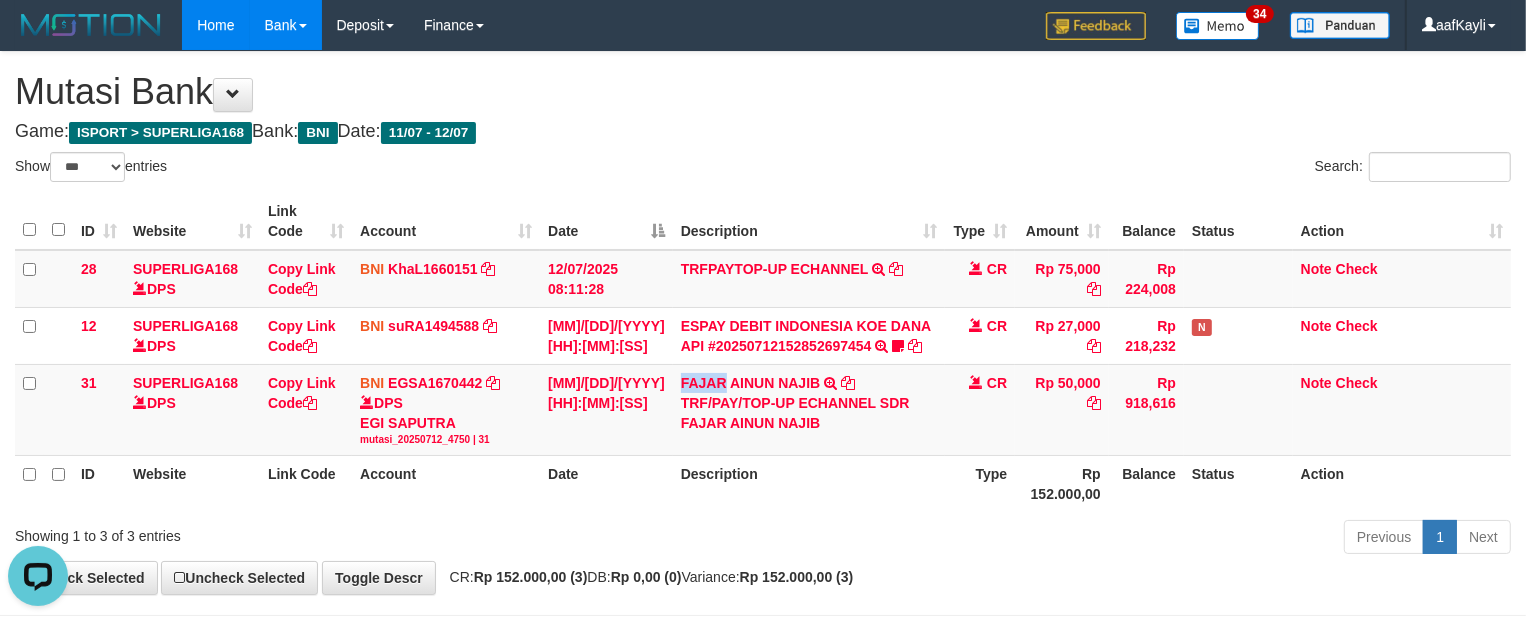 copy on "FAJAR" 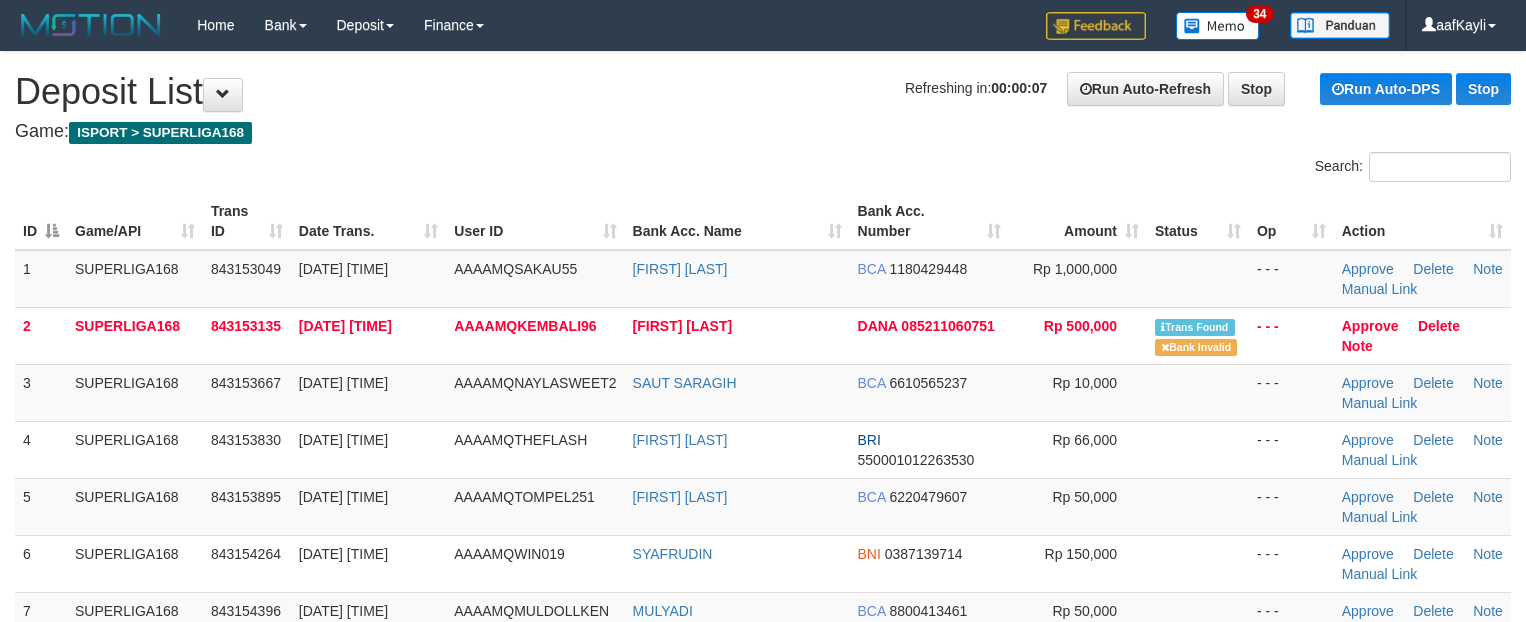 scroll, scrollTop: 0, scrollLeft: 0, axis: both 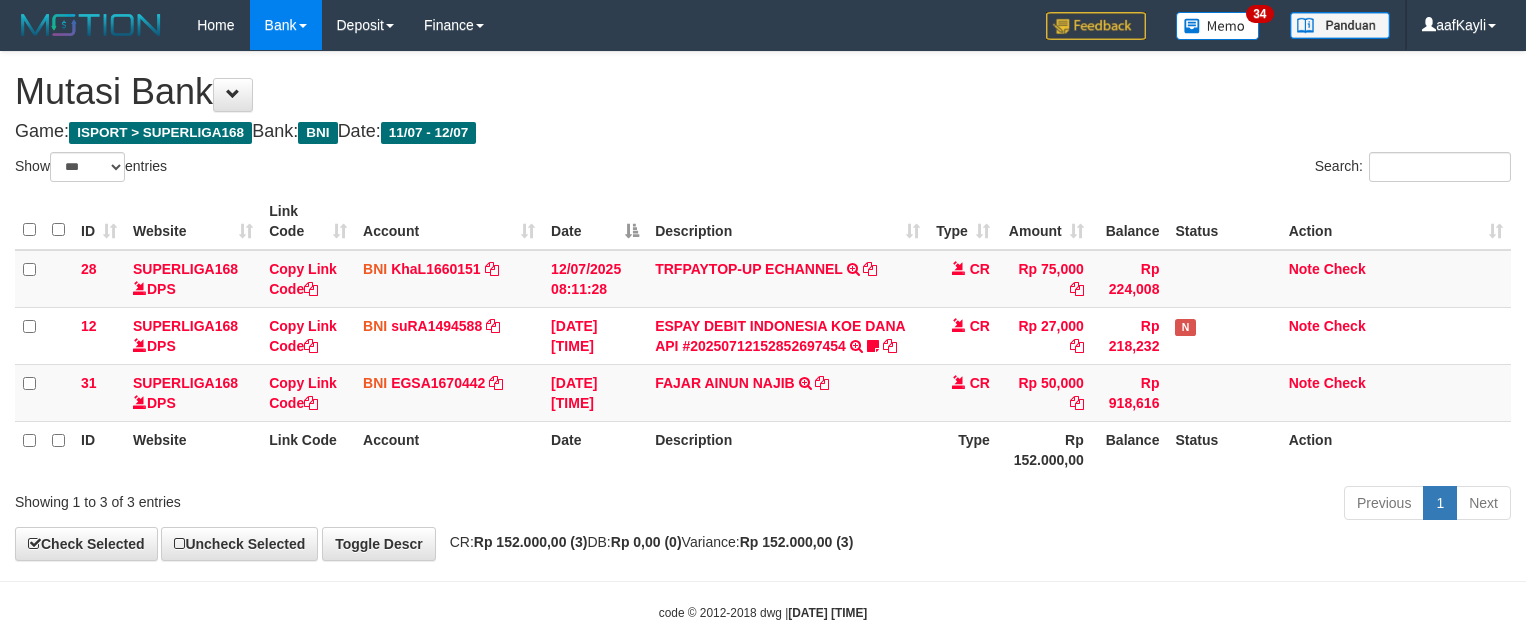 select on "***" 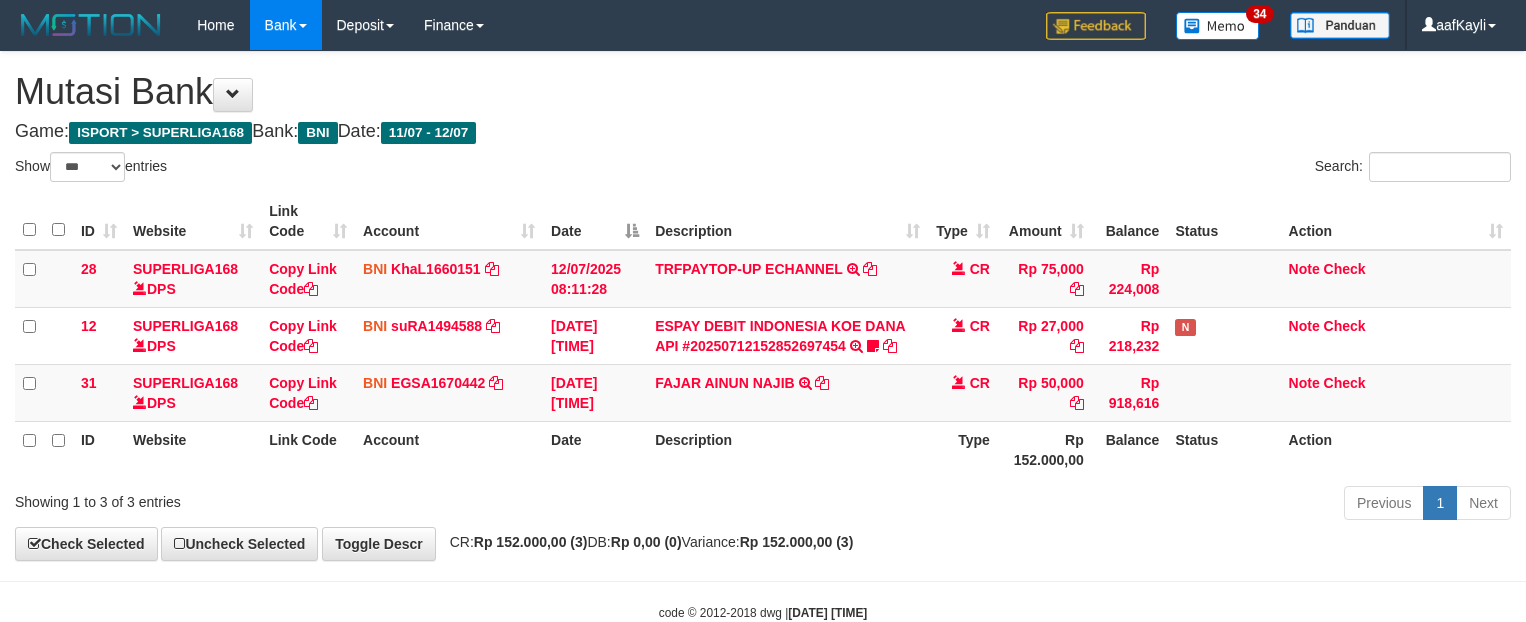 scroll, scrollTop: 0, scrollLeft: 0, axis: both 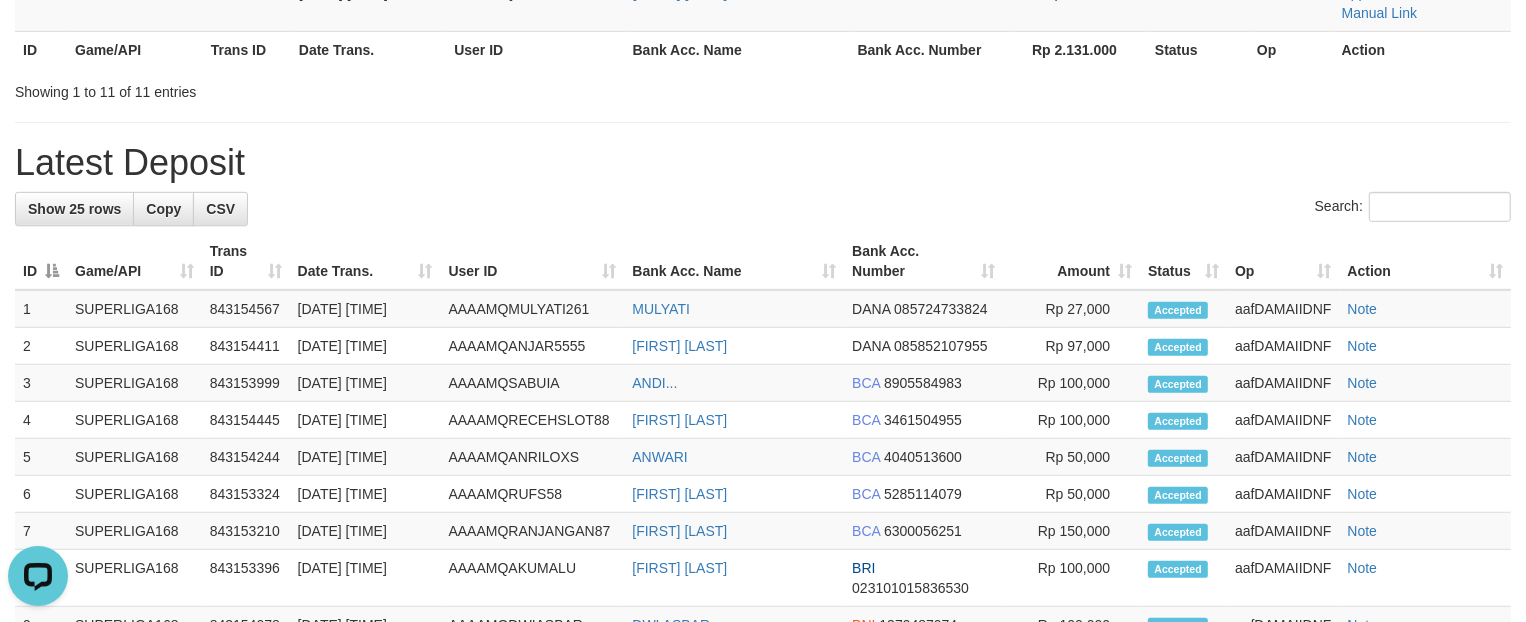 click on "Latest Deposit" at bounding box center [763, 163] 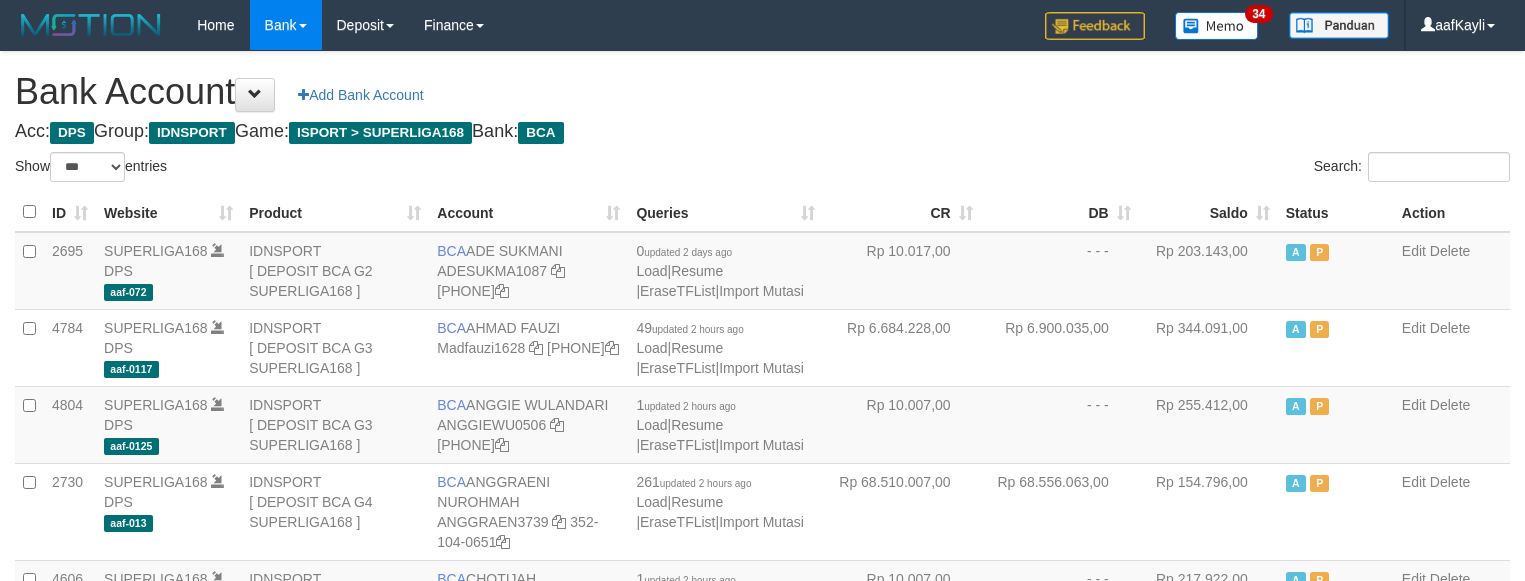 select on "***" 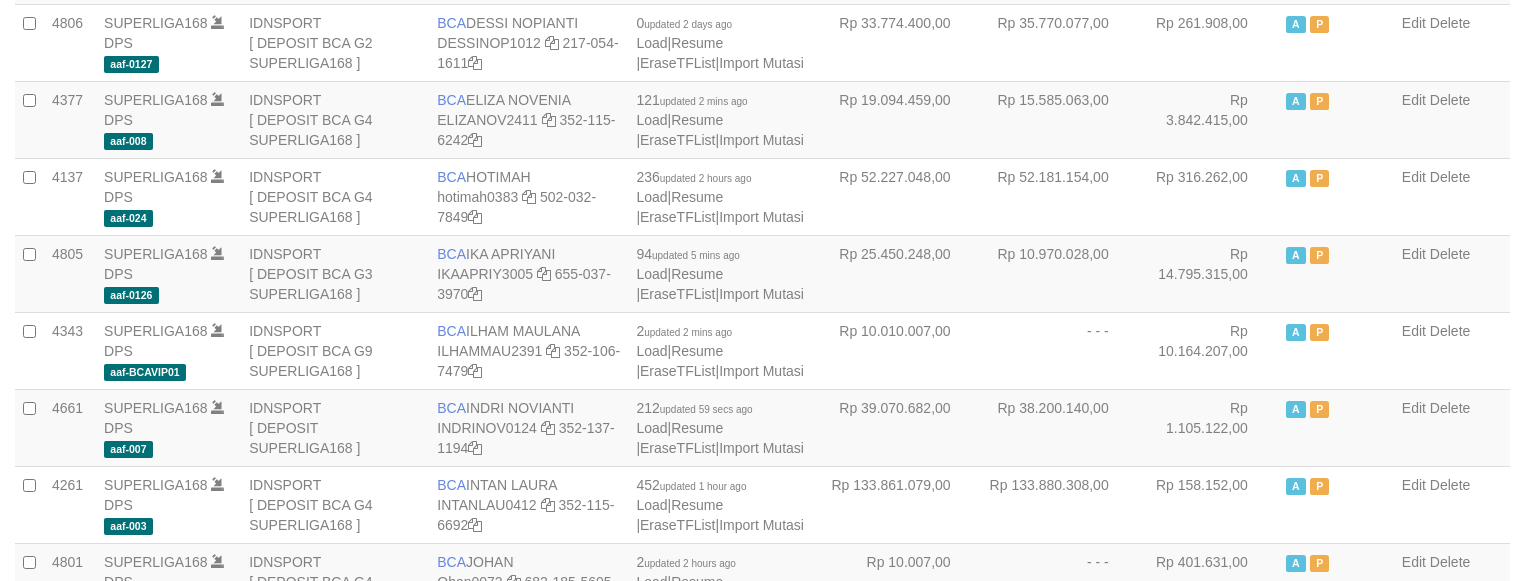 scroll, scrollTop: 675, scrollLeft: 0, axis: vertical 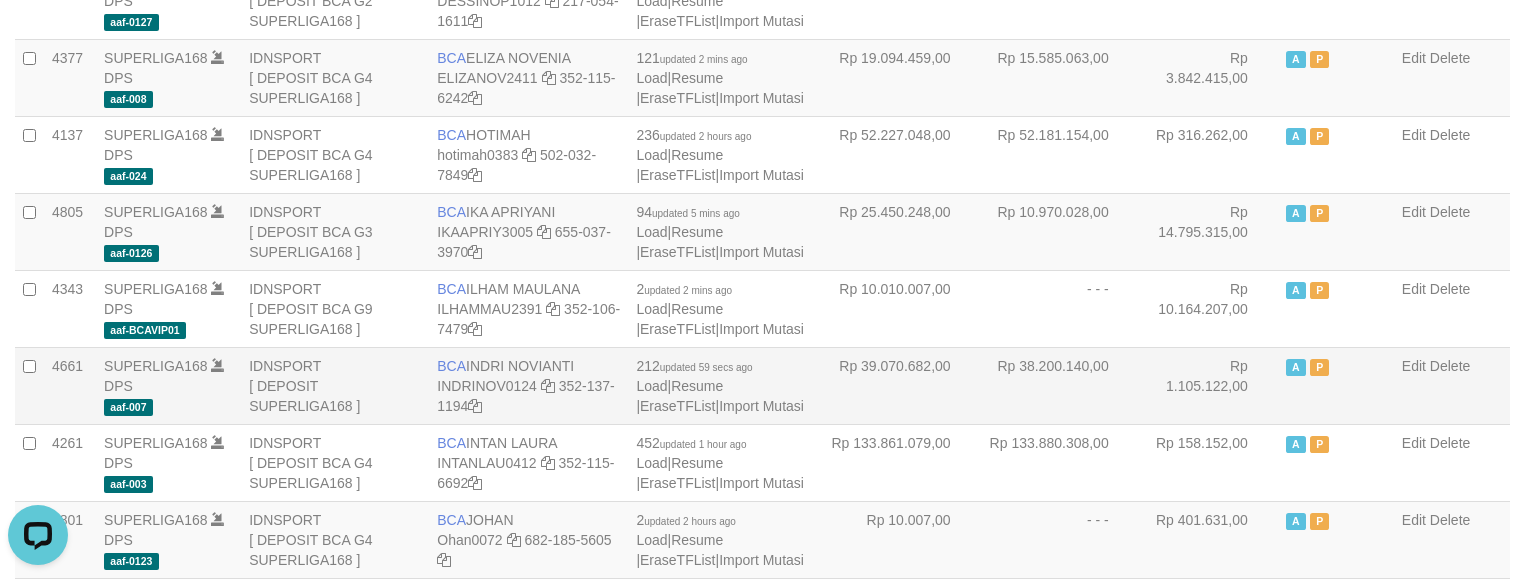 click on "Rp 1.105.122,00" at bounding box center [1208, 385] 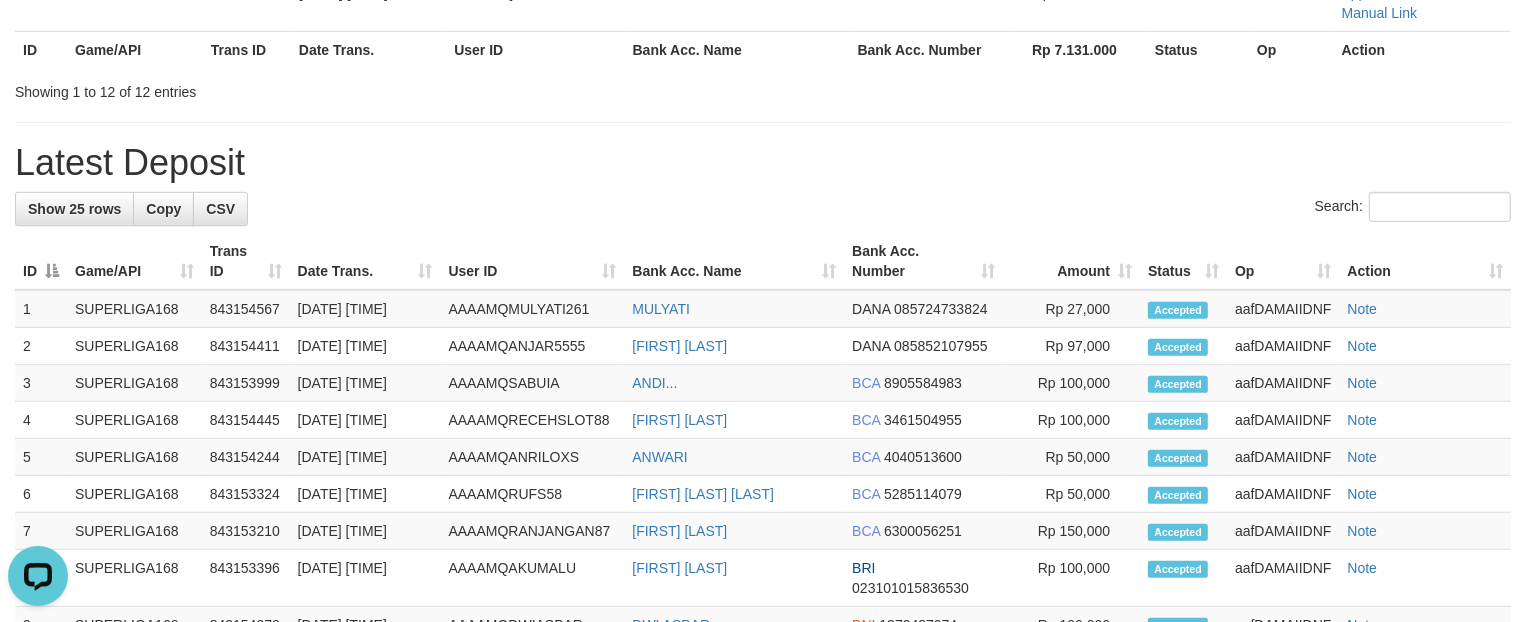 scroll, scrollTop: 0, scrollLeft: 0, axis: both 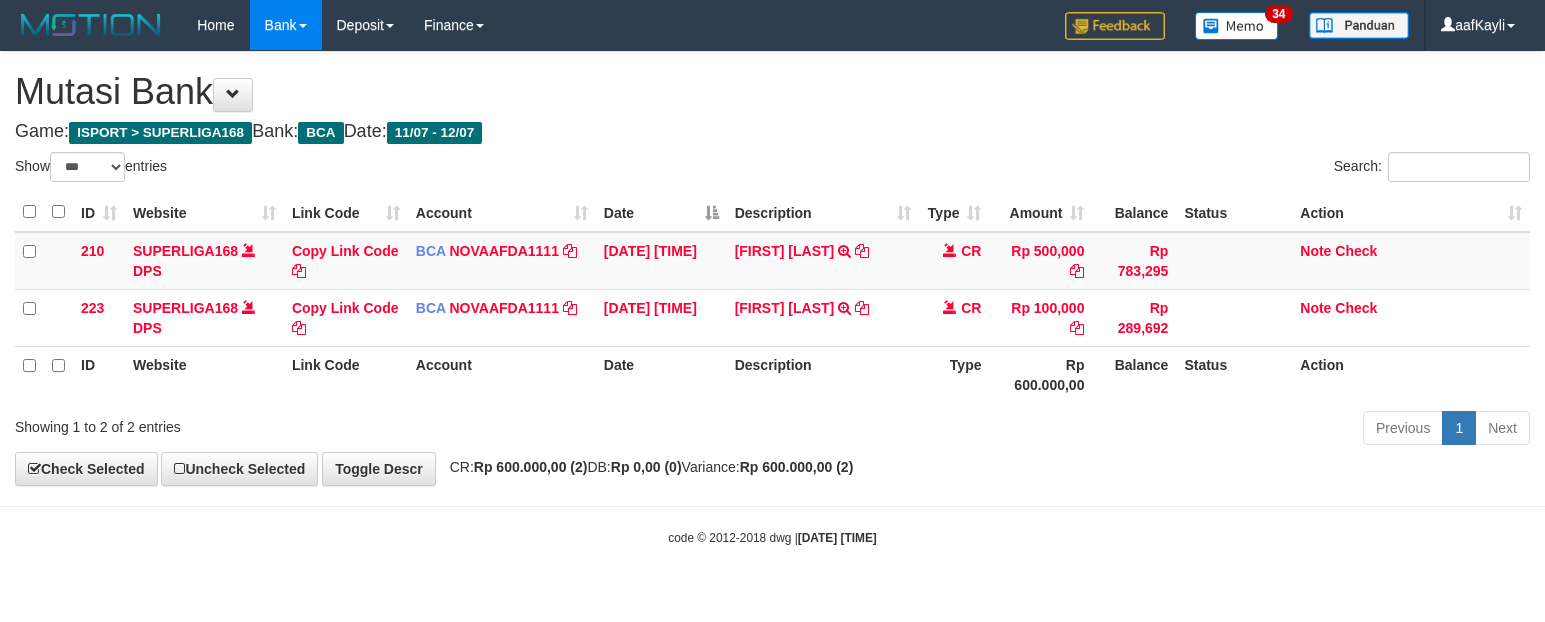 select on "***" 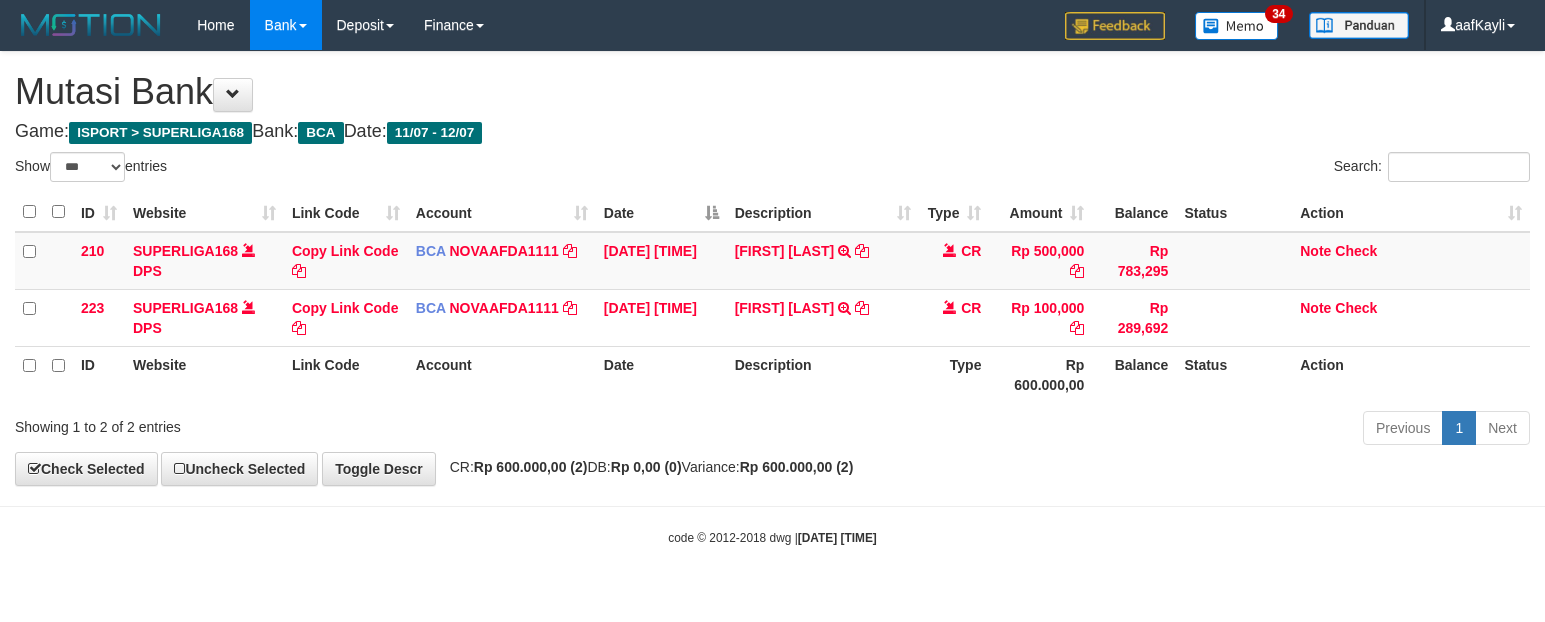 scroll, scrollTop: 0, scrollLeft: 0, axis: both 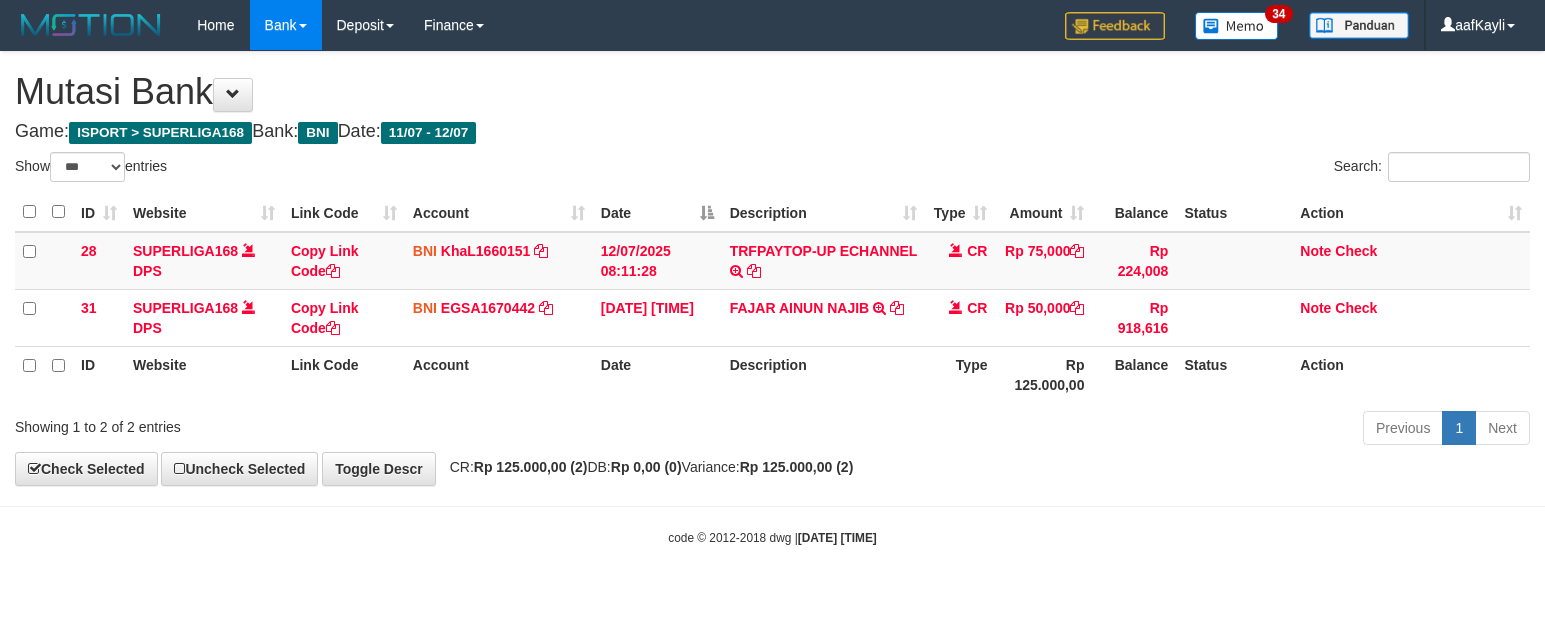 select on "***" 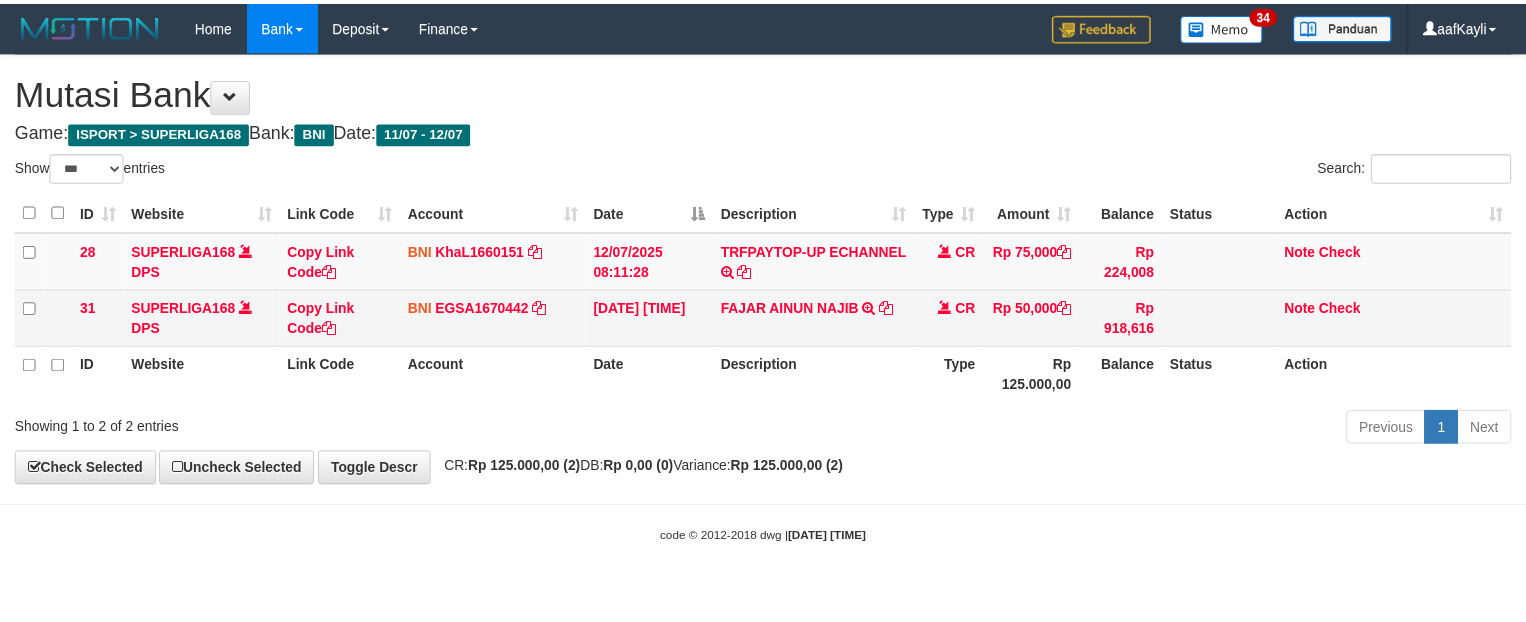 scroll, scrollTop: 0, scrollLeft: 0, axis: both 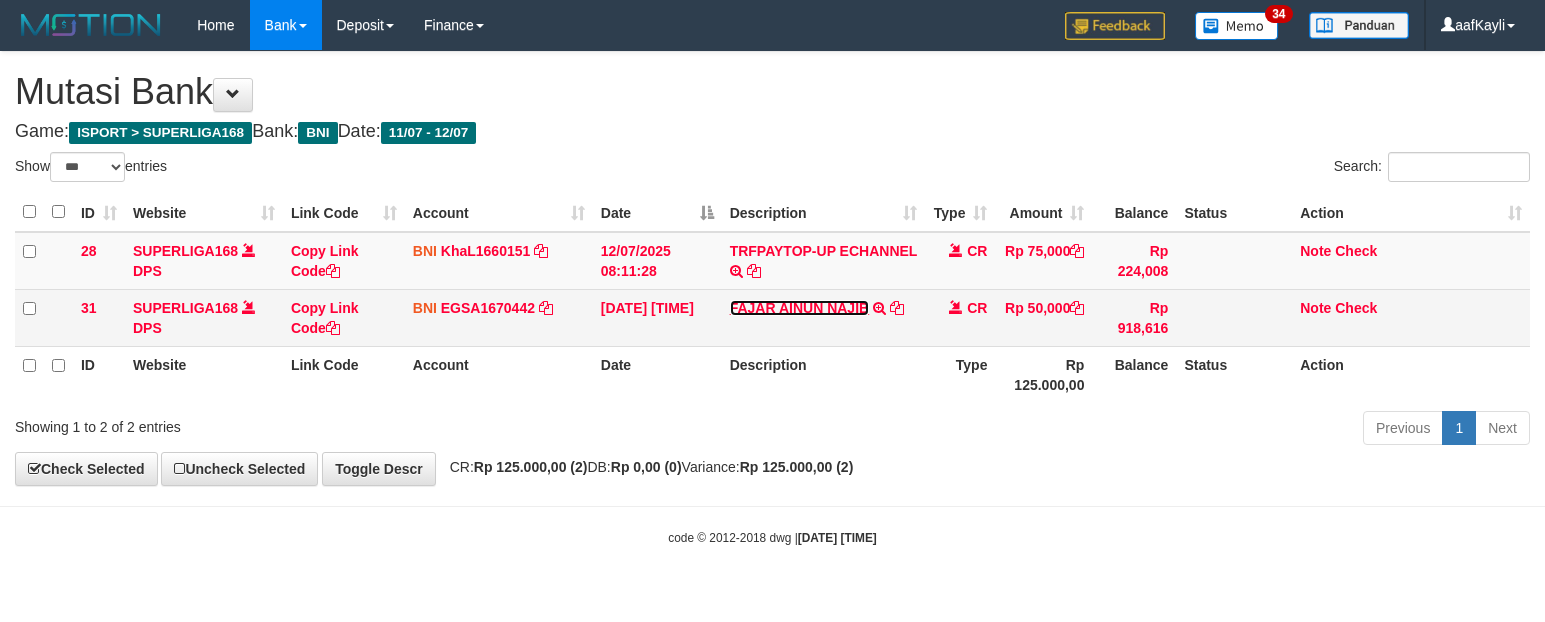 click on "FAJAR AINUN NAJIB" at bounding box center (800, 308) 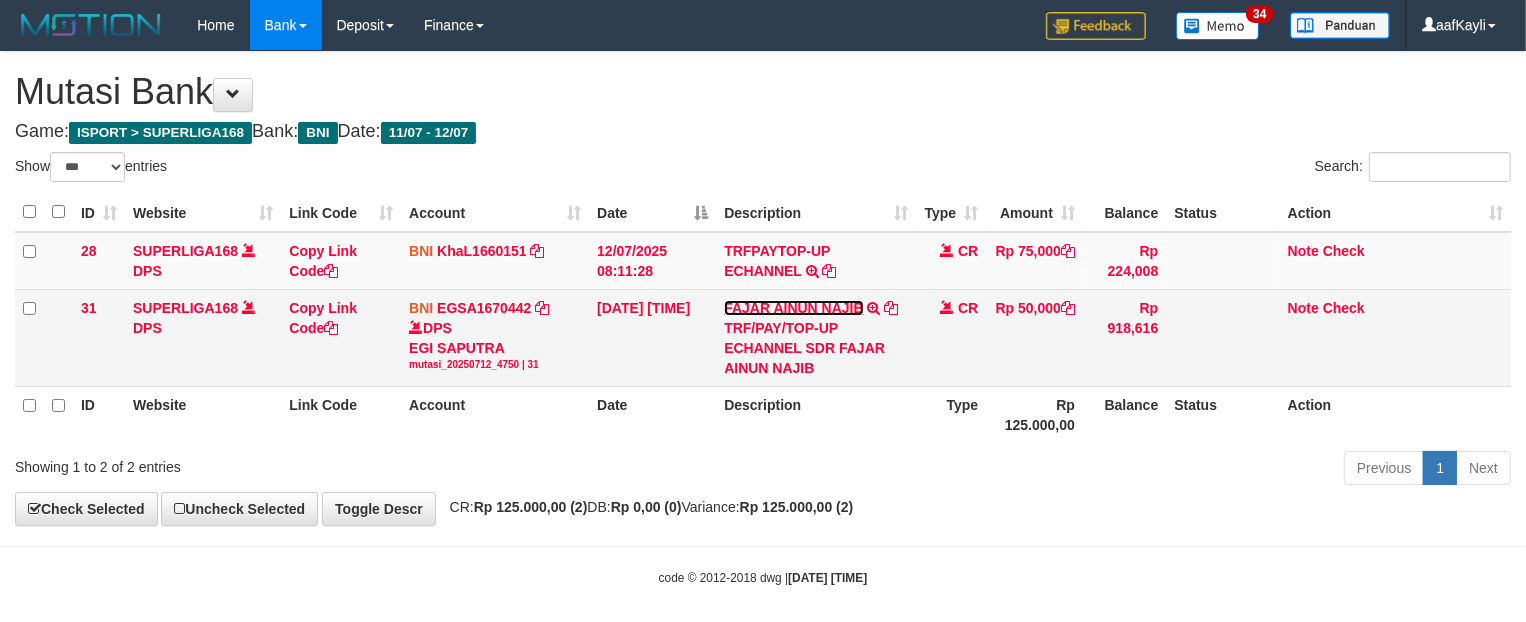 click on "FAJAR AINUN NAJIB" at bounding box center [794, 308] 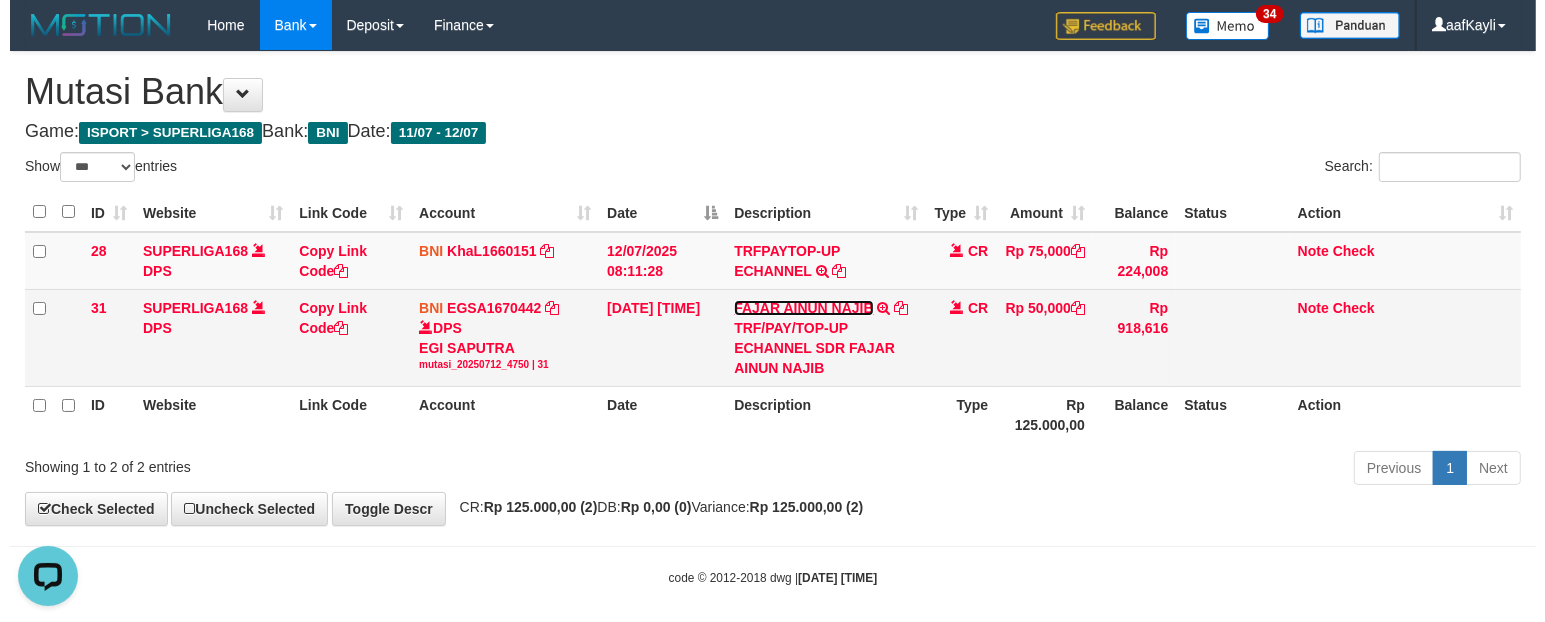 scroll, scrollTop: 0, scrollLeft: 0, axis: both 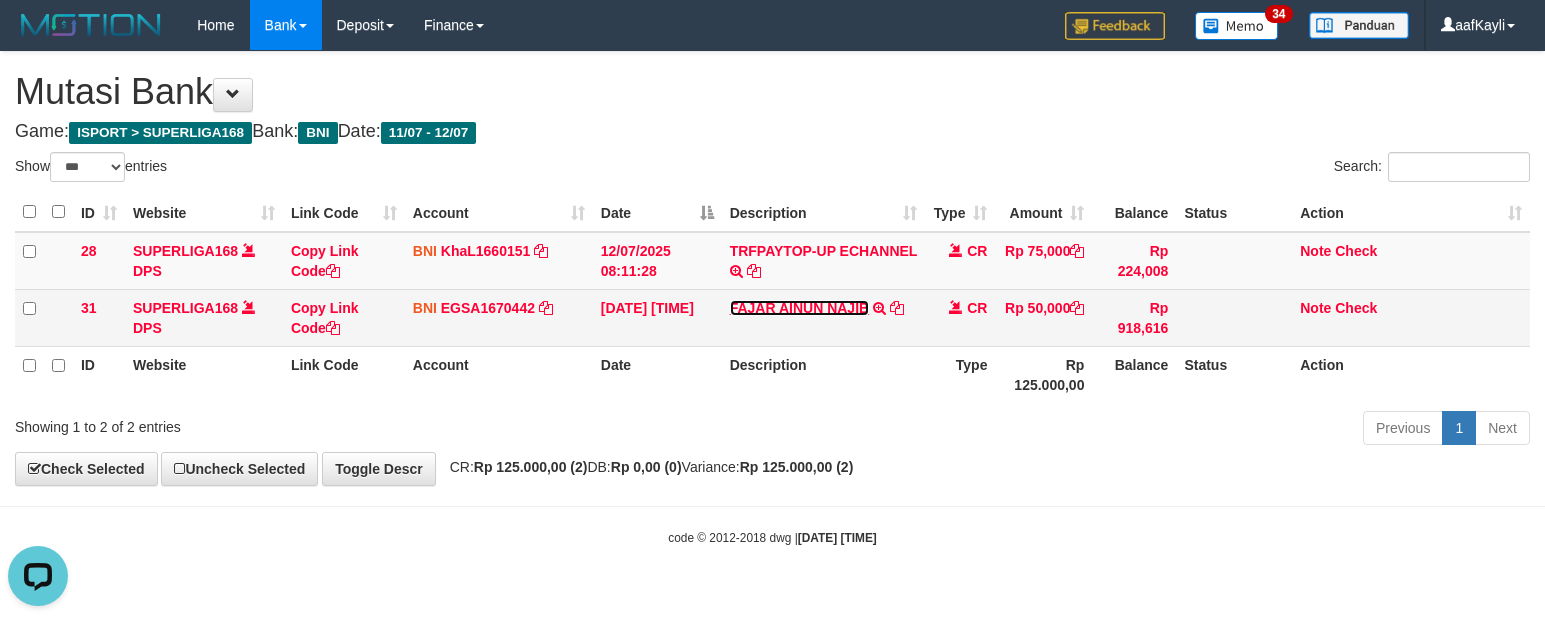 click on "FAJAR AINUN NAJIB         TRF/PAY/TOP-UP ECHANNEL SDR FAJAR AINUN NAJIB" at bounding box center (824, 317) 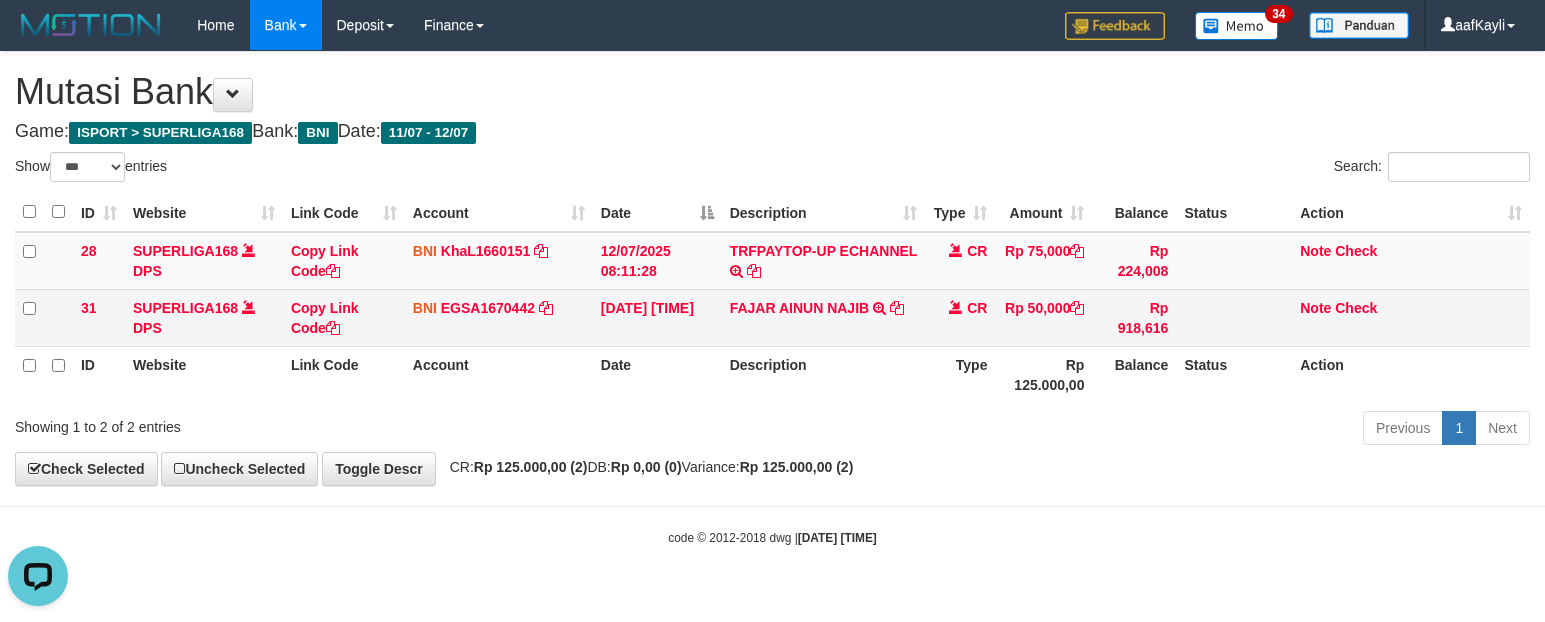 click on "FAJAR AINUN NAJIB         TRF/PAY/TOP-UP ECHANNEL SDR FAJAR AINUN NAJIB" at bounding box center (824, 317) 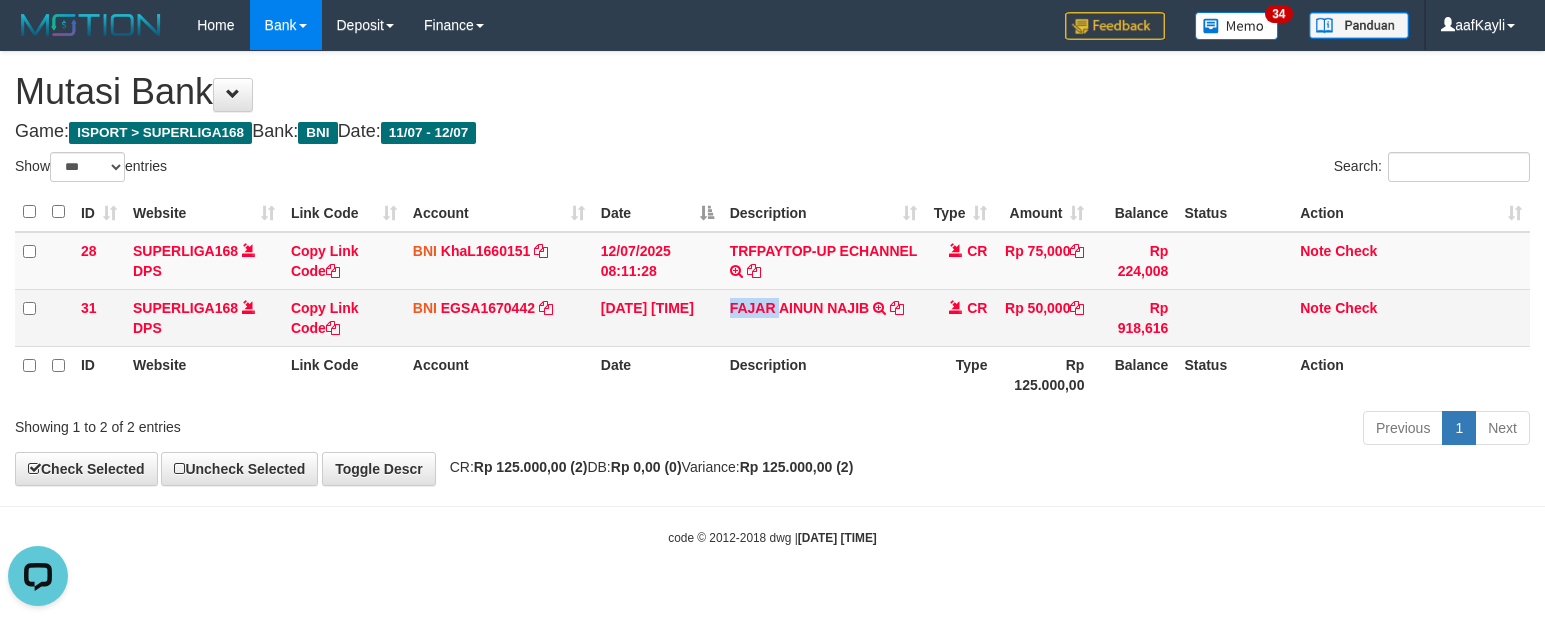 click on "FAJAR AINUN NAJIB         TRF/PAY/TOP-UP ECHANNEL SDR FAJAR AINUN NAJIB" at bounding box center [824, 317] 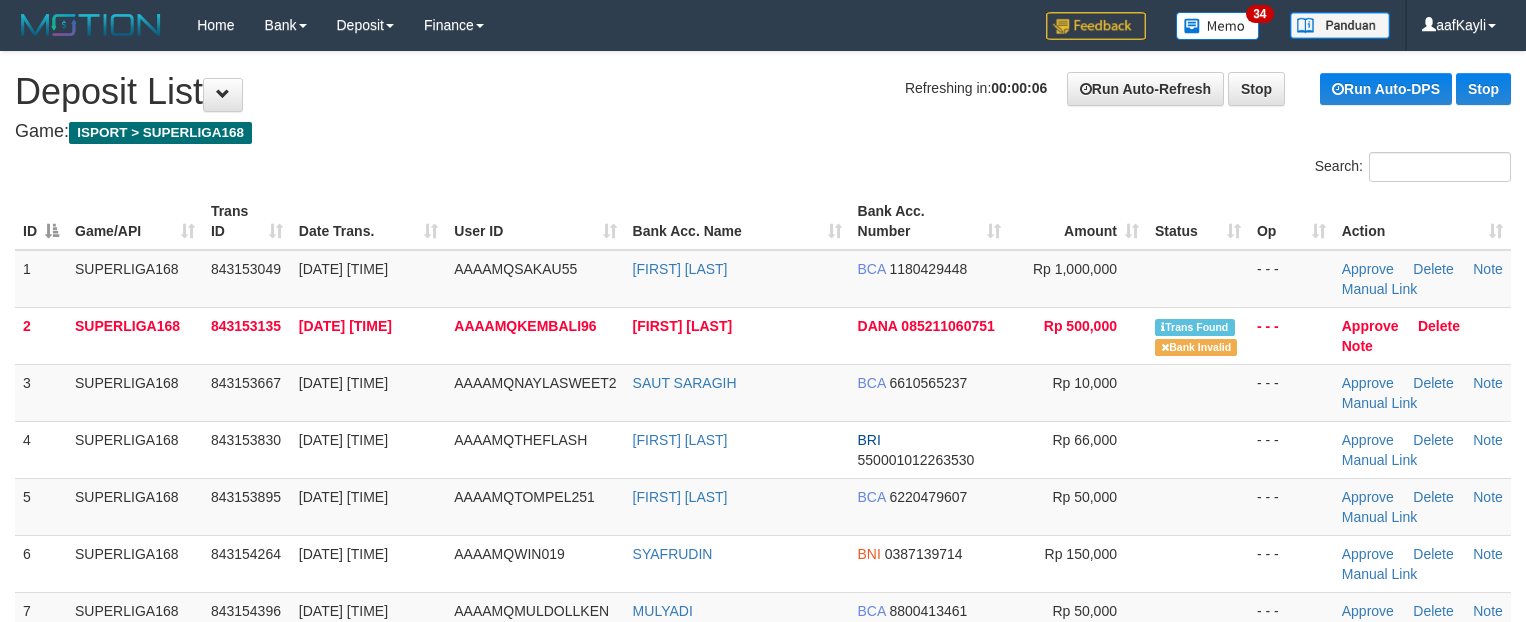 scroll, scrollTop: 1765, scrollLeft: 0, axis: vertical 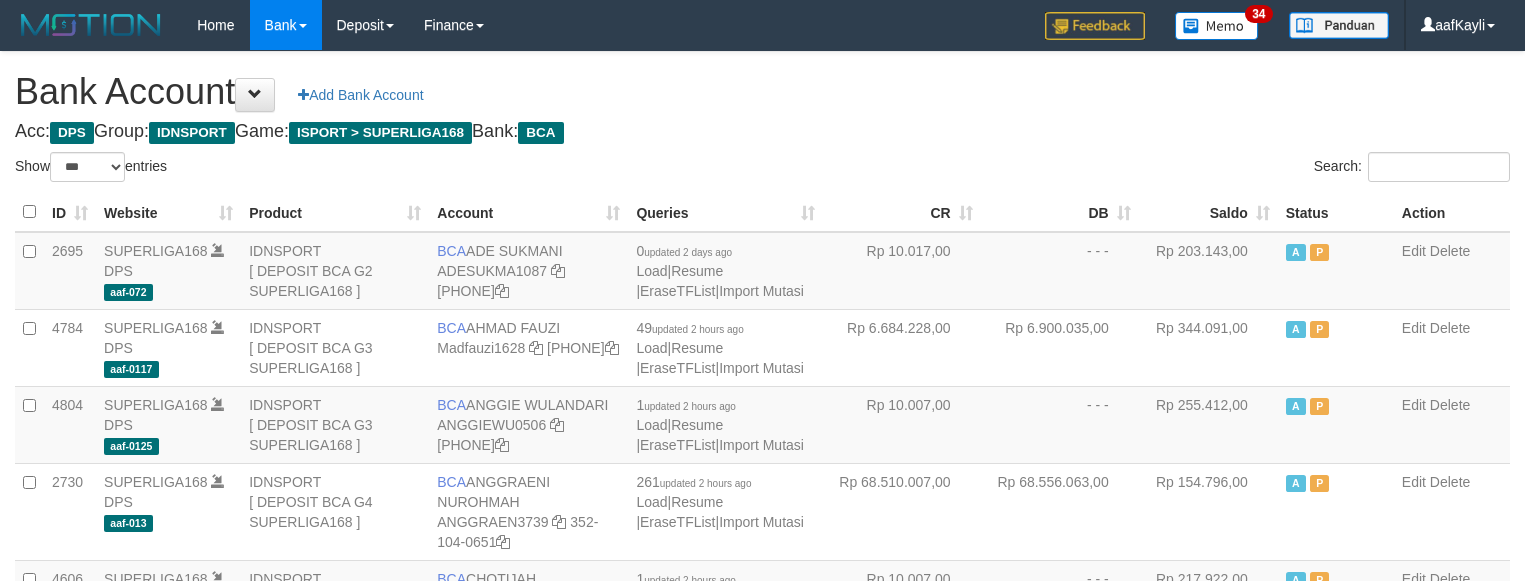 select on "***" 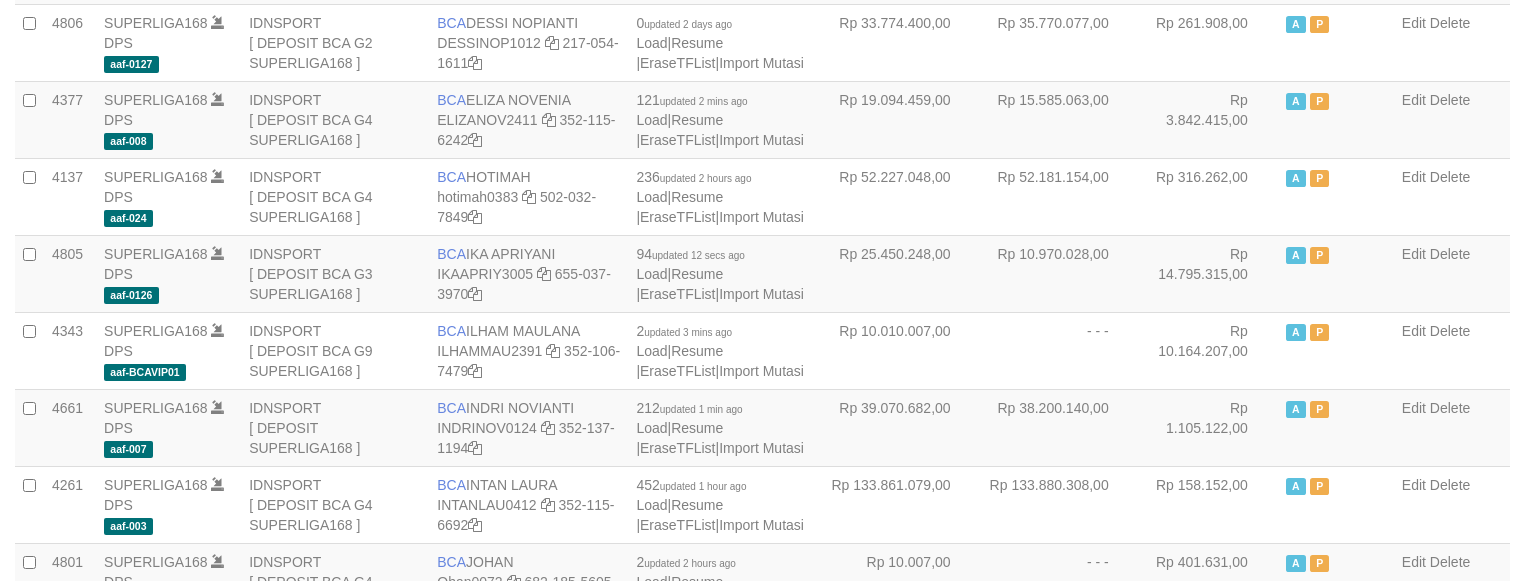 scroll, scrollTop: 675, scrollLeft: 0, axis: vertical 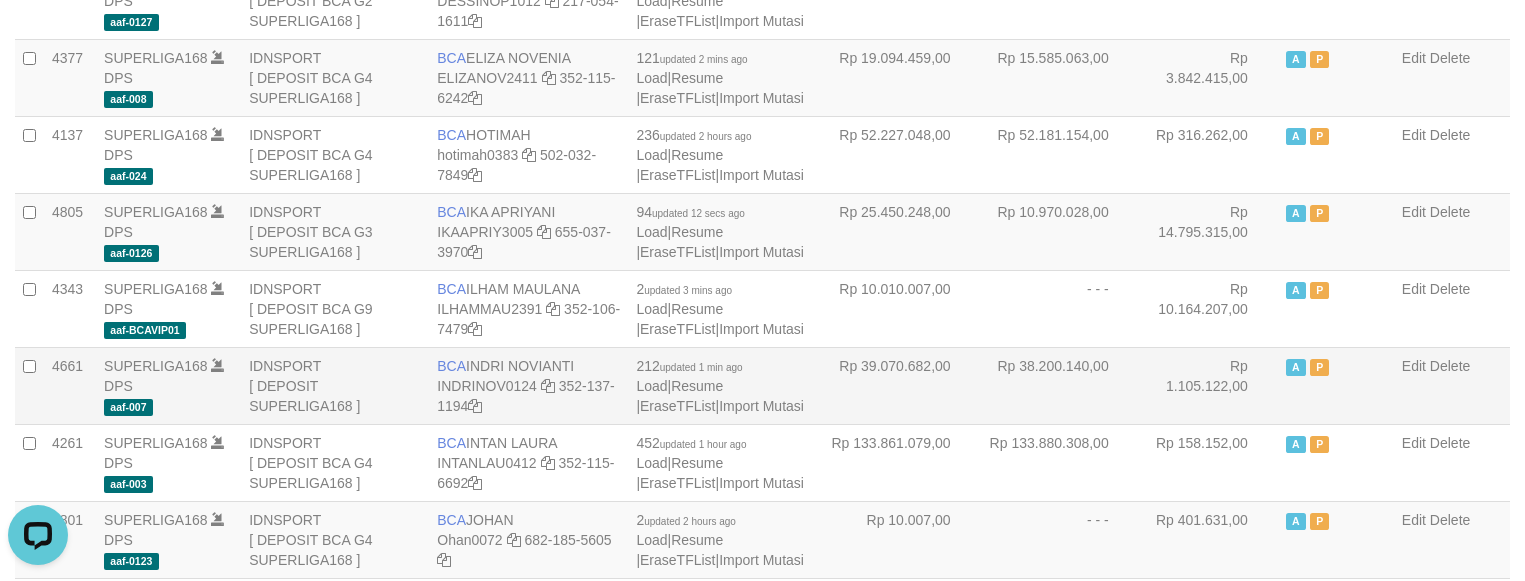 click on "Rp 39.070.682,00" at bounding box center (902, 385) 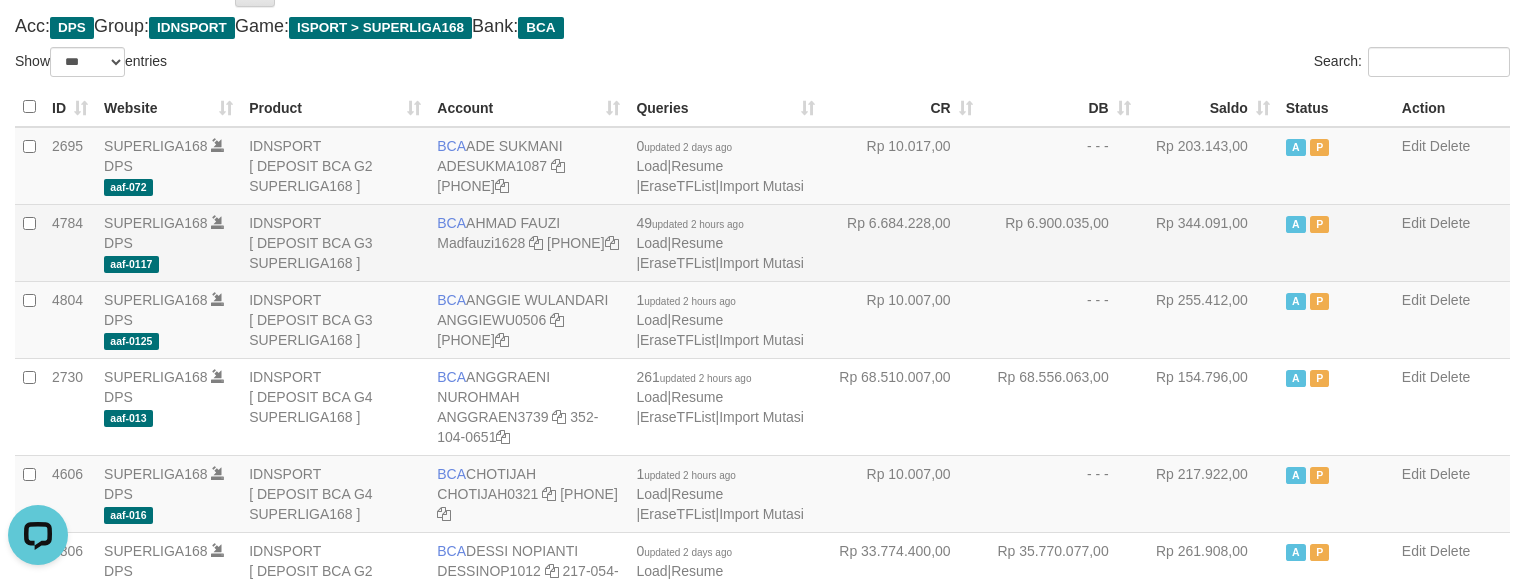 scroll, scrollTop: 0, scrollLeft: 0, axis: both 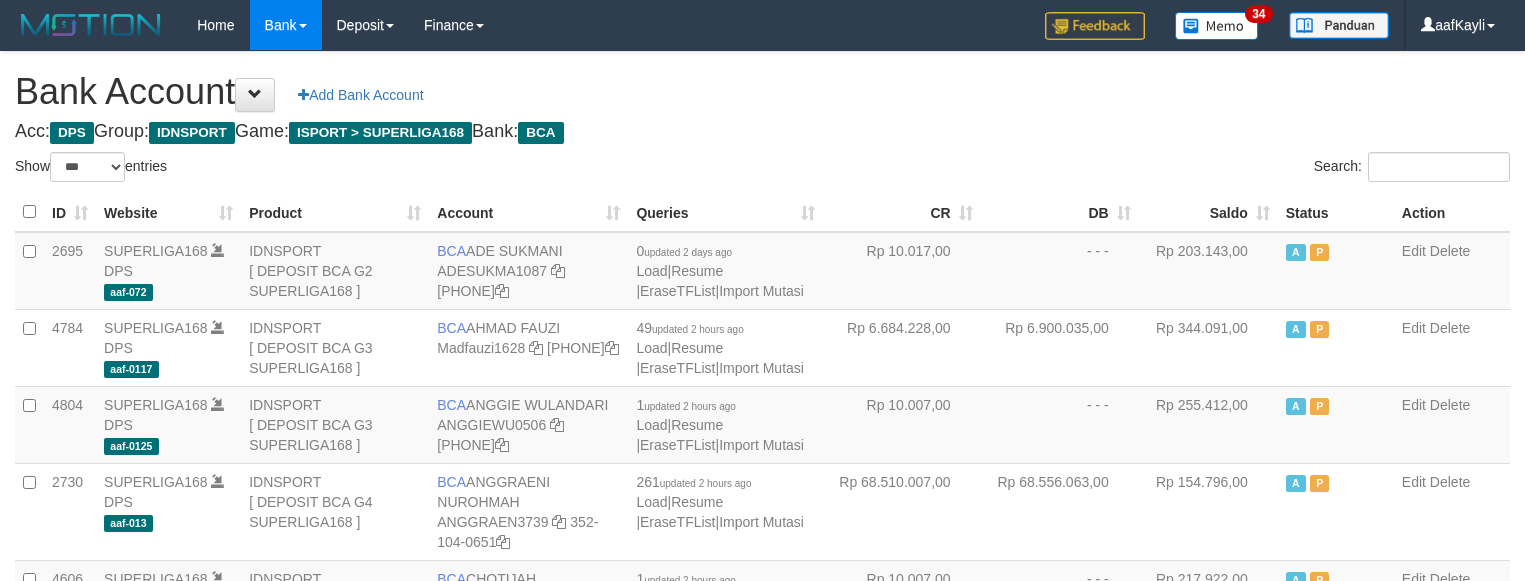 select on "***" 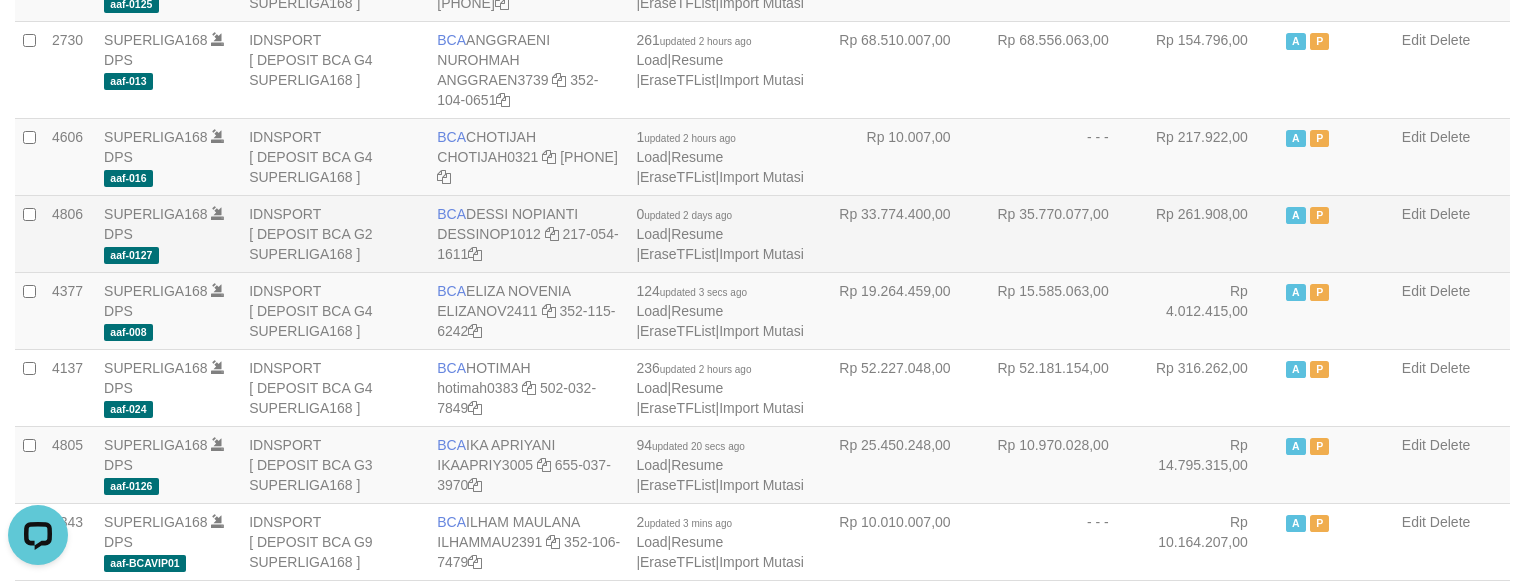 scroll, scrollTop: 0, scrollLeft: 0, axis: both 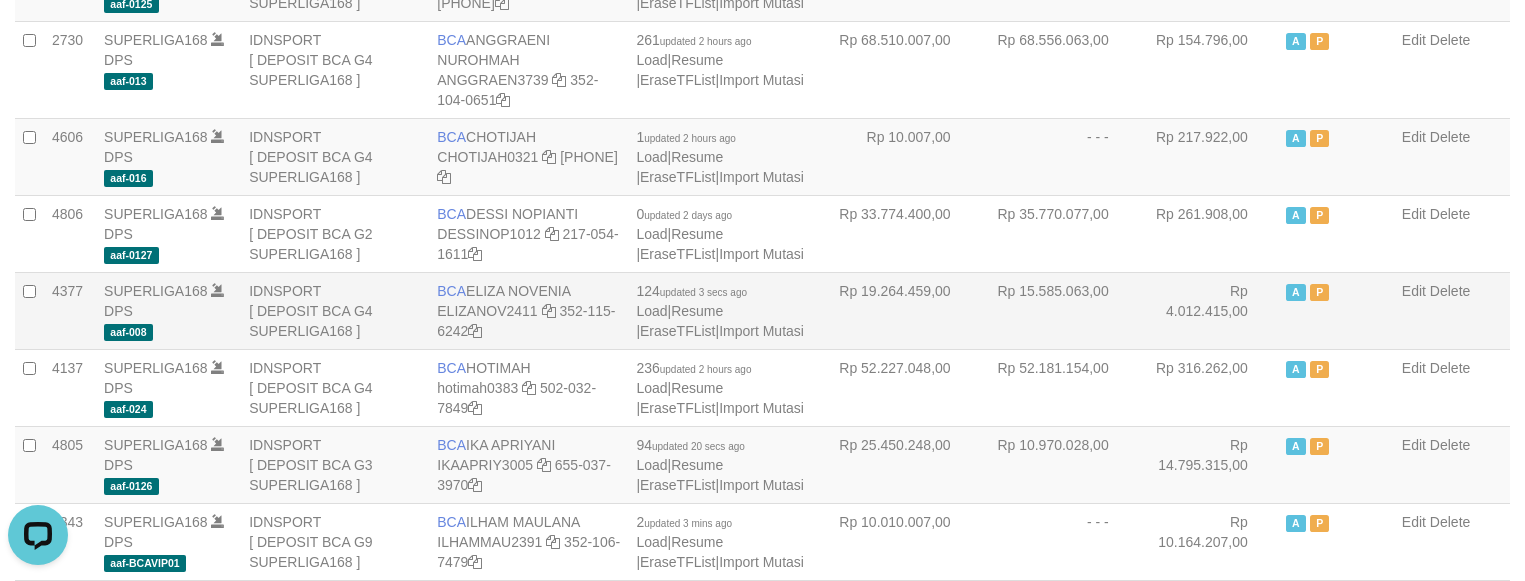 click on "Rp 4.012.415,00" at bounding box center [1208, 310] 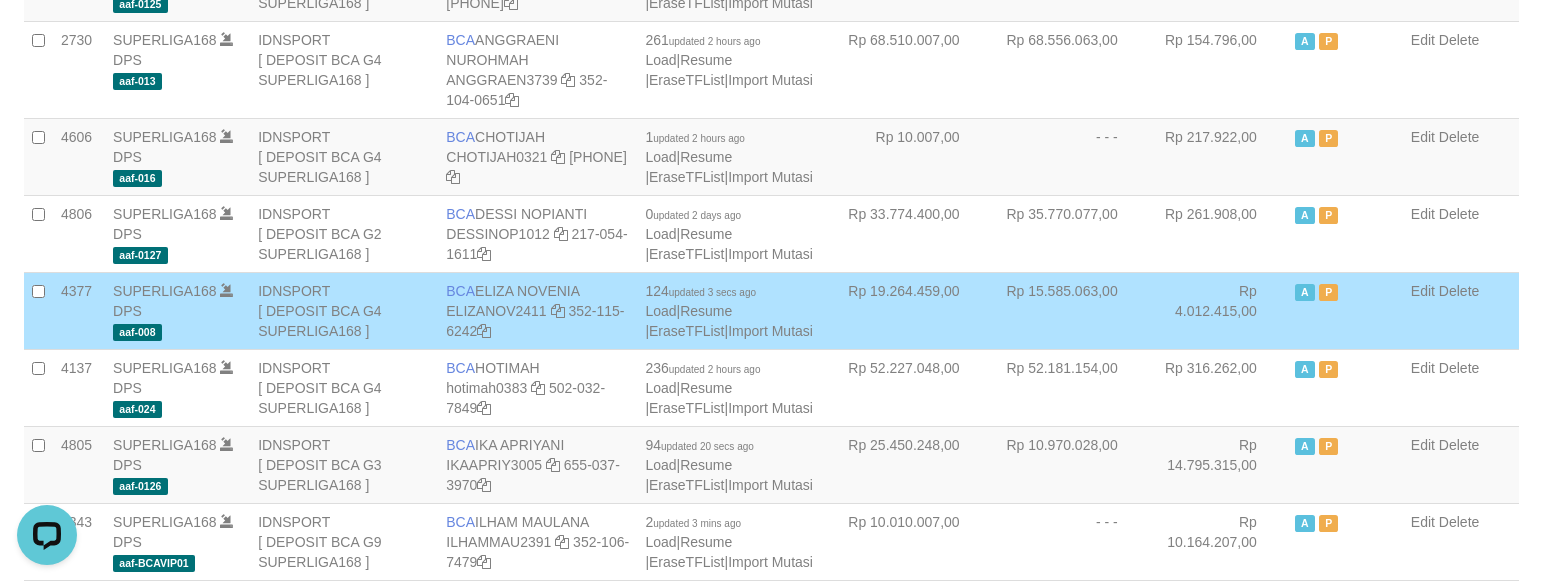 scroll, scrollTop: 1215, scrollLeft: 0, axis: vertical 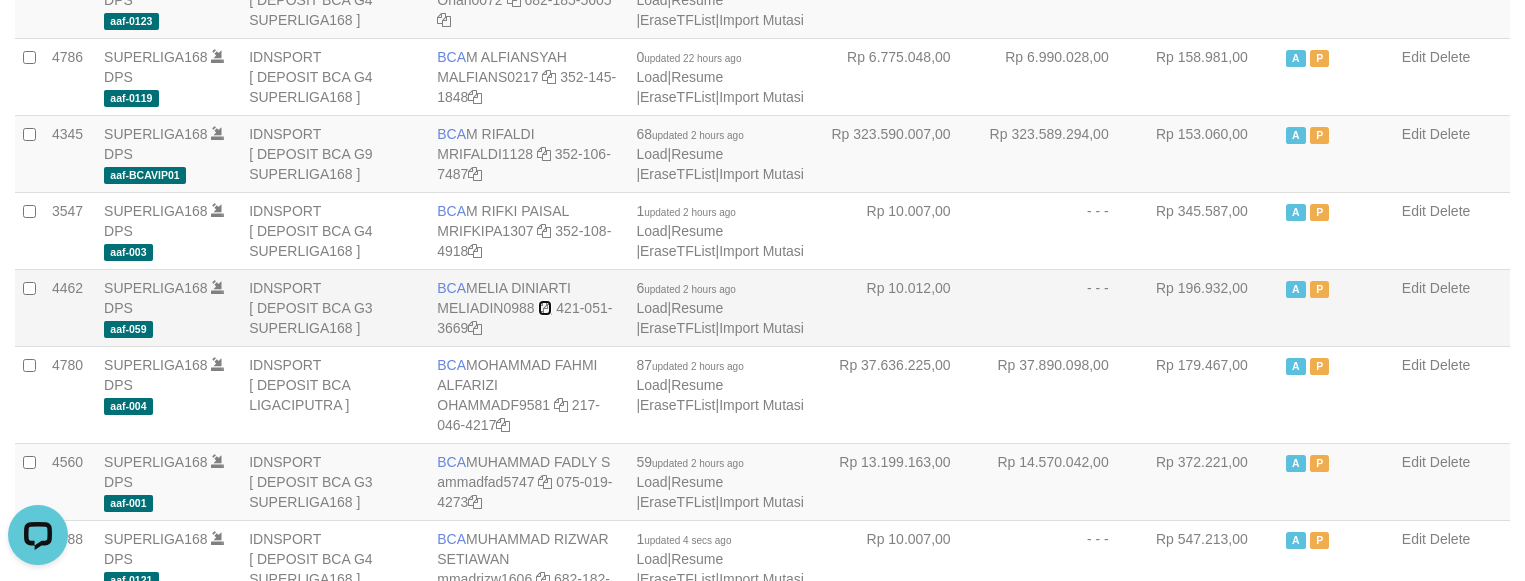 click at bounding box center (545, 308) 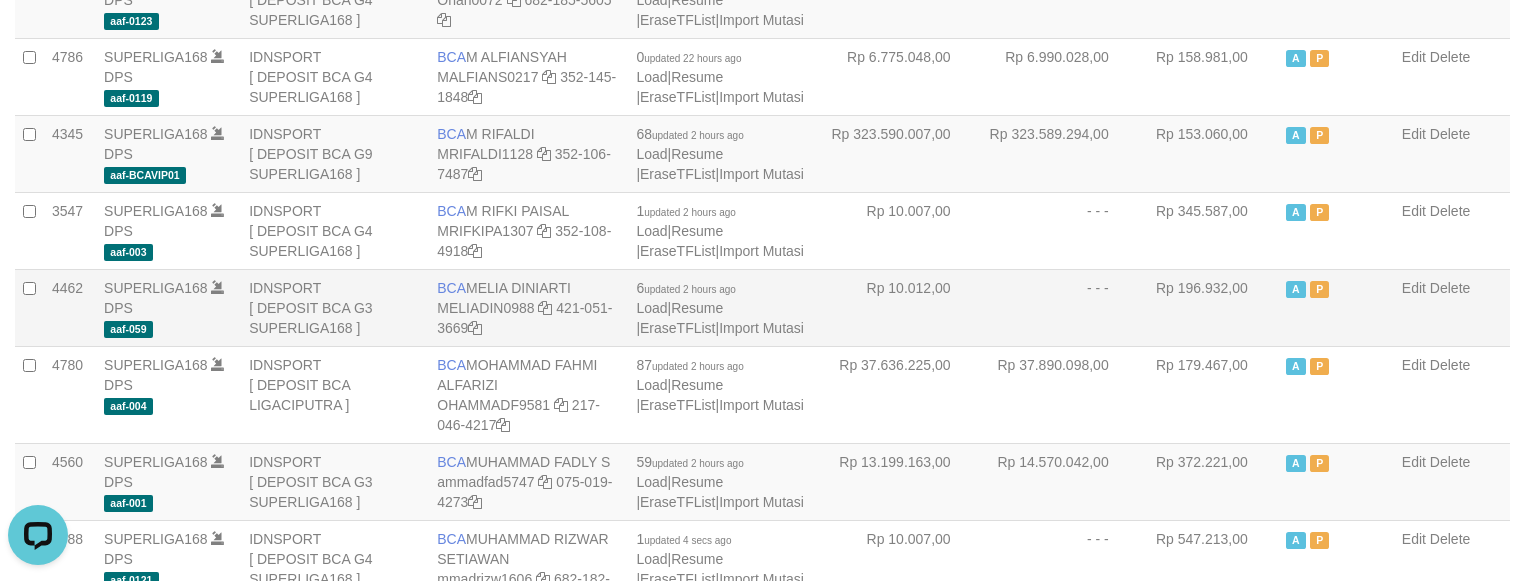 click on "- - -" at bounding box center (1060, 307) 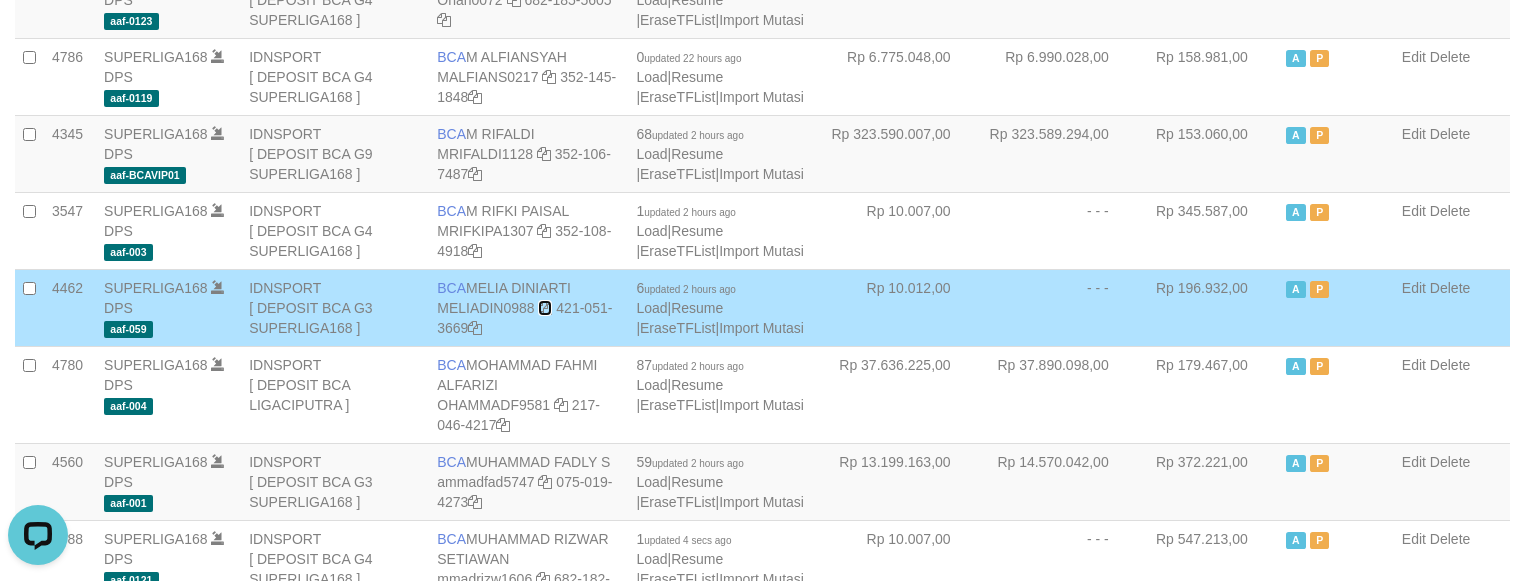 click at bounding box center (545, 308) 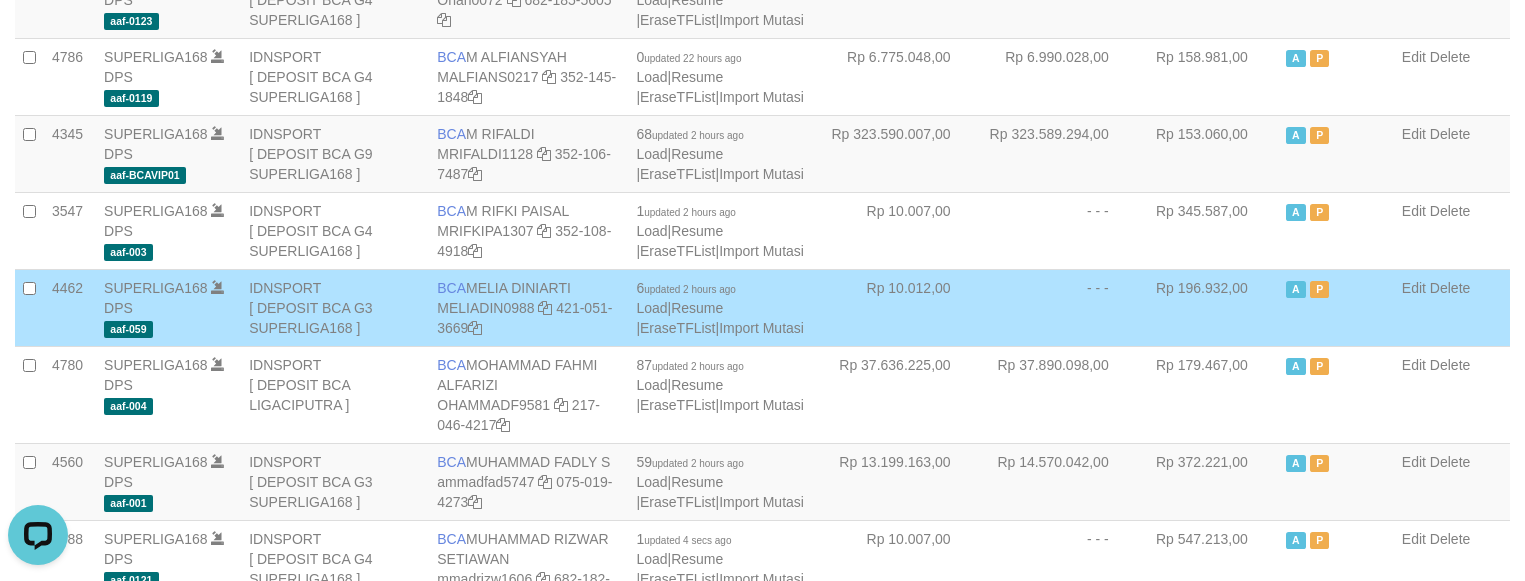 drag, startPoint x: 967, startPoint y: 271, endPoint x: 898, endPoint y: 277, distance: 69.260376 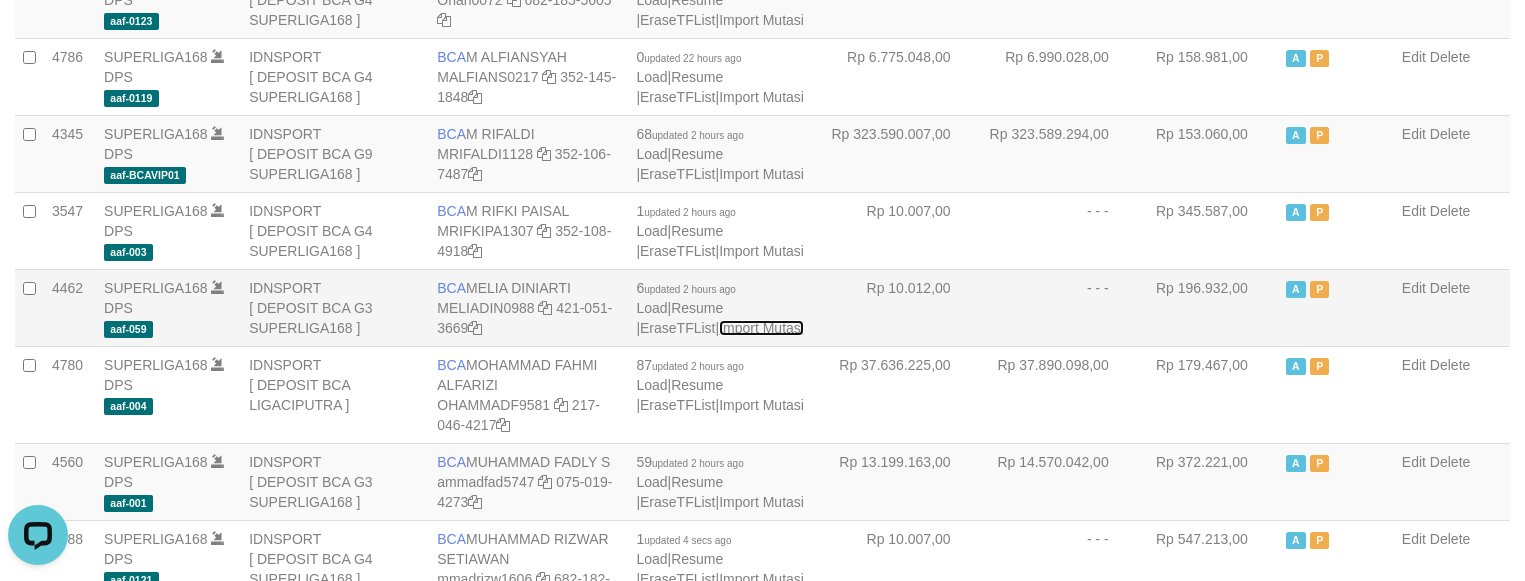 click on "Import Mutasi" at bounding box center (761, 328) 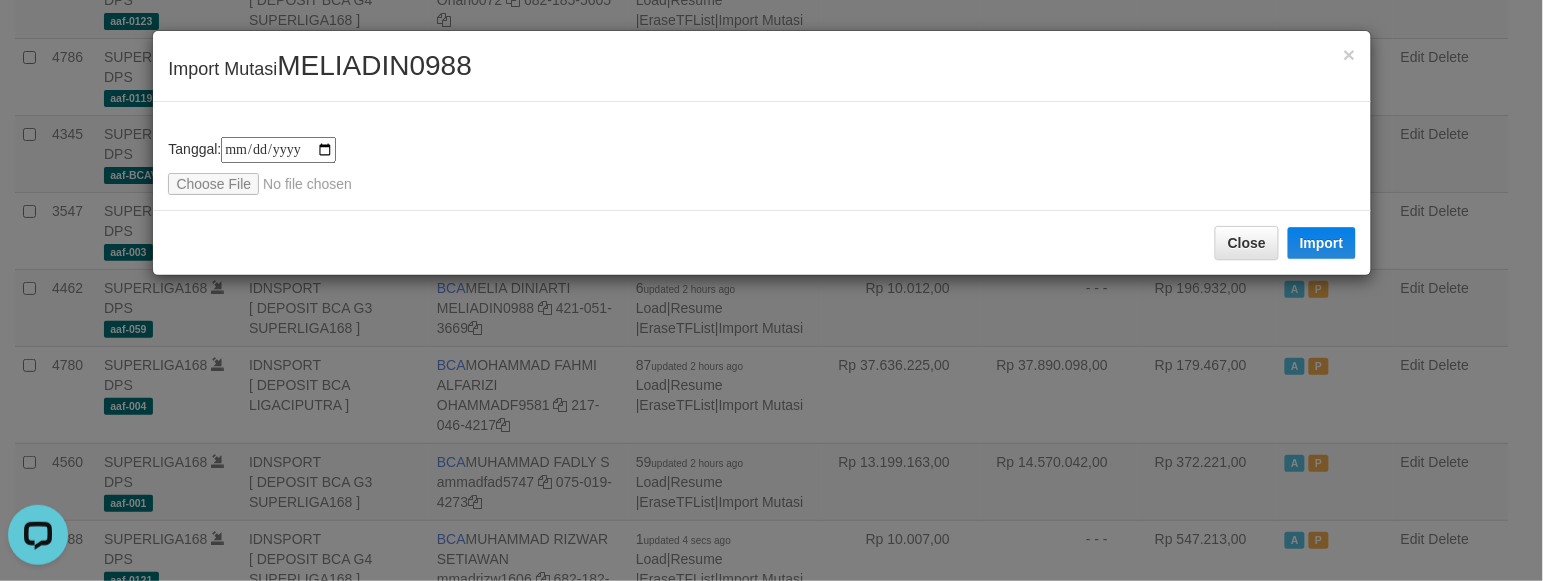 type on "**********" 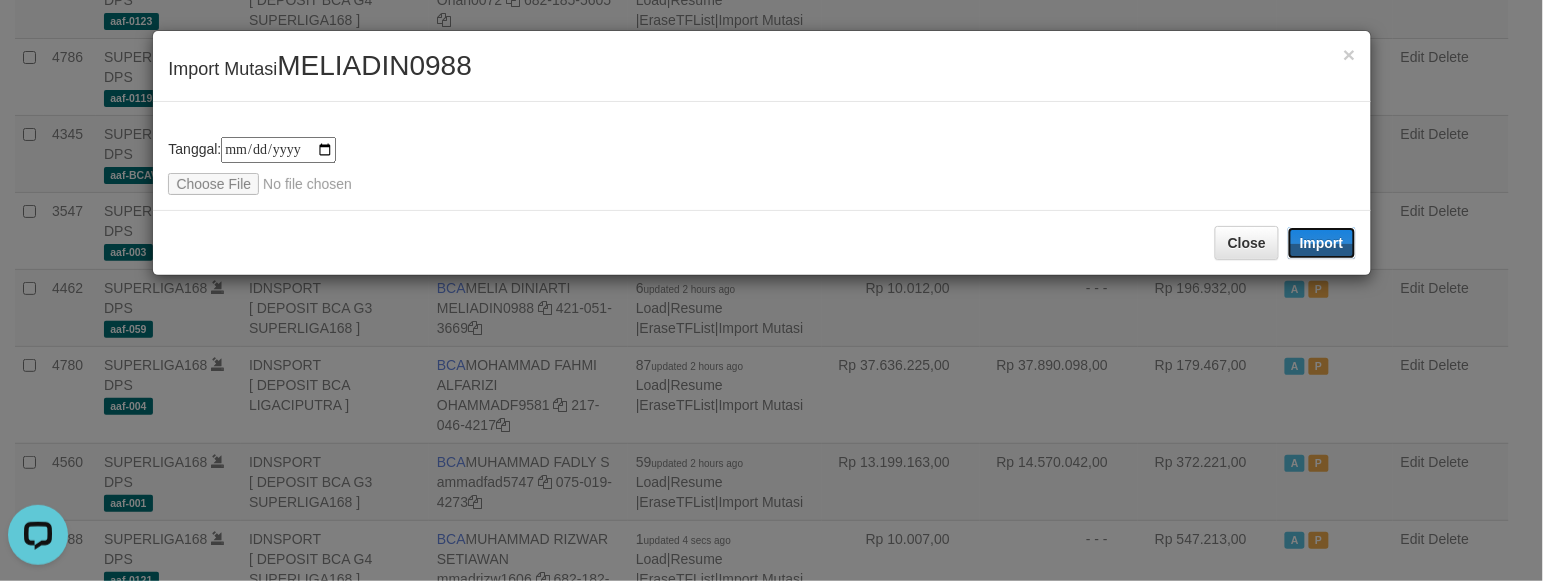 click on "Import" at bounding box center (1322, 243) 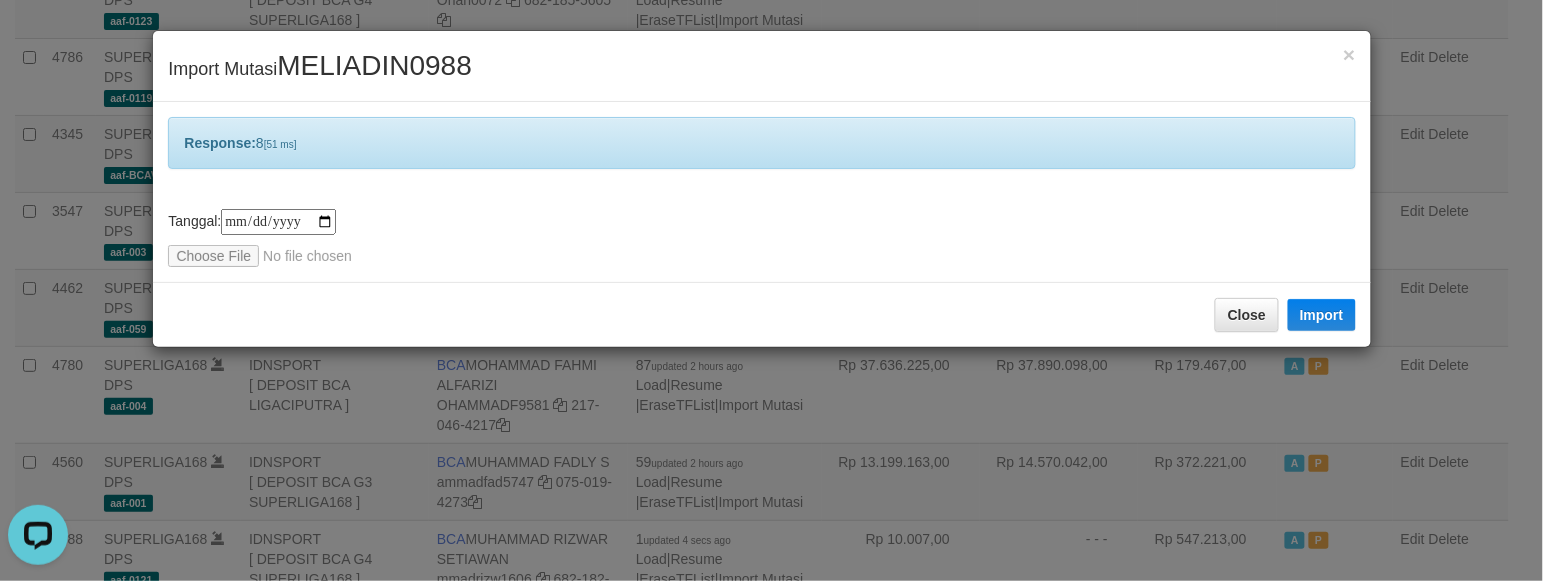 click on "**********" at bounding box center [761, 238] 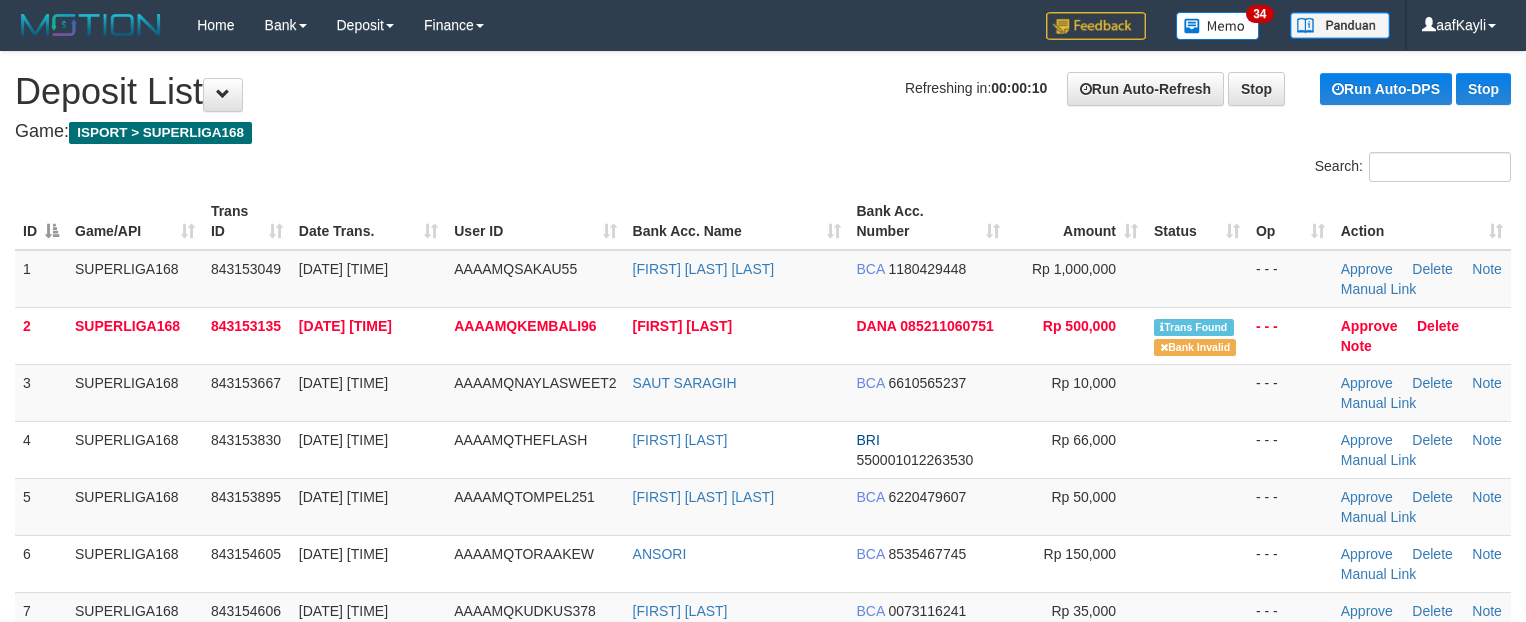 scroll, scrollTop: 0, scrollLeft: 0, axis: both 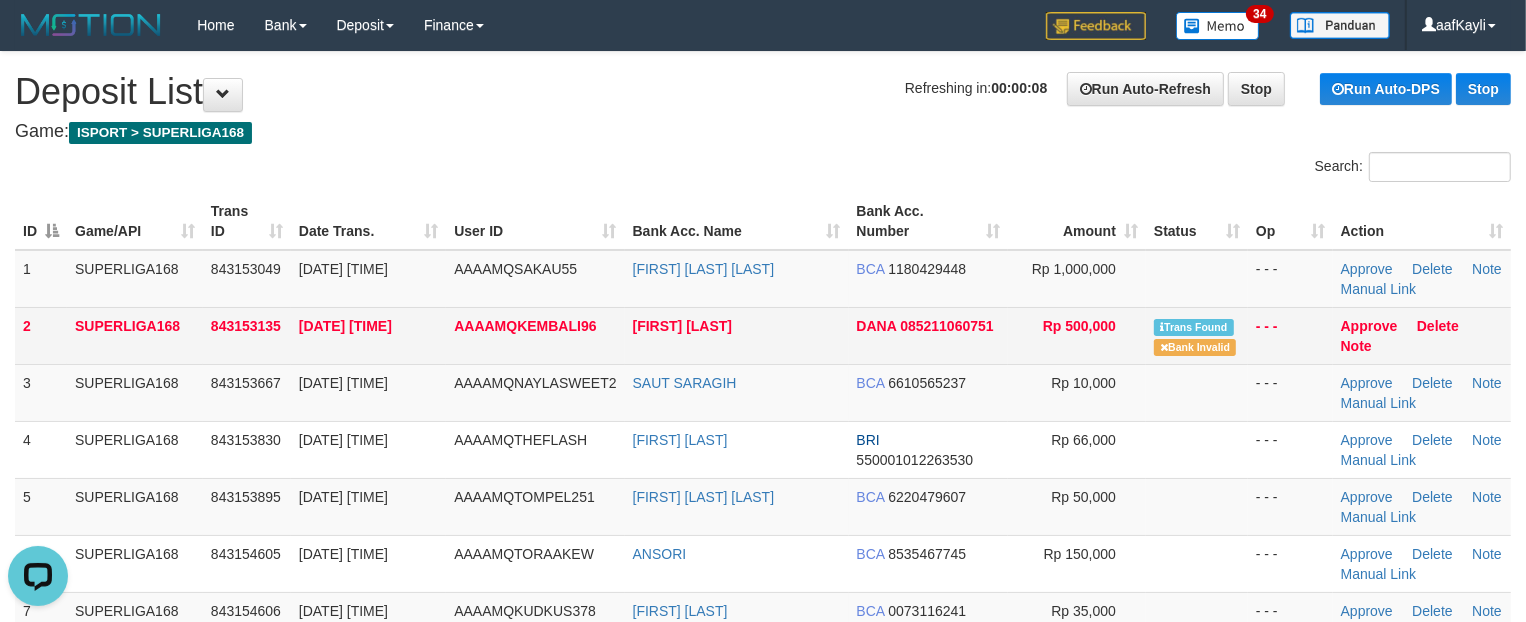 click on "[FIRST] [LAST]" at bounding box center (737, 335) 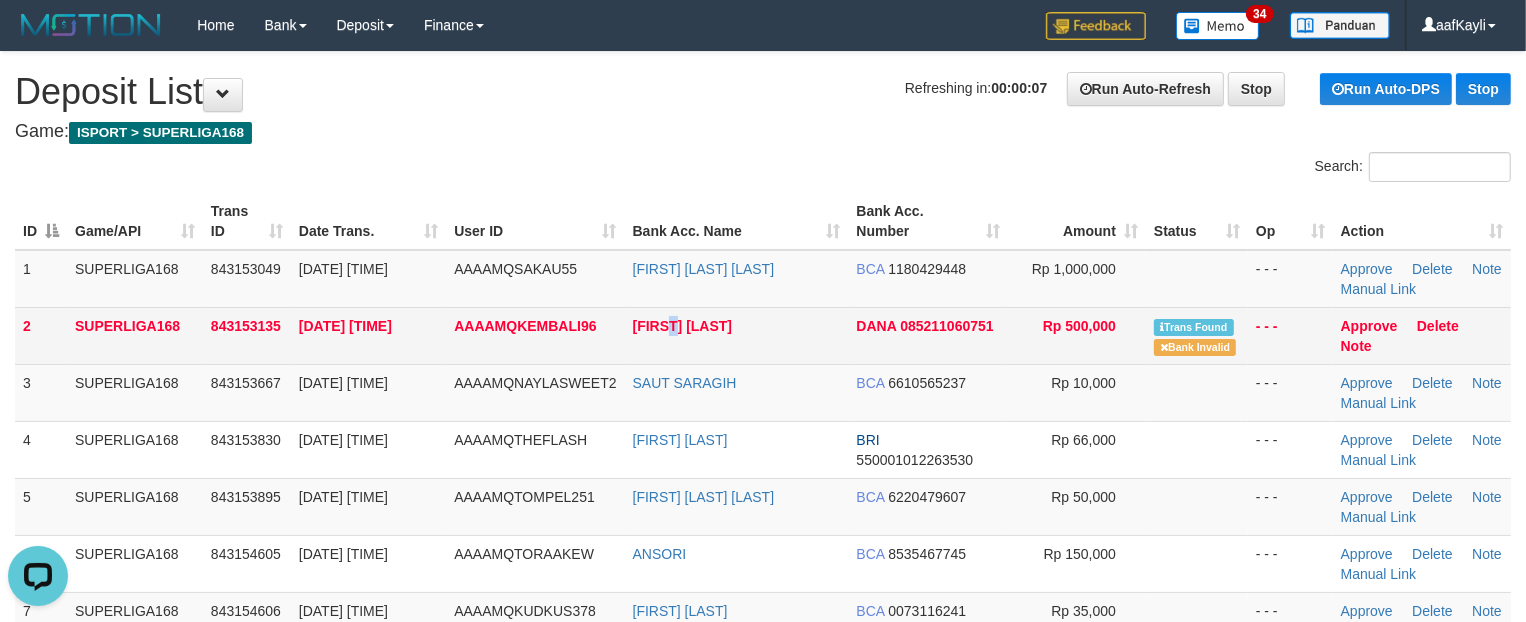 click on "[FIRST] [LAST]" at bounding box center [737, 335] 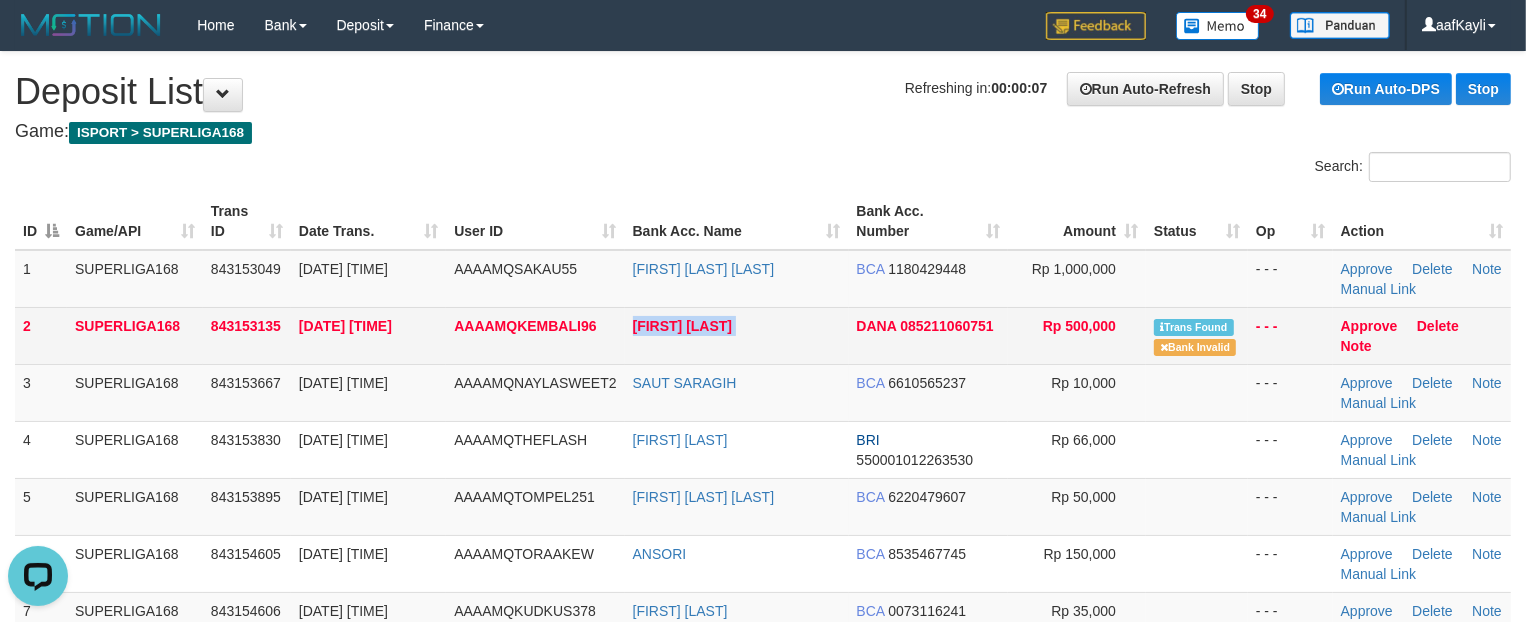 click on "[FIRST] [LAST]" at bounding box center (737, 335) 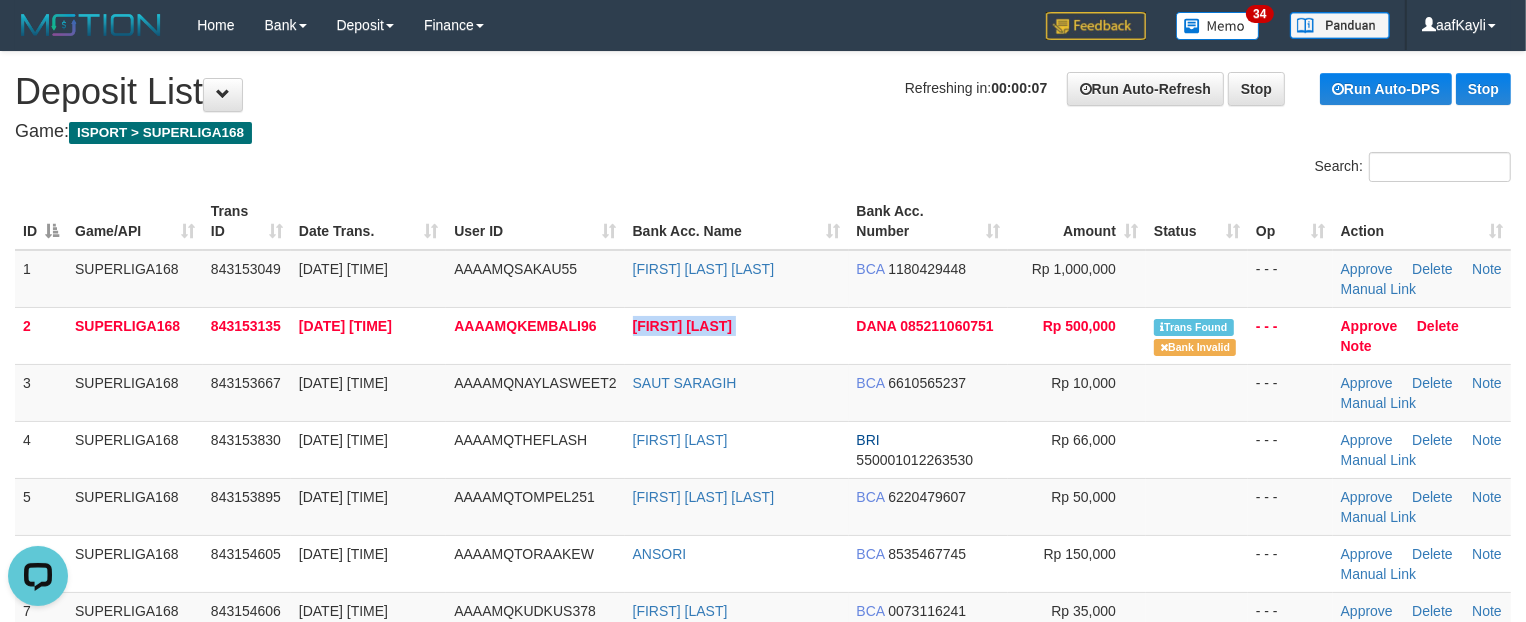 copy on "[FIRST] [LAST]" 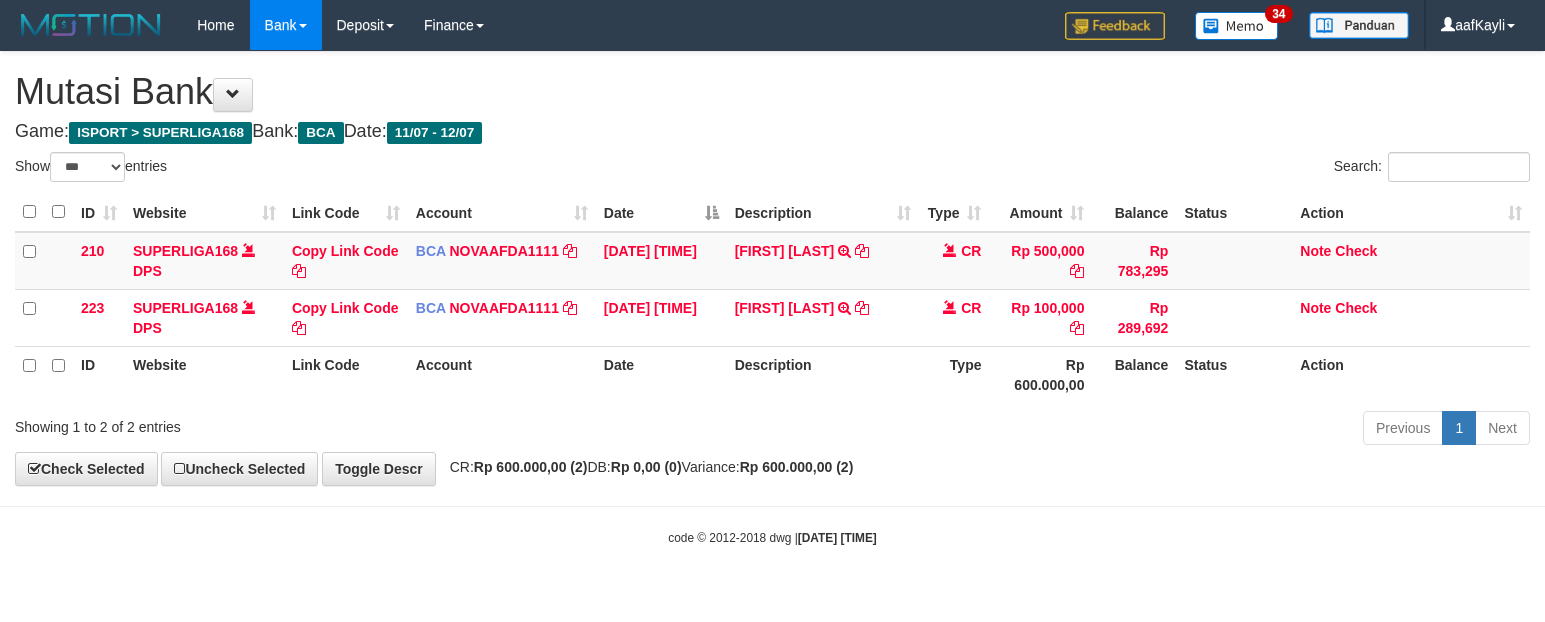 select on "***" 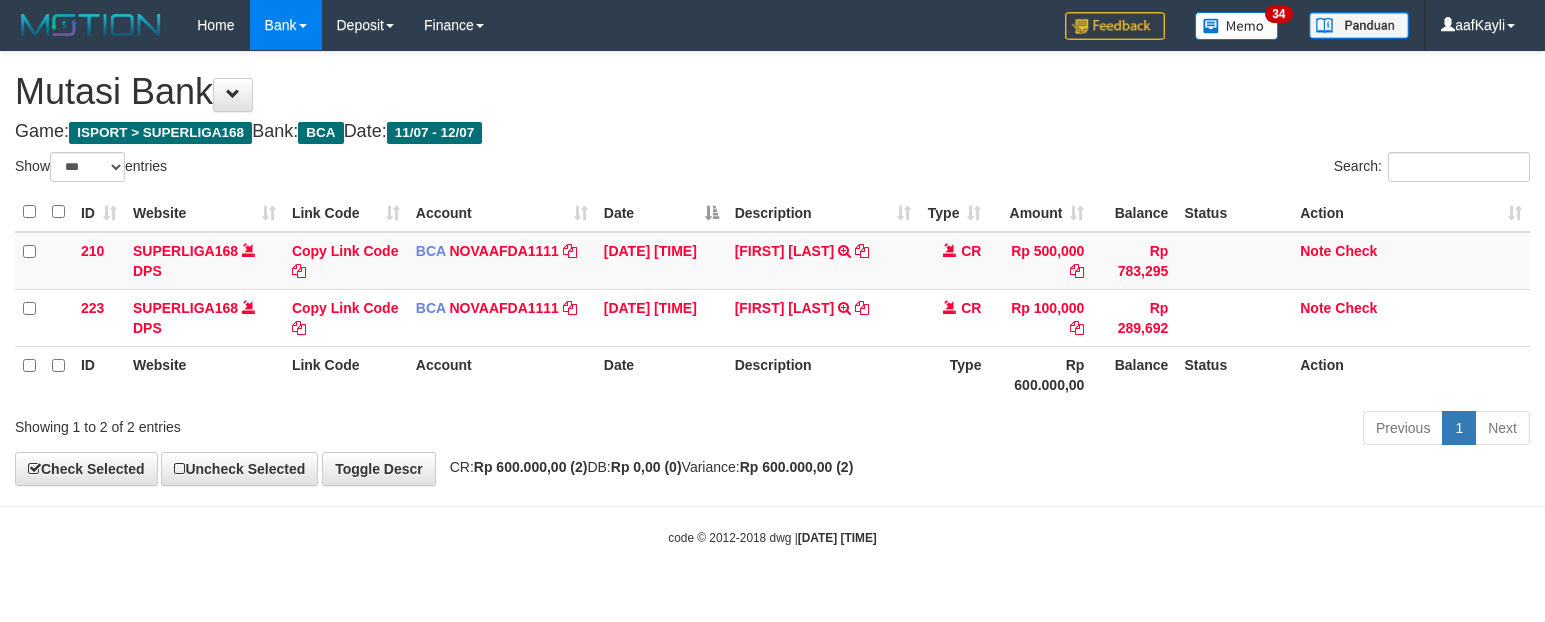 scroll, scrollTop: 0, scrollLeft: 0, axis: both 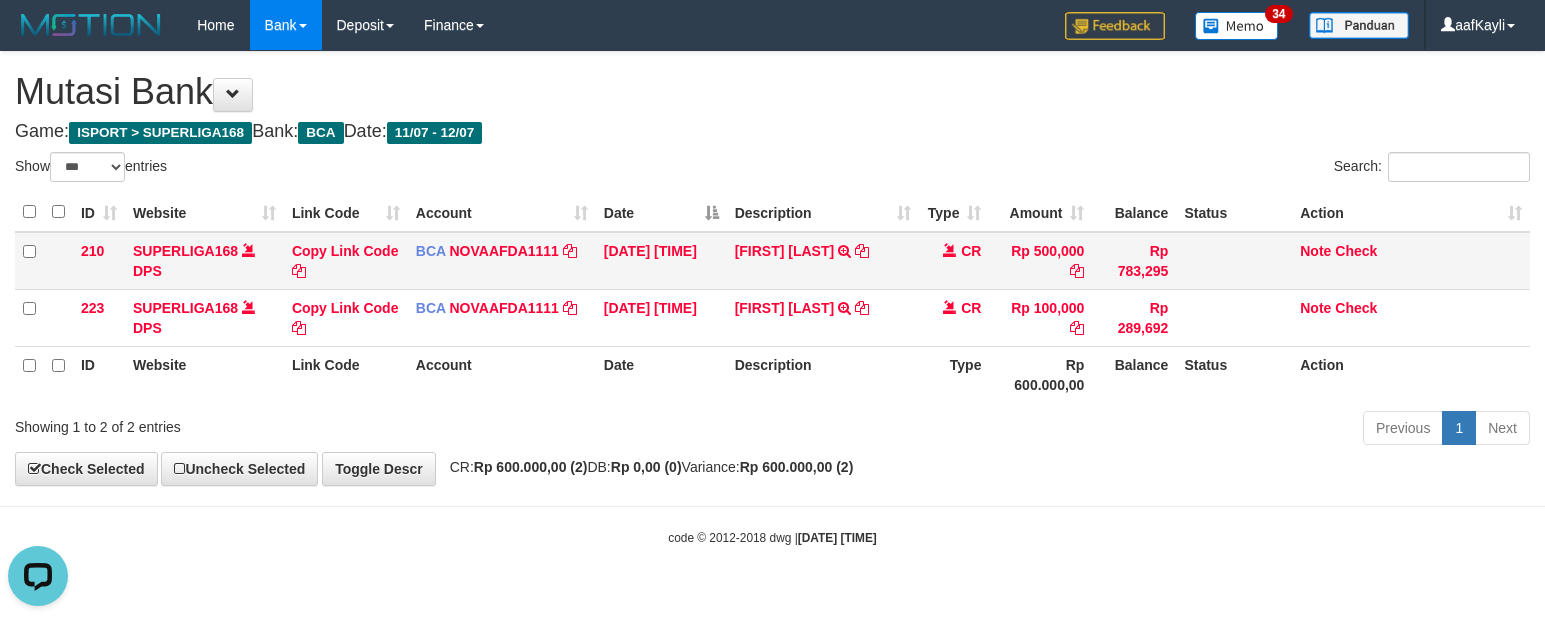 click on "SANDI RUKMANA         TRSF E-BANKING CR 07/12 324R1
SANDI RUKMANA" at bounding box center [823, 261] 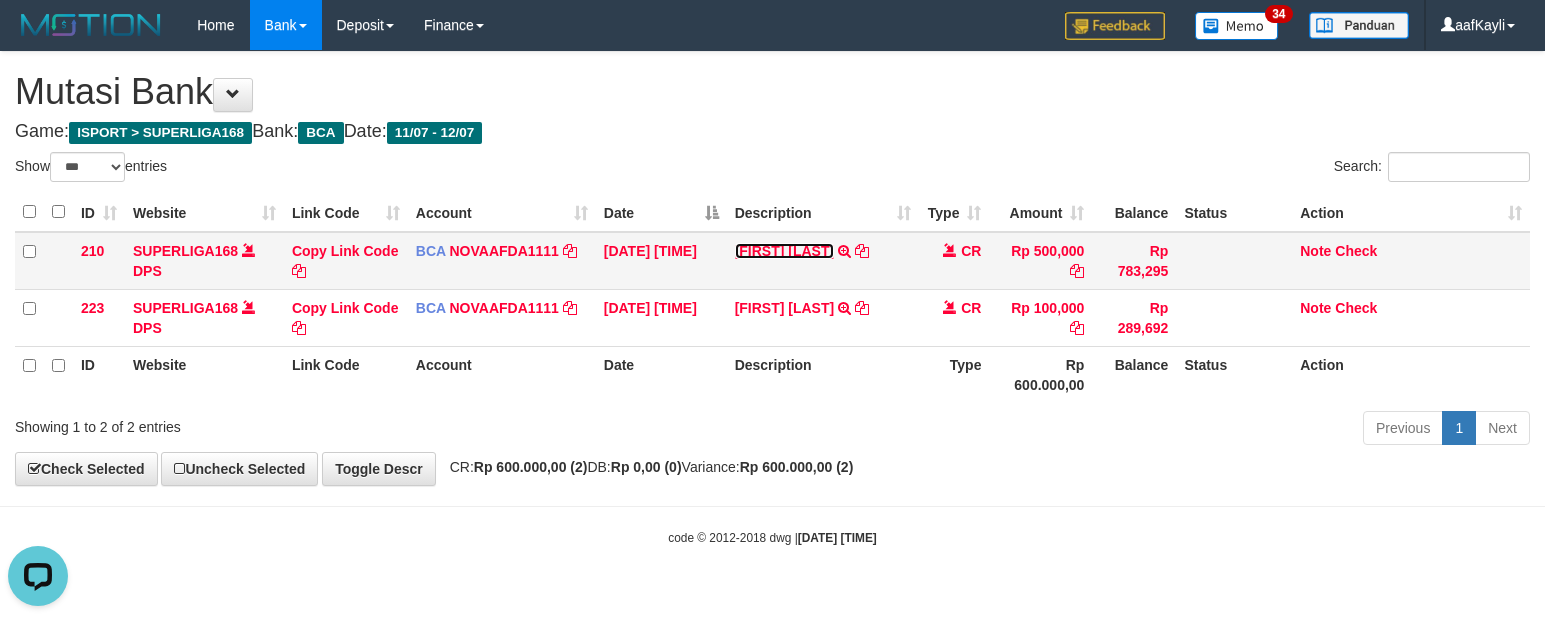 click on "[FIRST] [LAST]" at bounding box center (785, 251) 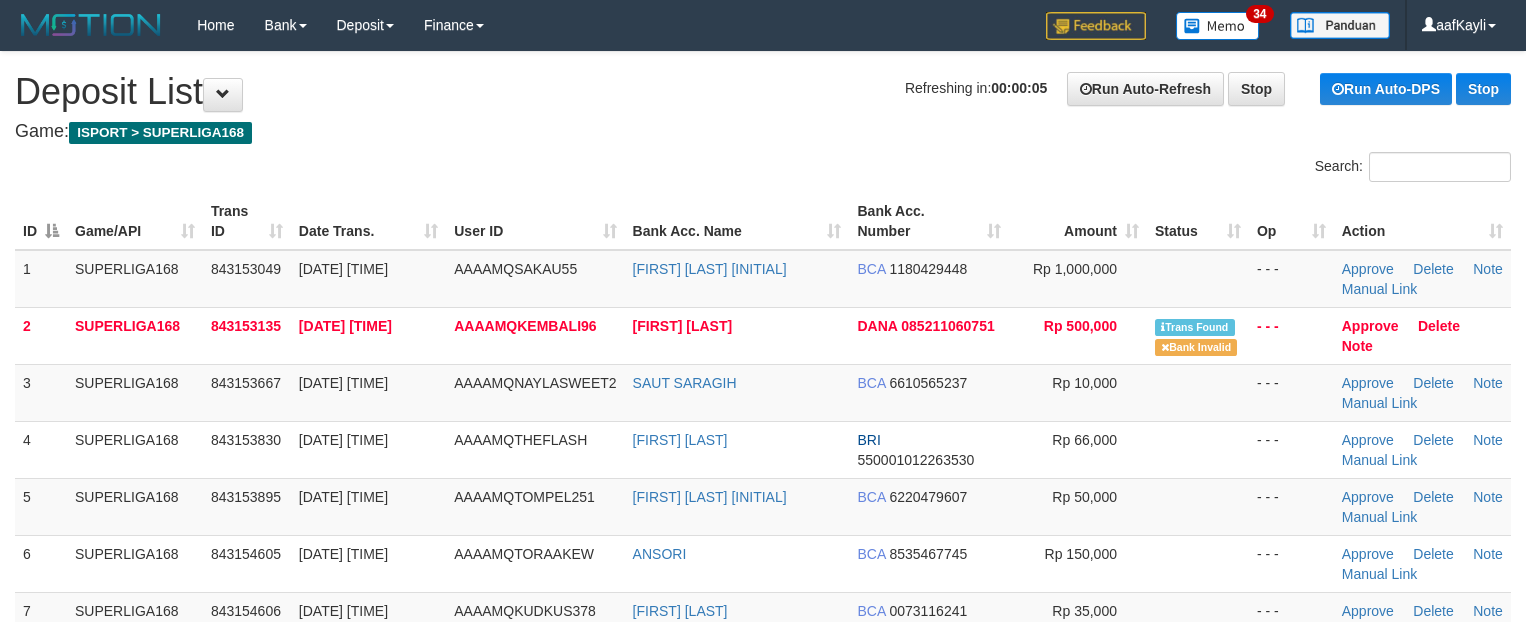 scroll, scrollTop: 0, scrollLeft: 0, axis: both 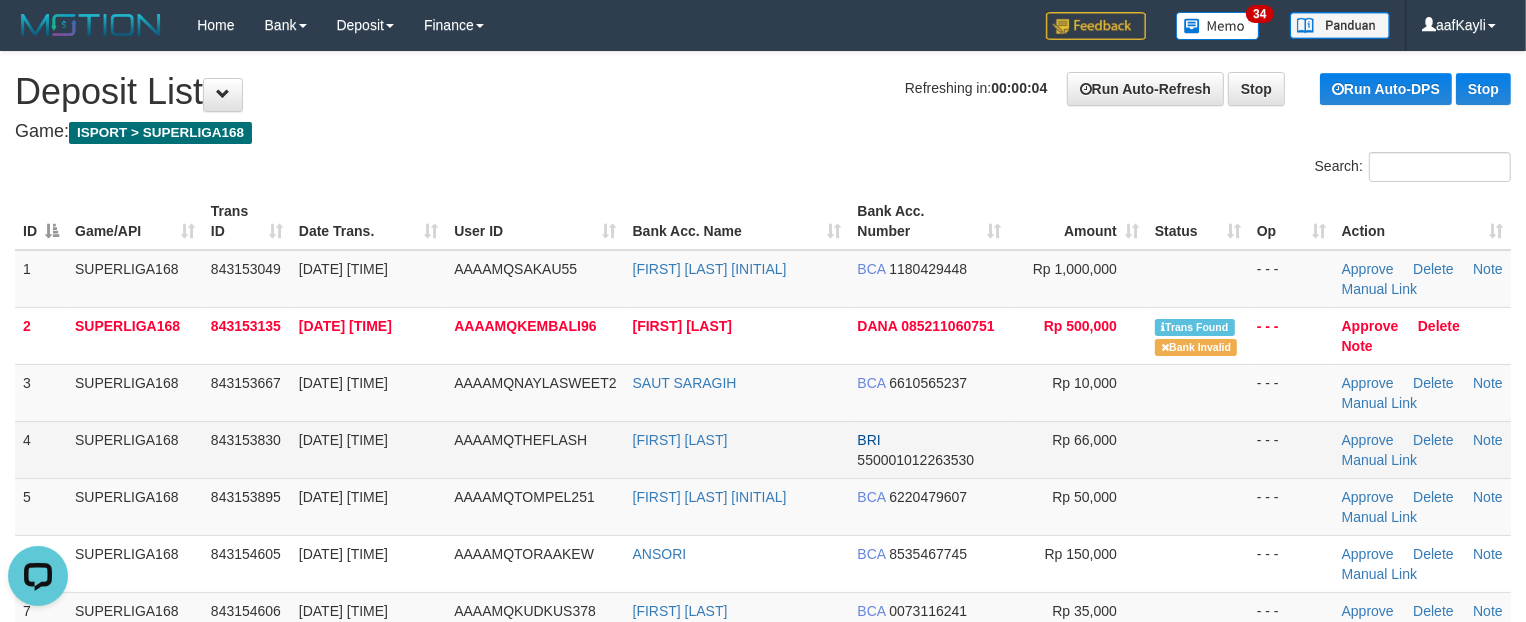 click at bounding box center (1198, 449) 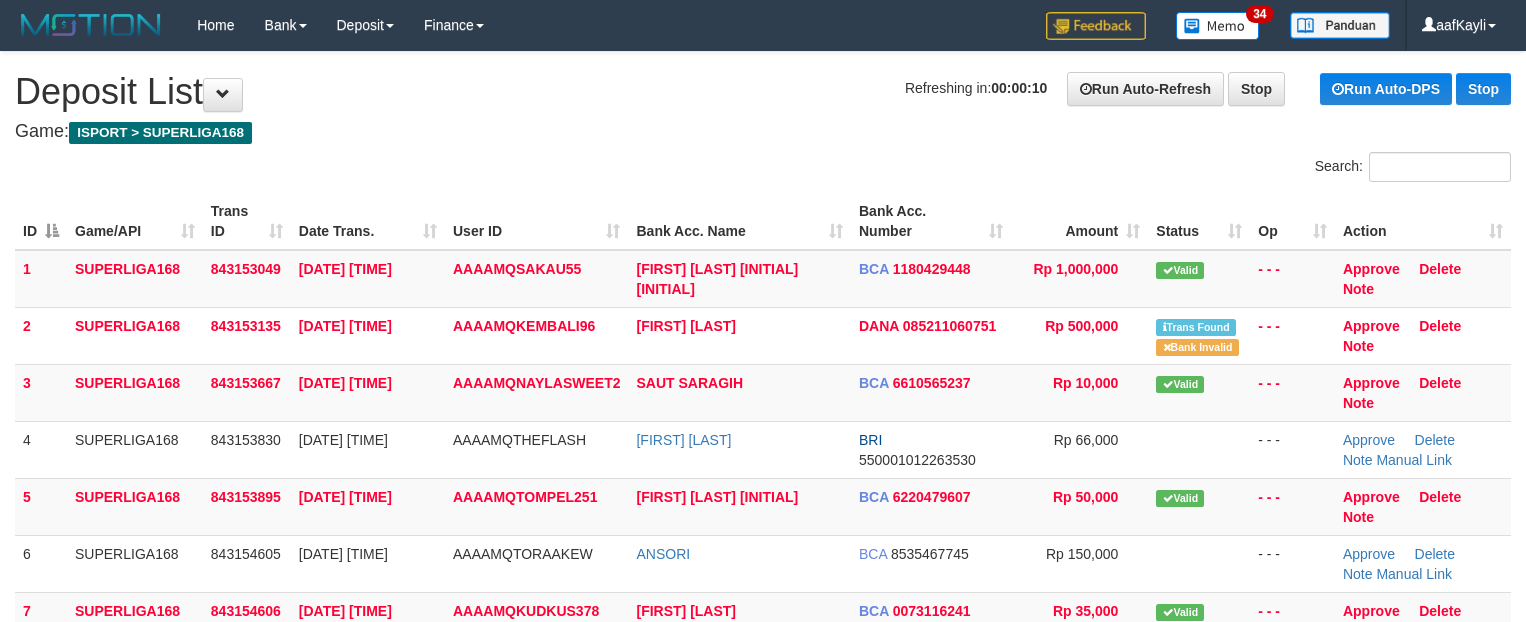 scroll, scrollTop: 0, scrollLeft: 0, axis: both 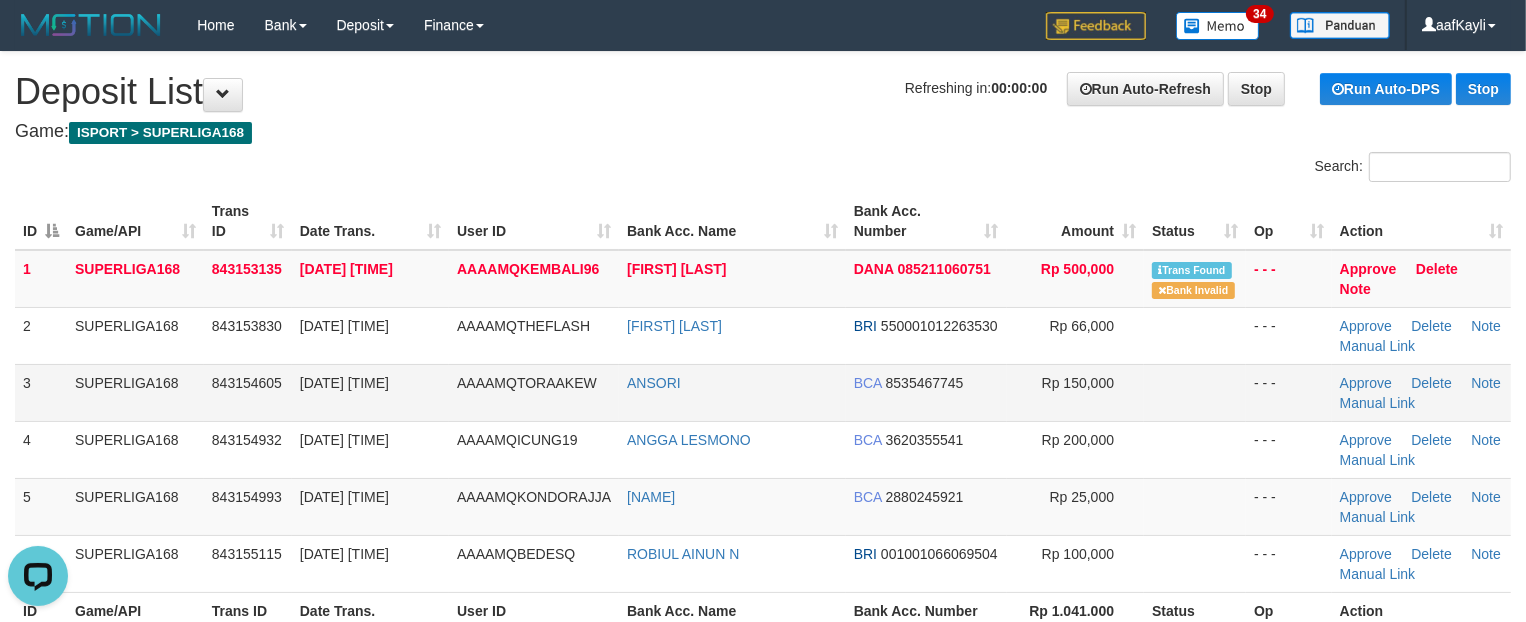 click at bounding box center [1195, 392] 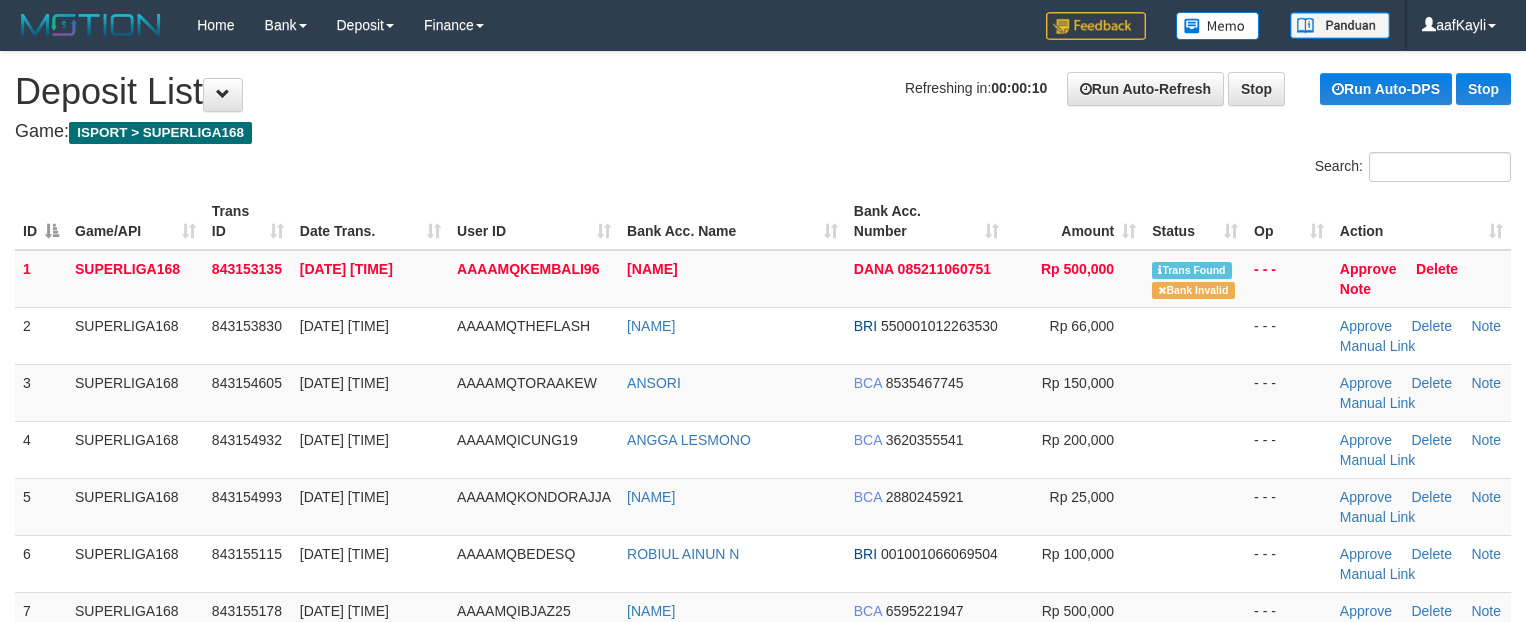 scroll, scrollTop: 0, scrollLeft: 0, axis: both 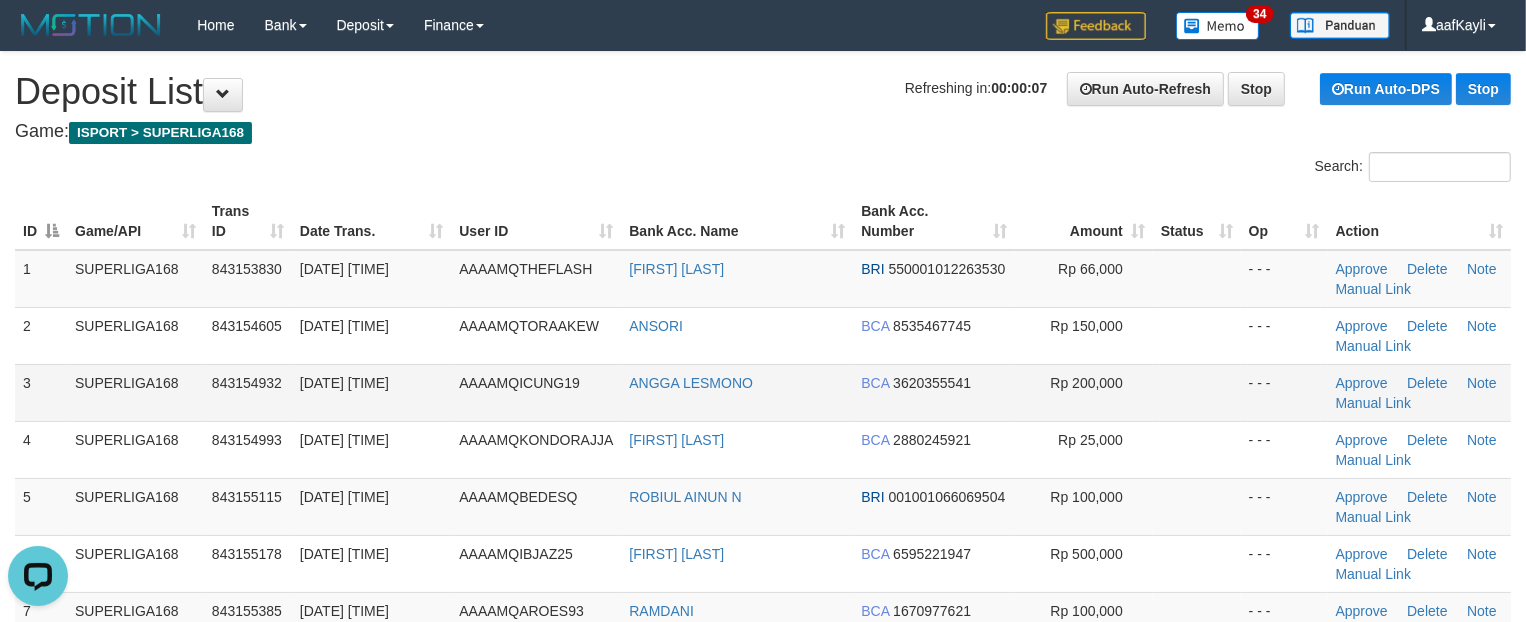 click at bounding box center (1197, 392) 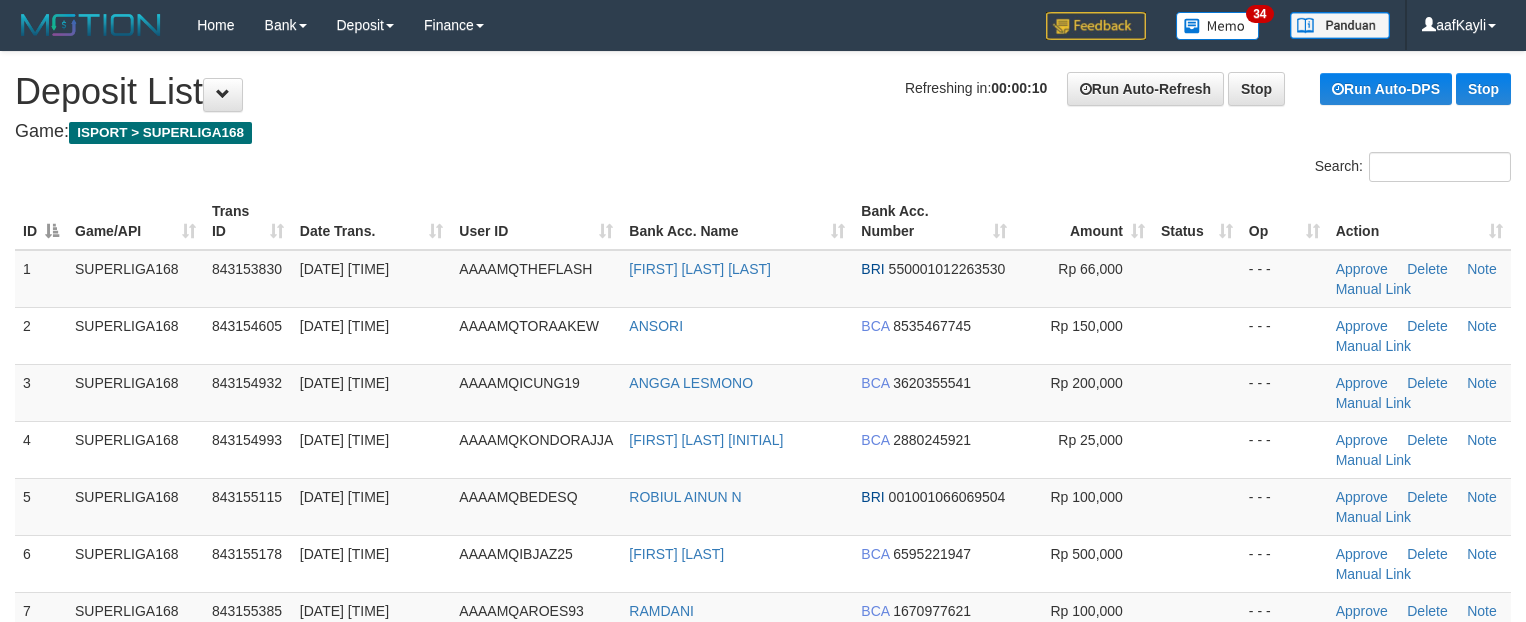 scroll, scrollTop: 0, scrollLeft: 0, axis: both 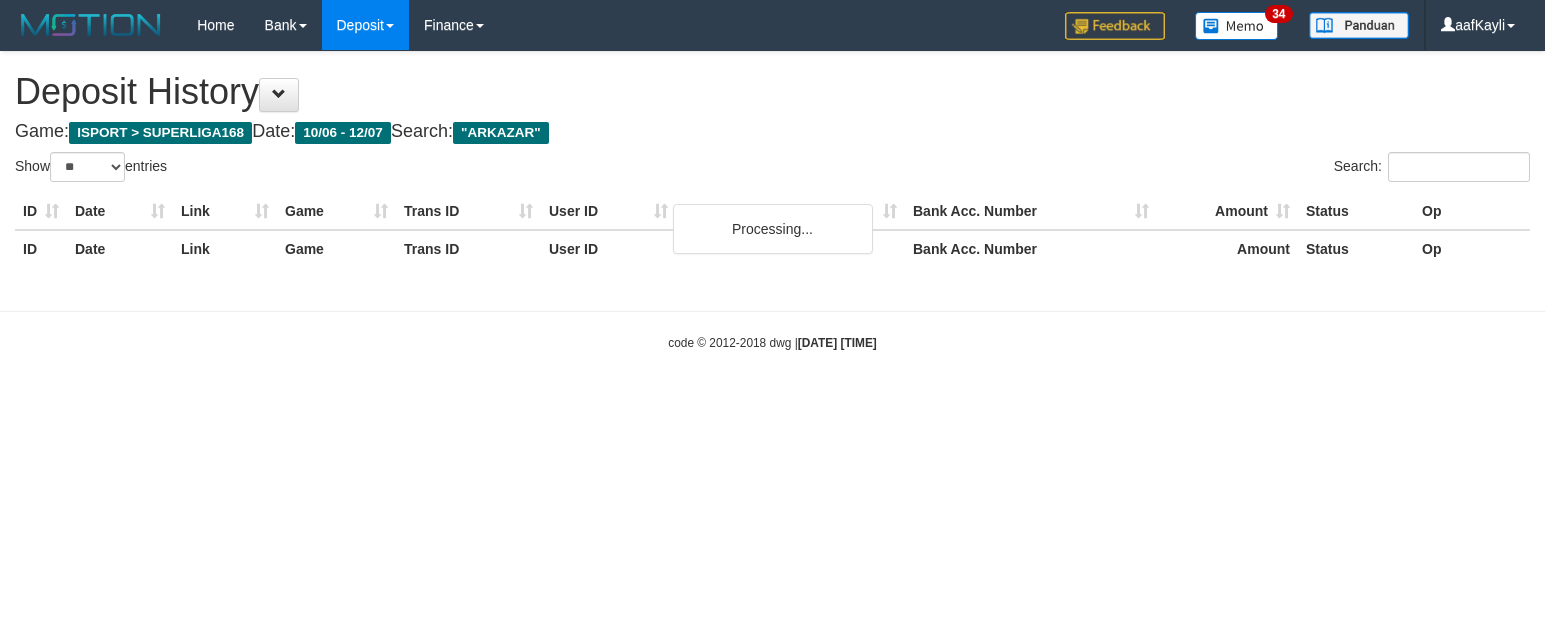 select on "**" 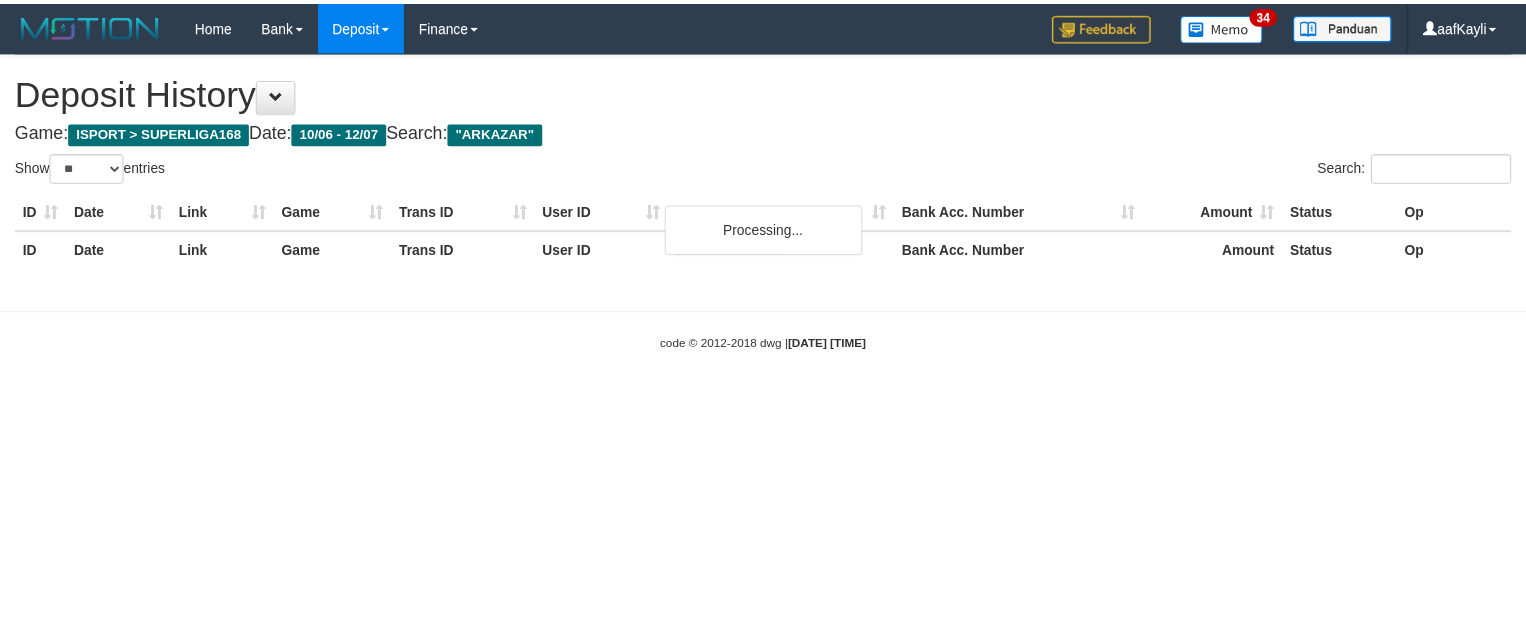 scroll, scrollTop: 0, scrollLeft: 0, axis: both 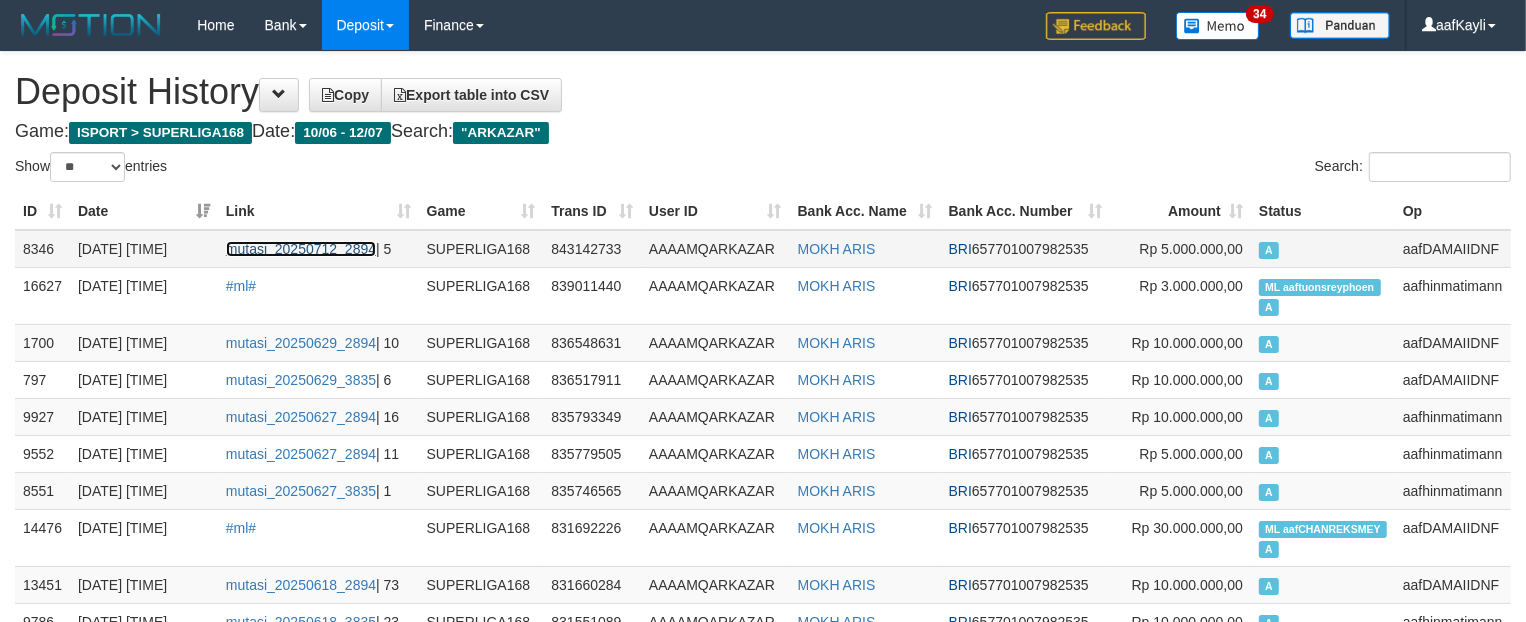 click on "mutasi_20250712_2894" at bounding box center (301, 249) 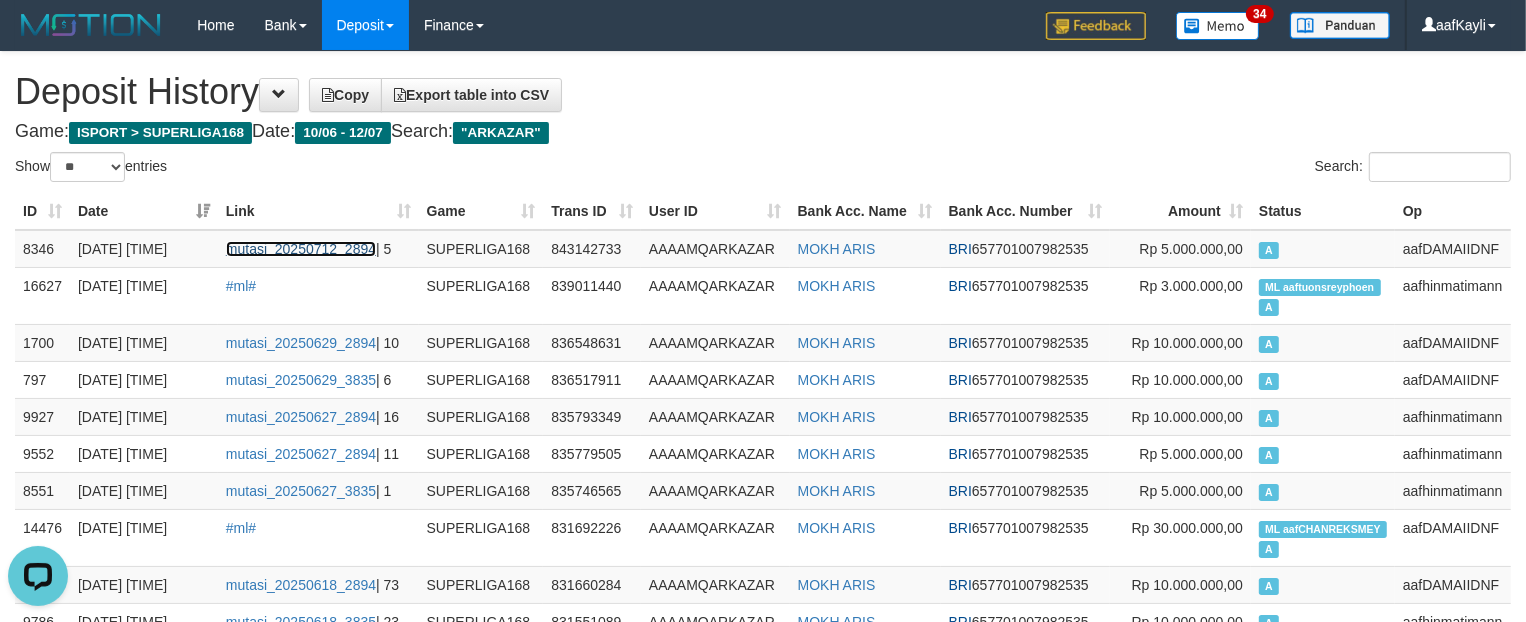 scroll, scrollTop: 0, scrollLeft: 0, axis: both 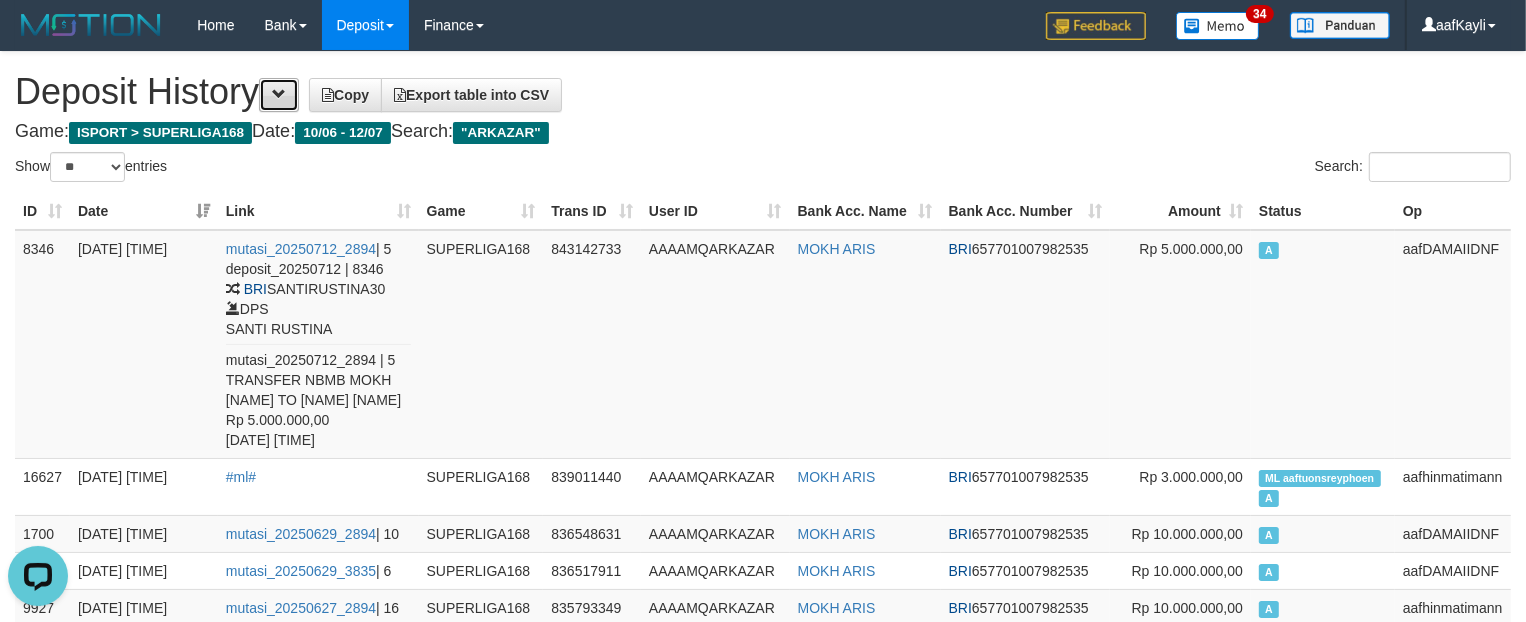 click at bounding box center (279, 94) 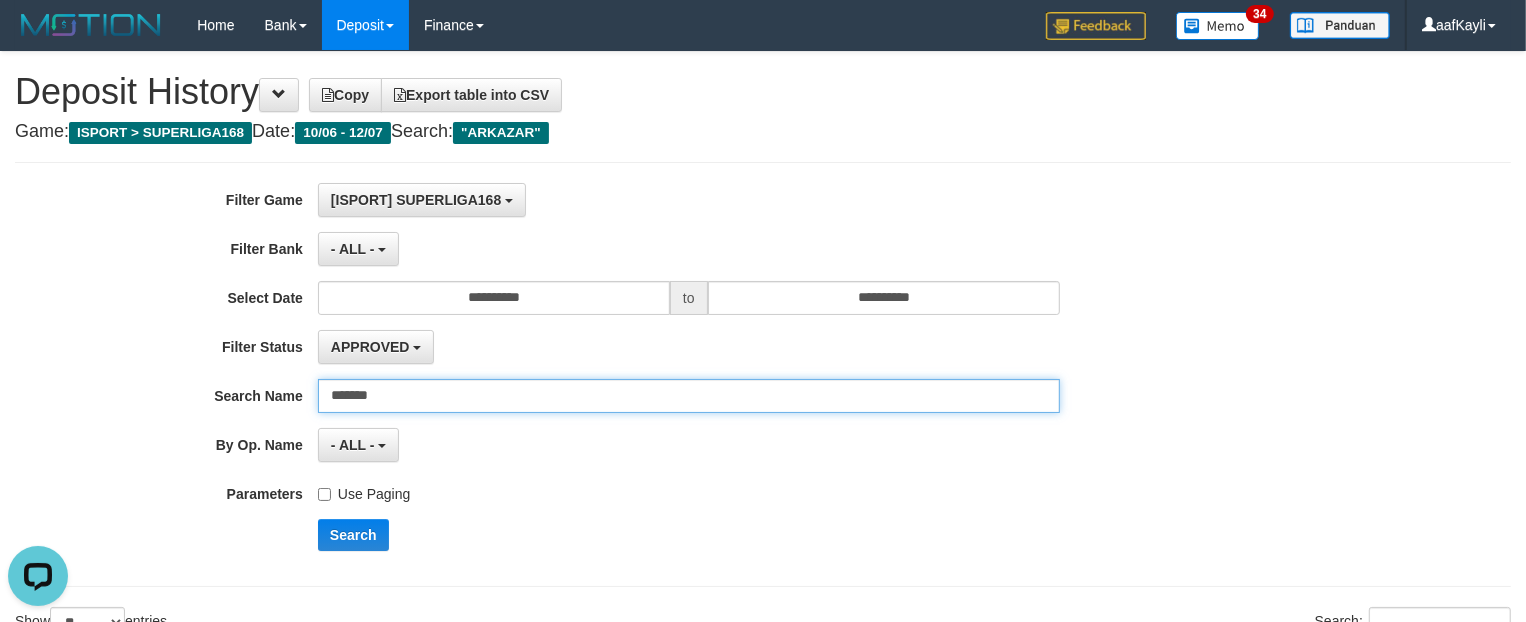 drag, startPoint x: 417, startPoint y: 402, endPoint x: 70, endPoint y: 348, distance: 351.1766 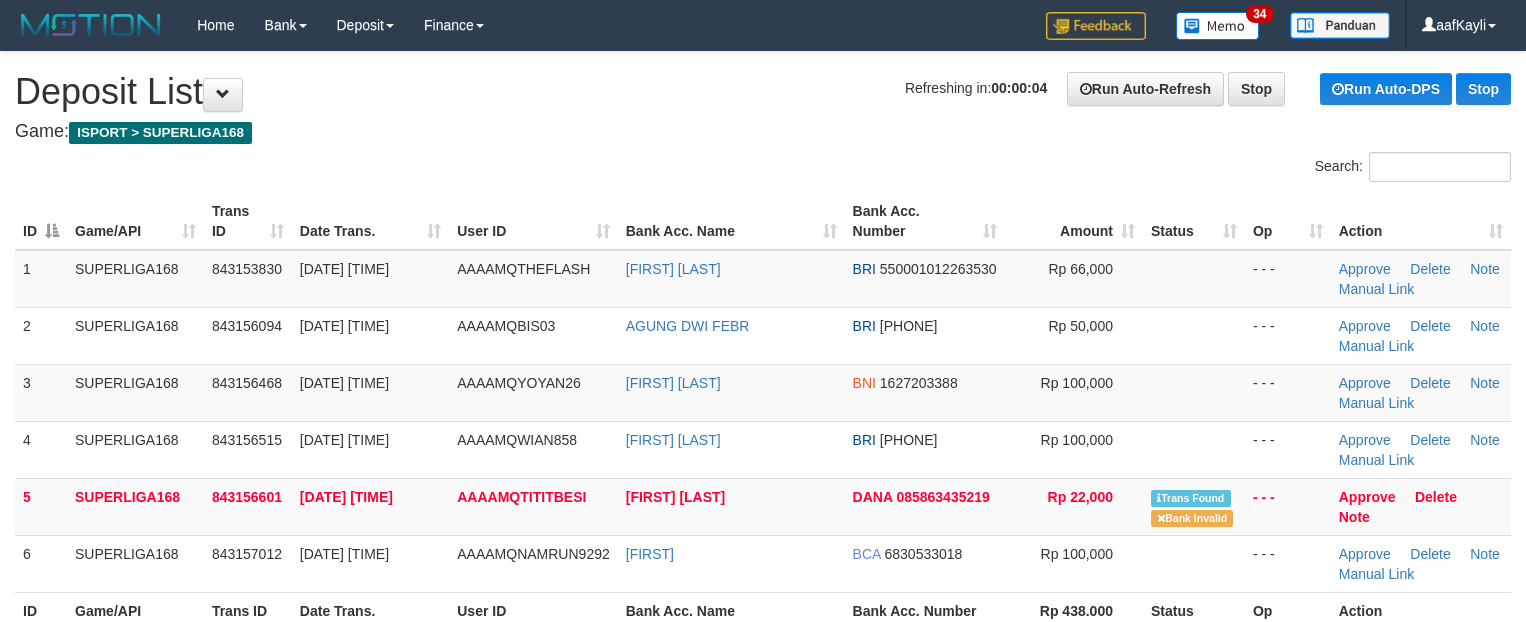 scroll, scrollTop: 0, scrollLeft: 0, axis: both 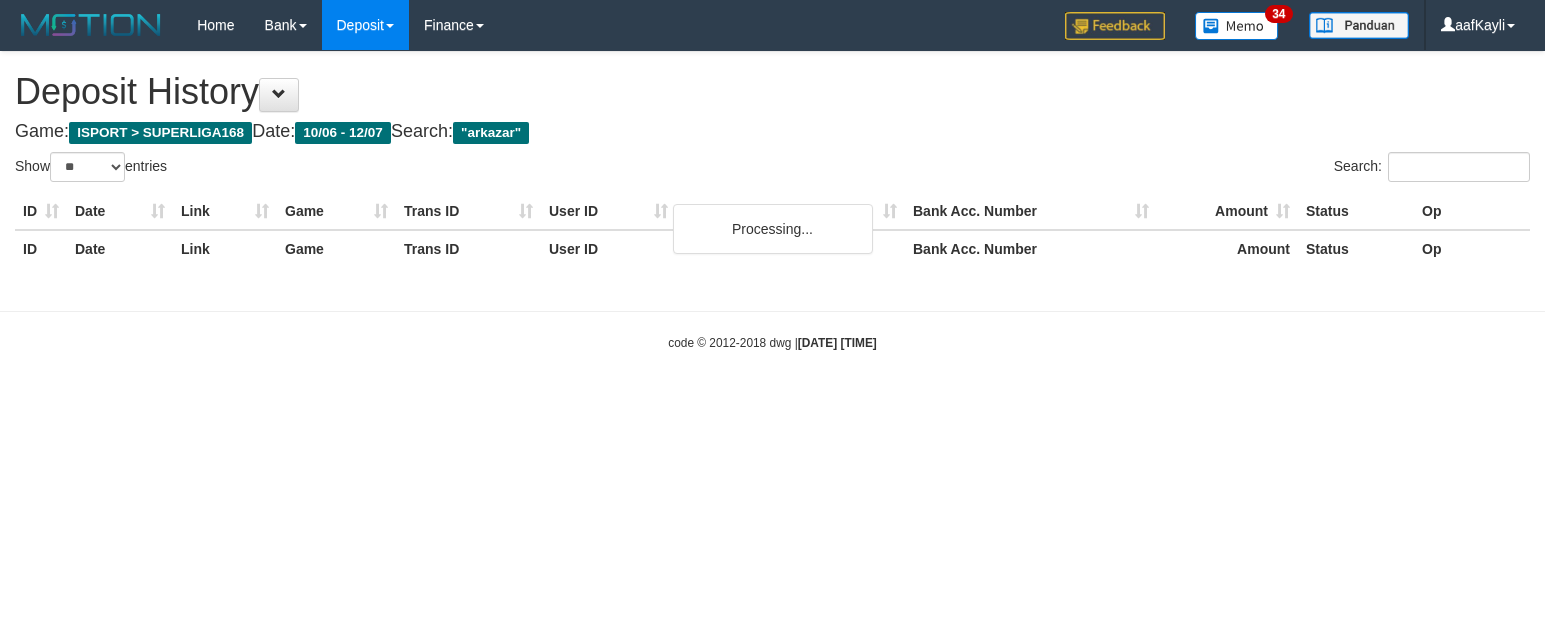 select on "**" 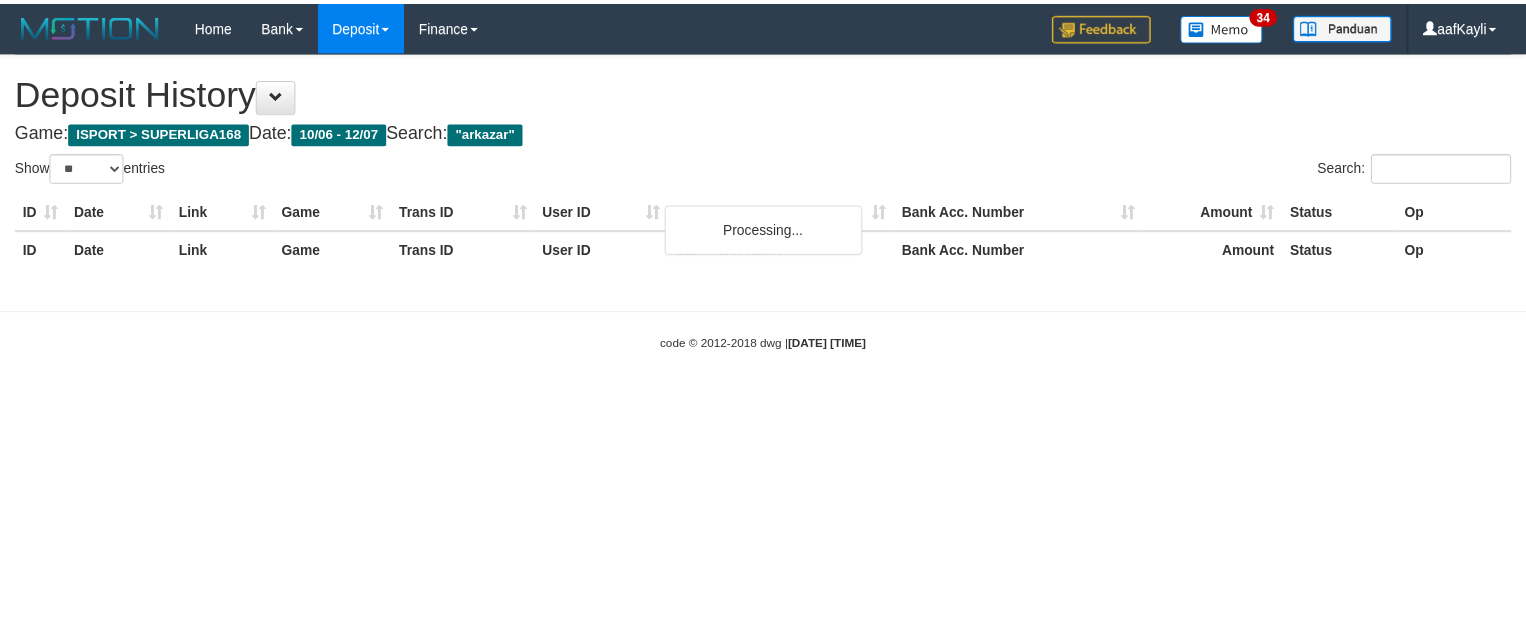 scroll, scrollTop: 0, scrollLeft: 0, axis: both 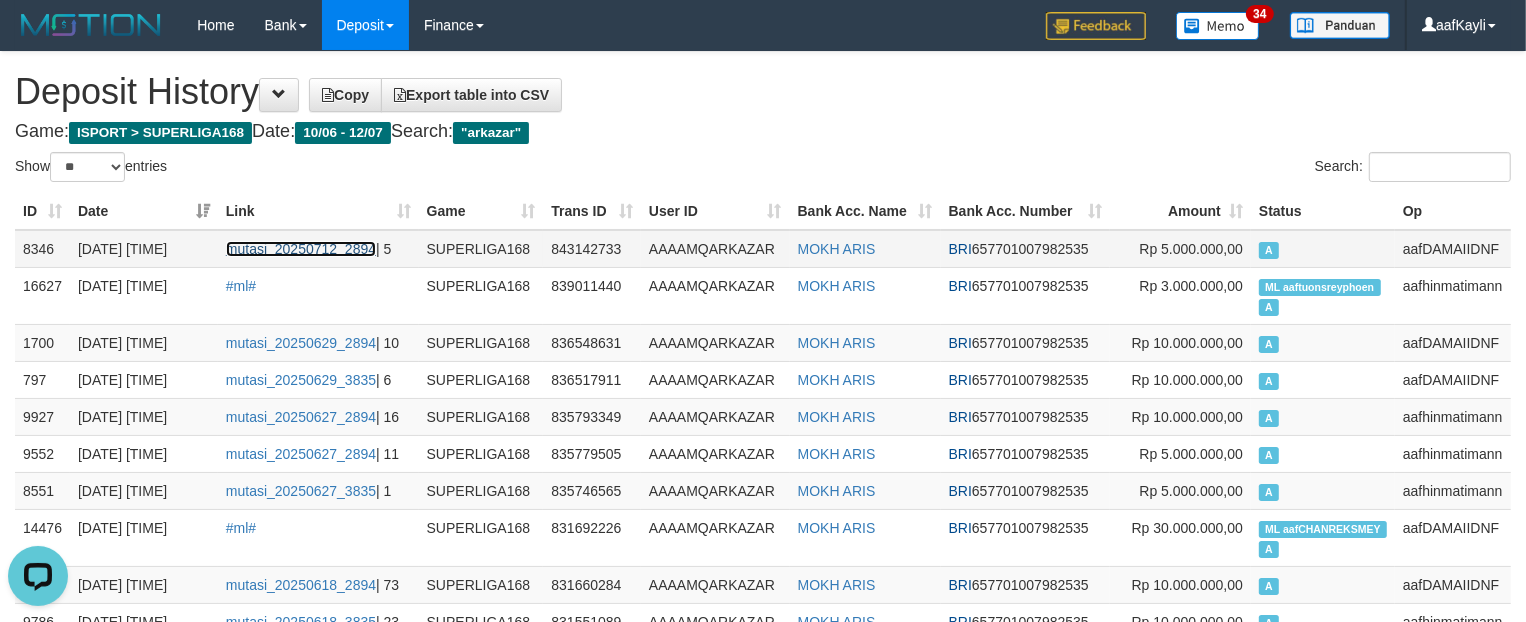 click on "mutasi_20250712_2894" at bounding box center [301, 249] 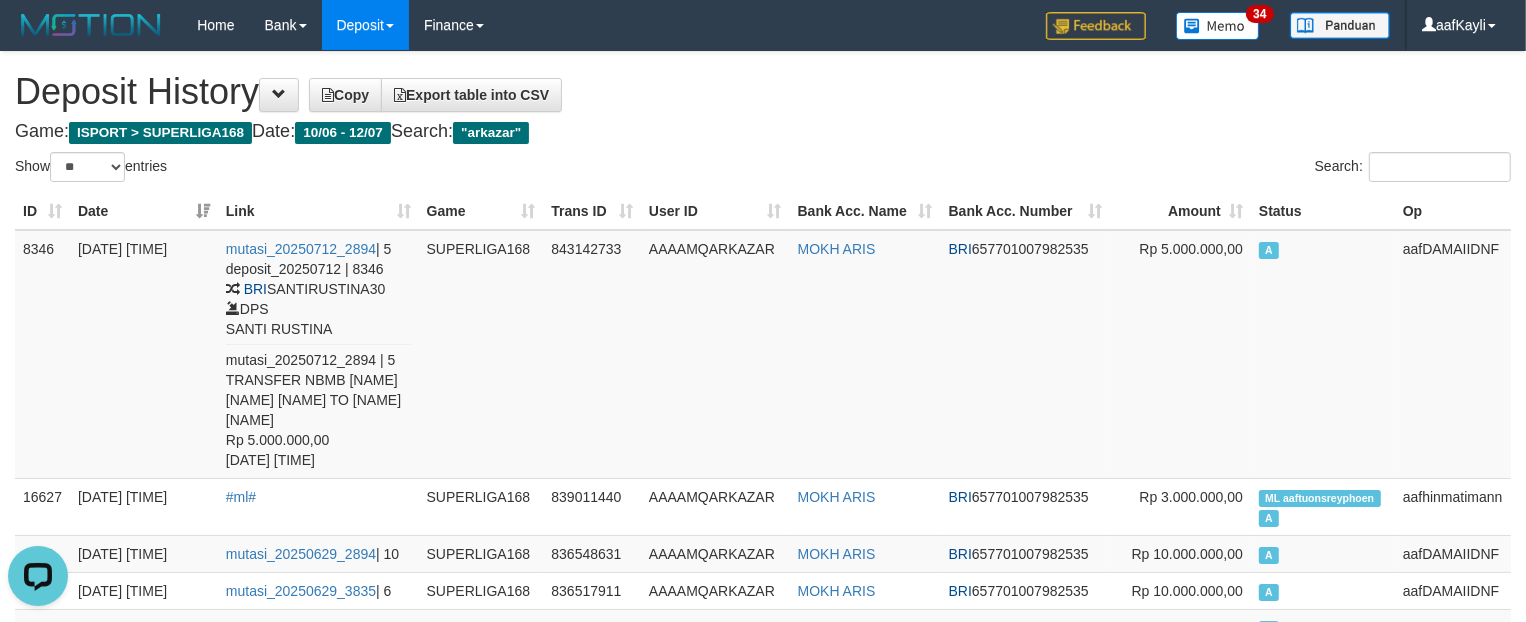 click on "Deposit History
Copy  Export table into CSV" at bounding box center [763, 92] 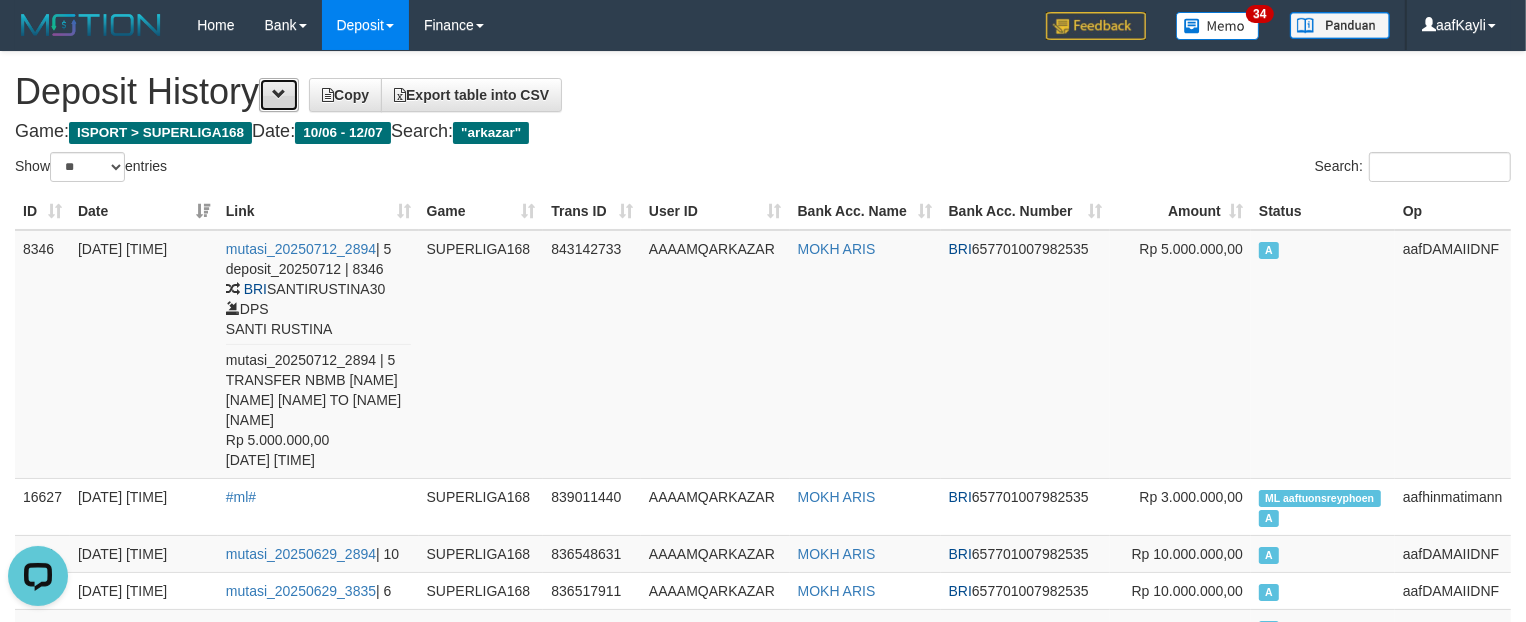 click at bounding box center (279, 95) 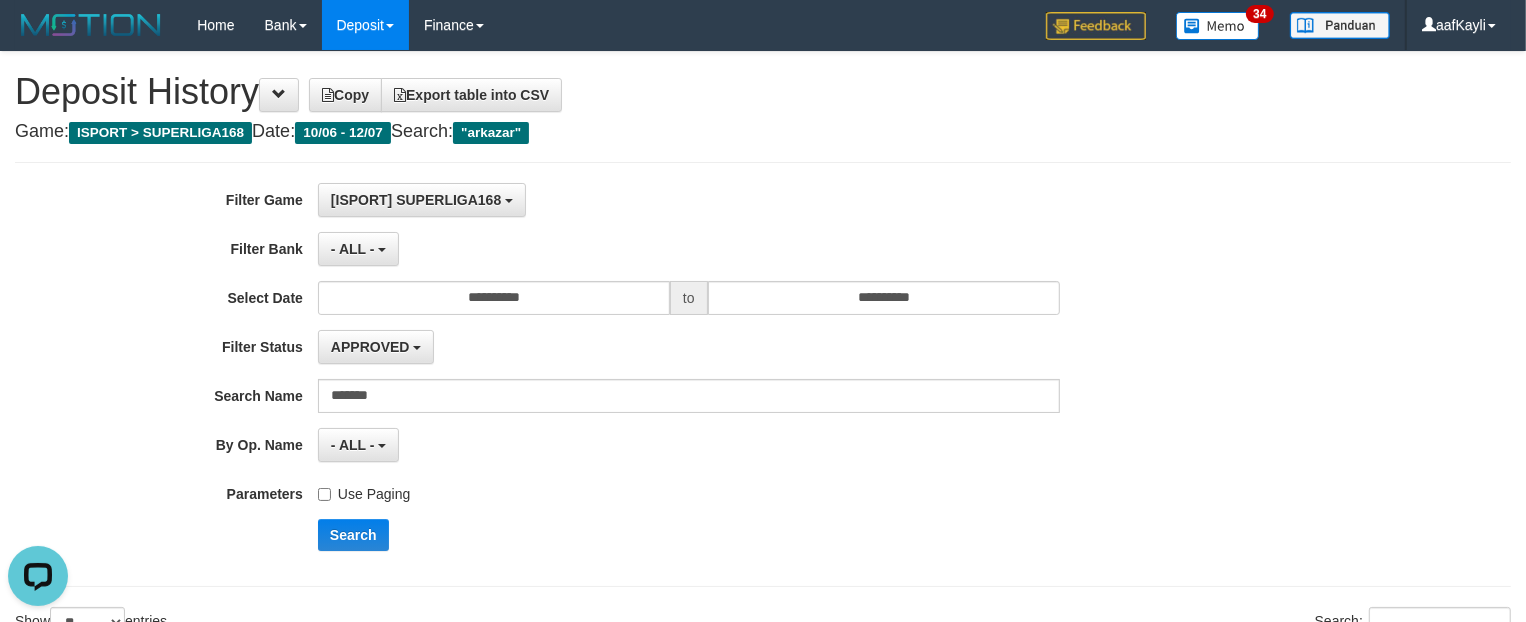 drag, startPoint x: 293, startPoint y: 416, endPoint x: 151, endPoint y: 408, distance: 142.22517 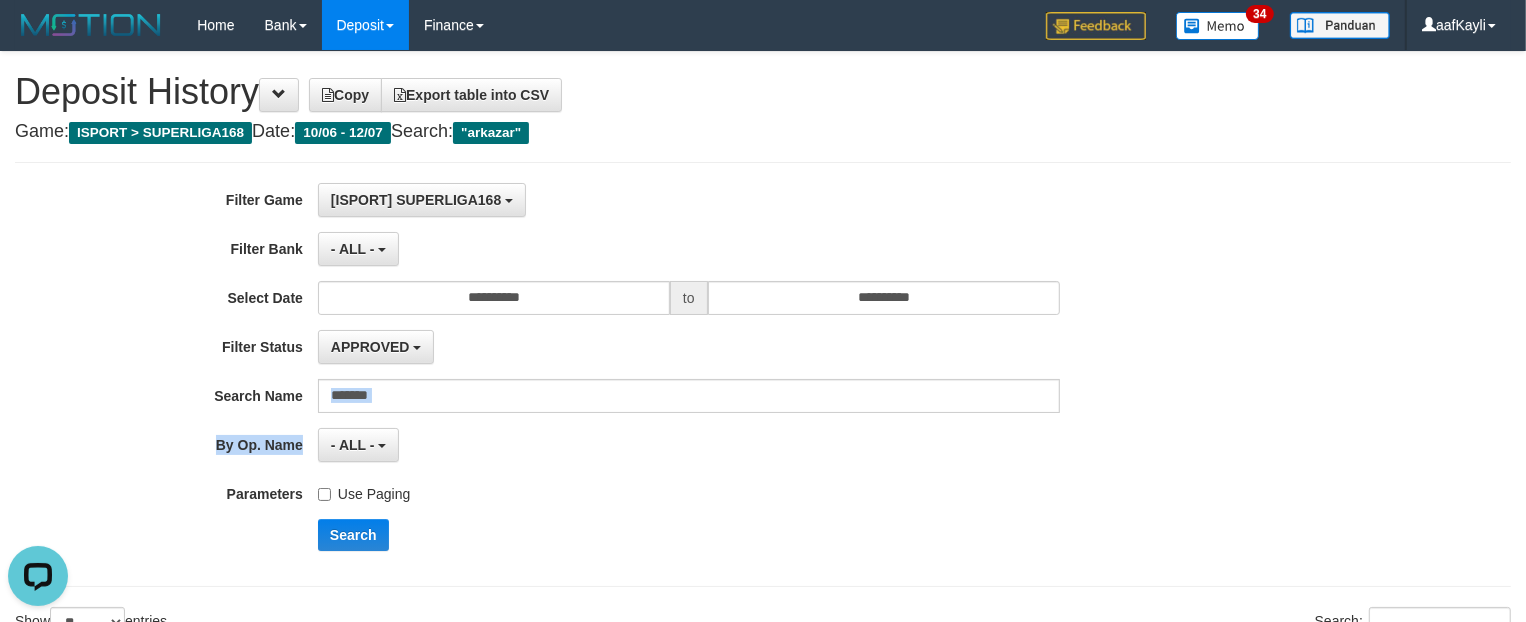 click on "**********" at bounding box center (636, 374) 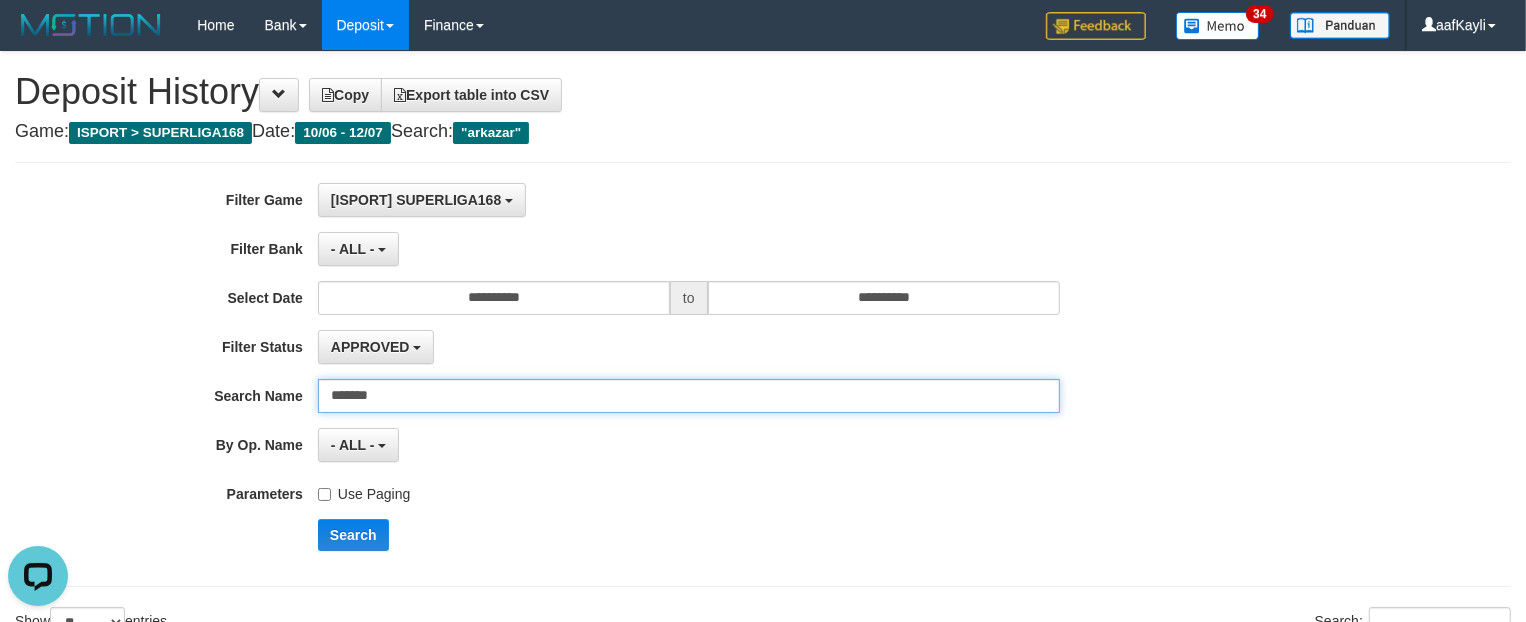 drag, startPoint x: 438, startPoint y: 401, endPoint x: 171, endPoint y: 413, distance: 267.26953 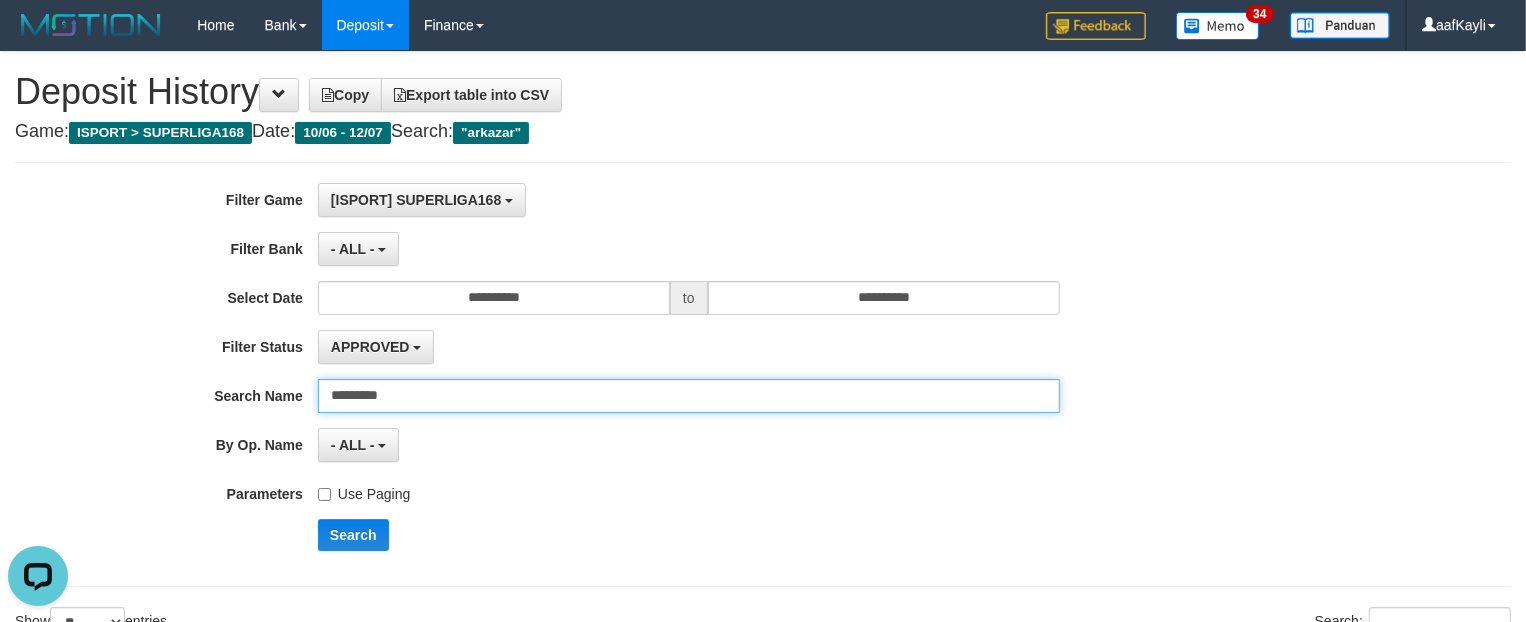 type on "*********" 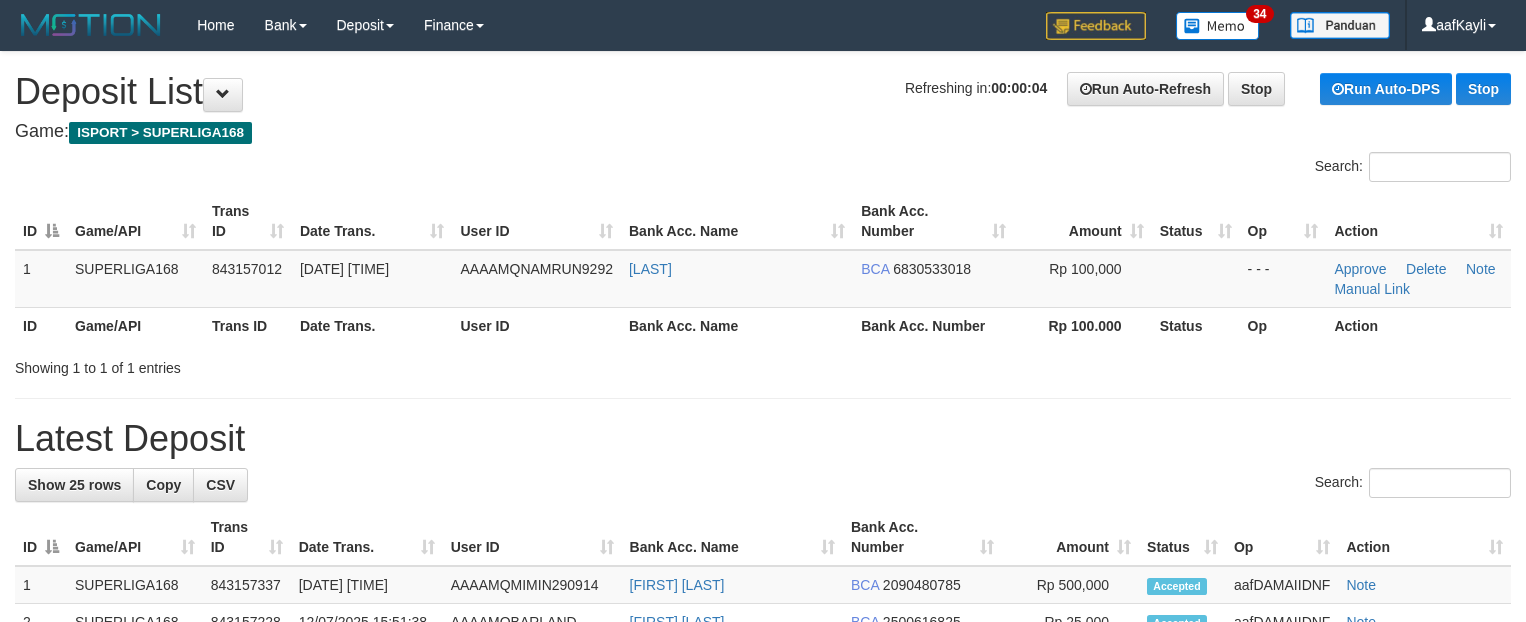 scroll, scrollTop: 0, scrollLeft: 0, axis: both 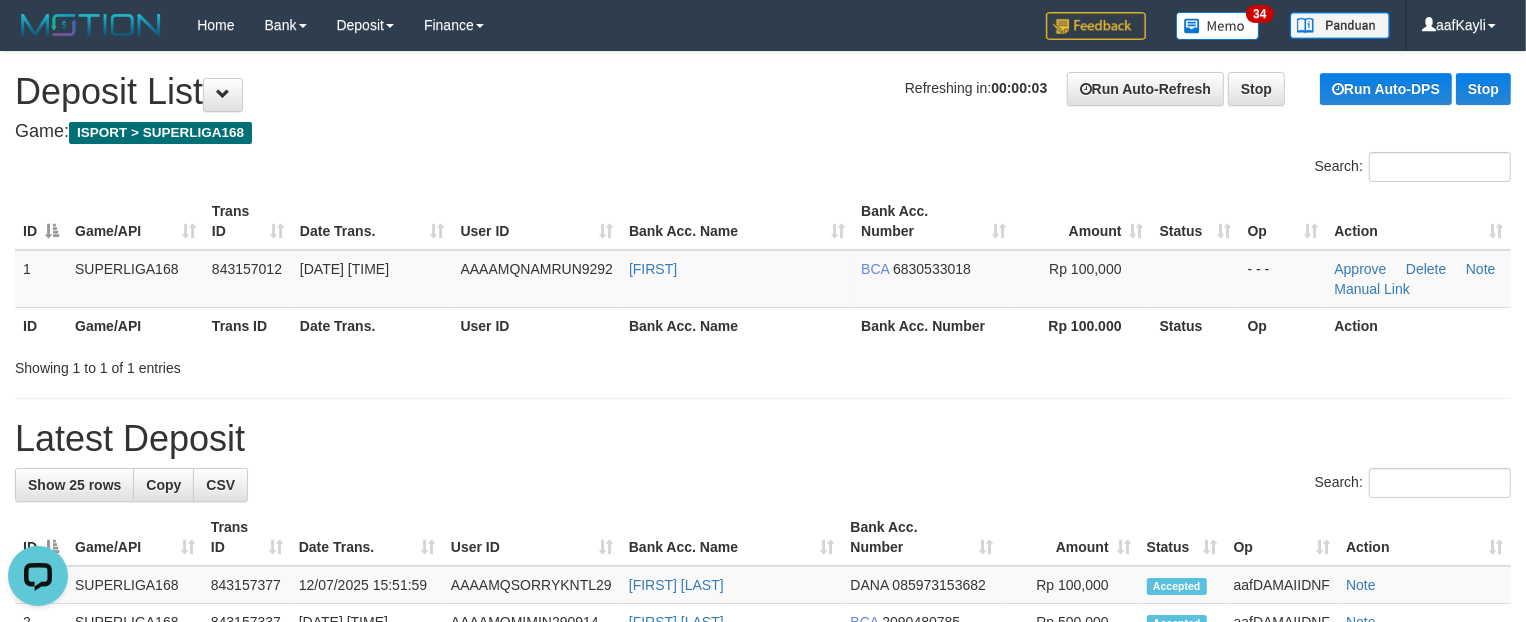 click on "Latest Deposit" at bounding box center [763, 439] 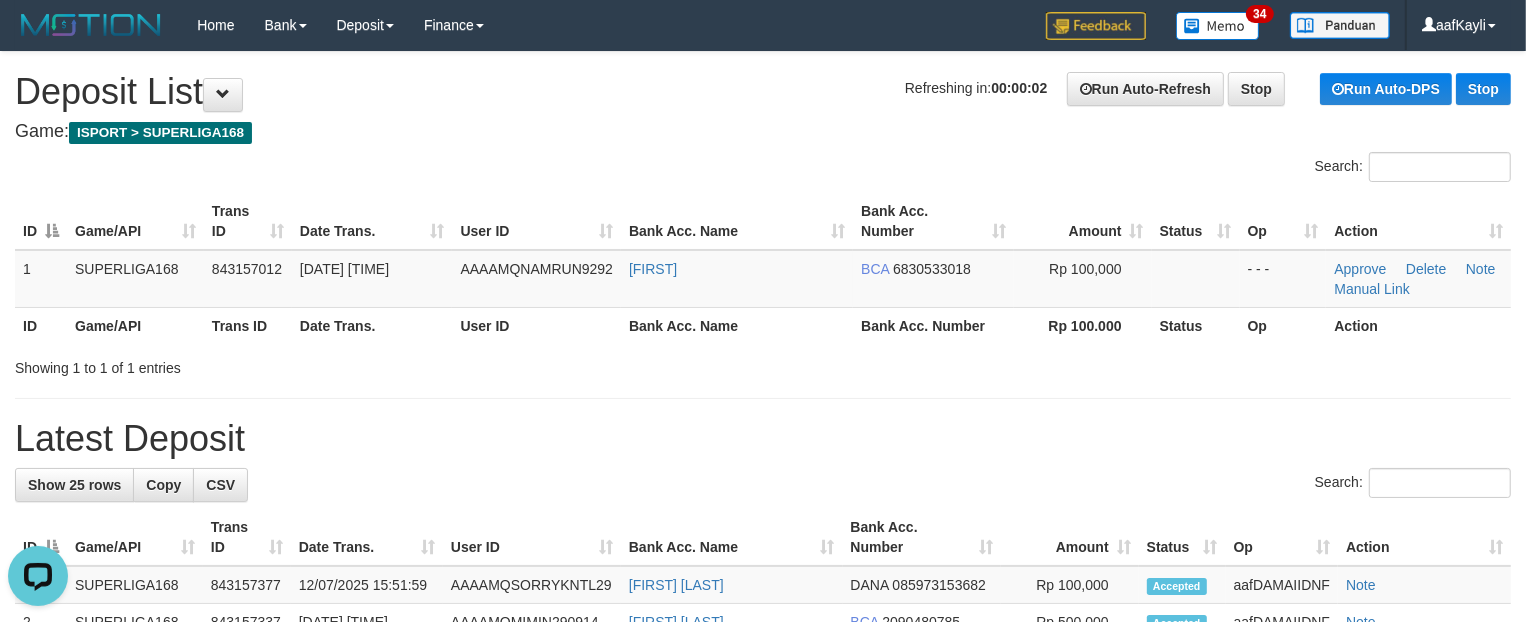 click on "Latest Deposit" at bounding box center (763, 439) 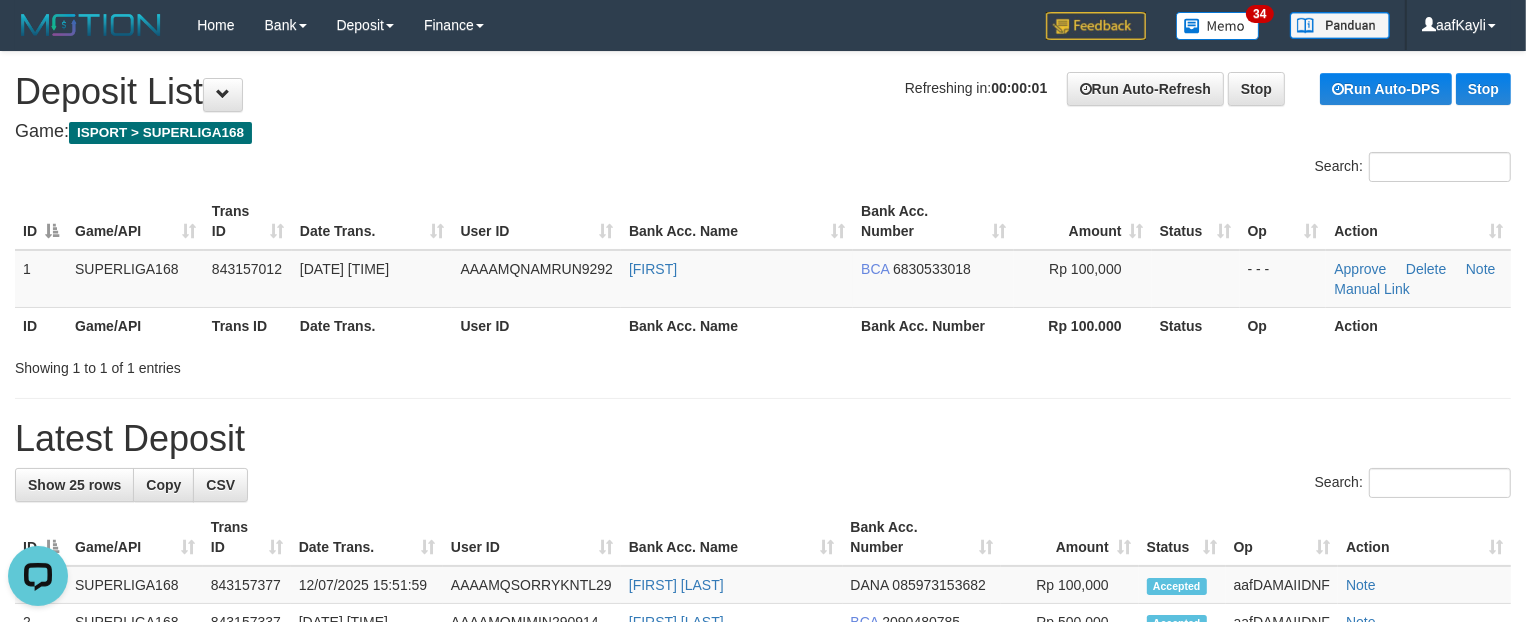 click on "Latest Deposit" at bounding box center (763, 439) 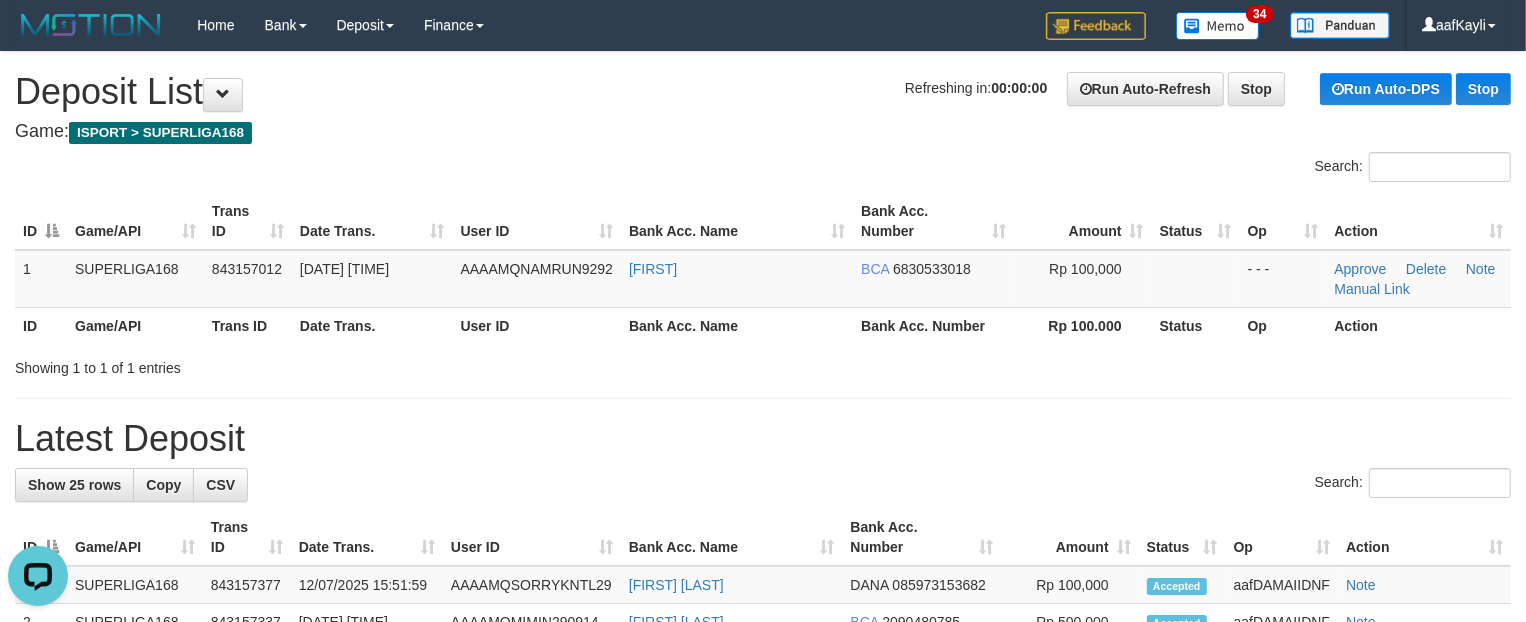 click on "Latest Deposit" at bounding box center [763, 439] 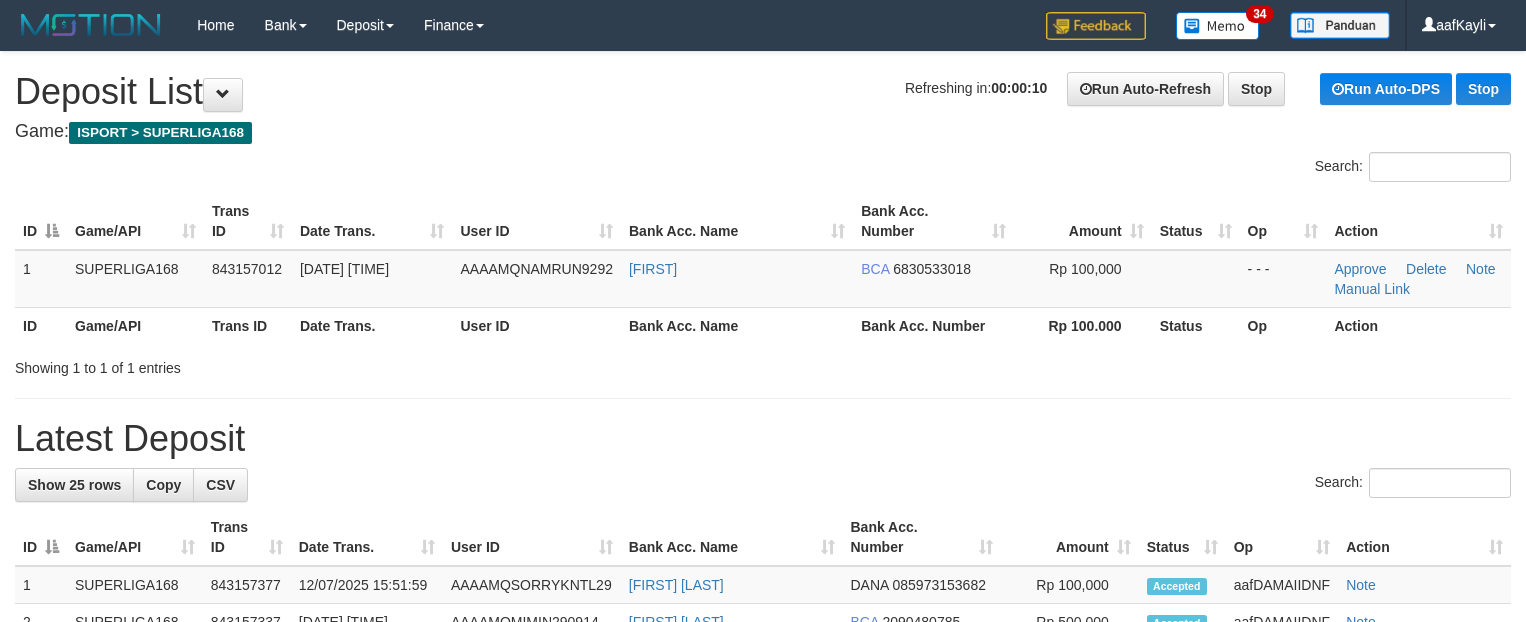 scroll, scrollTop: 0, scrollLeft: 0, axis: both 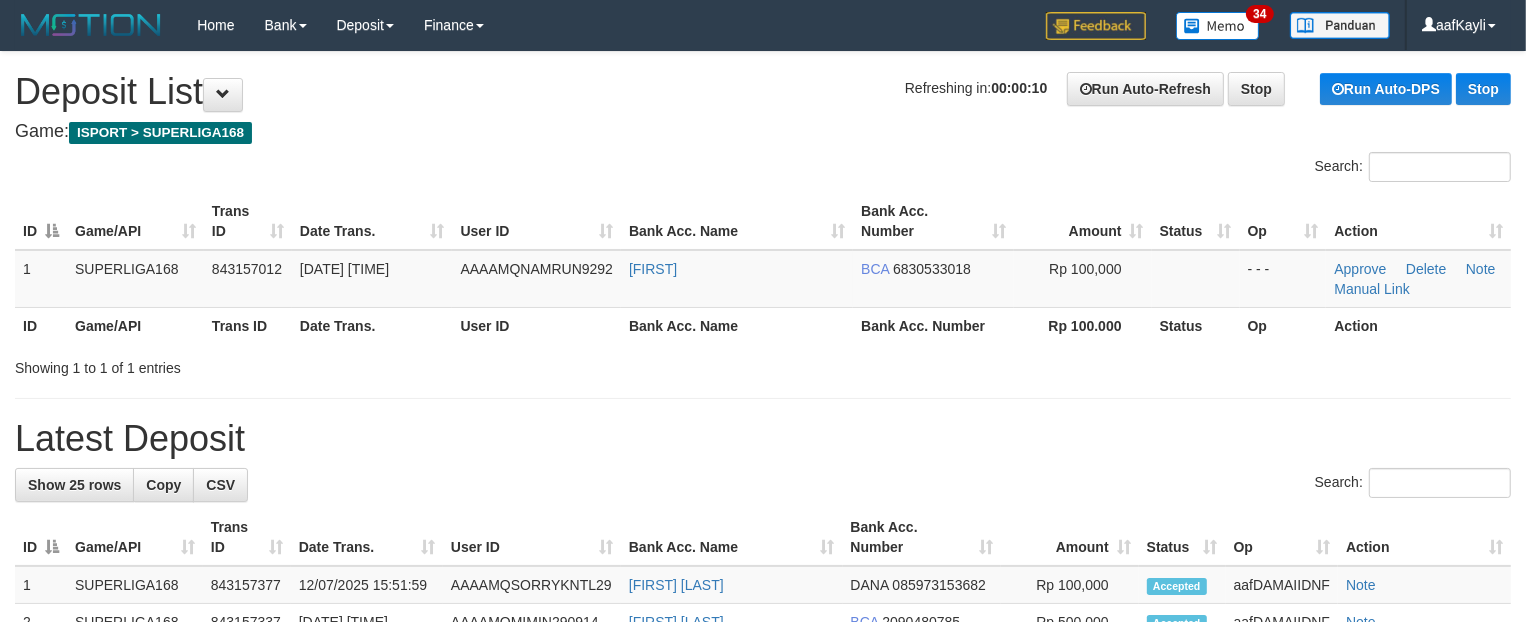 click on "Latest Deposit" at bounding box center [763, 439] 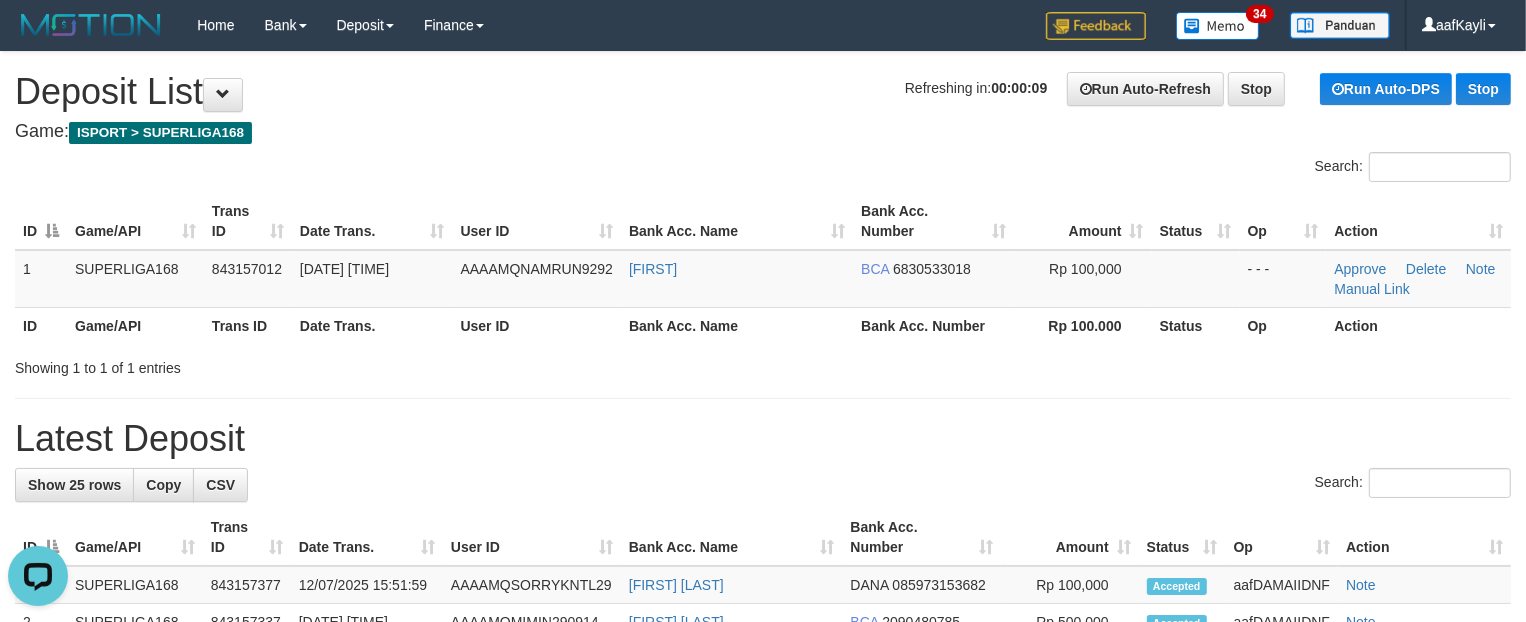 scroll, scrollTop: 0, scrollLeft: 0, axis: both 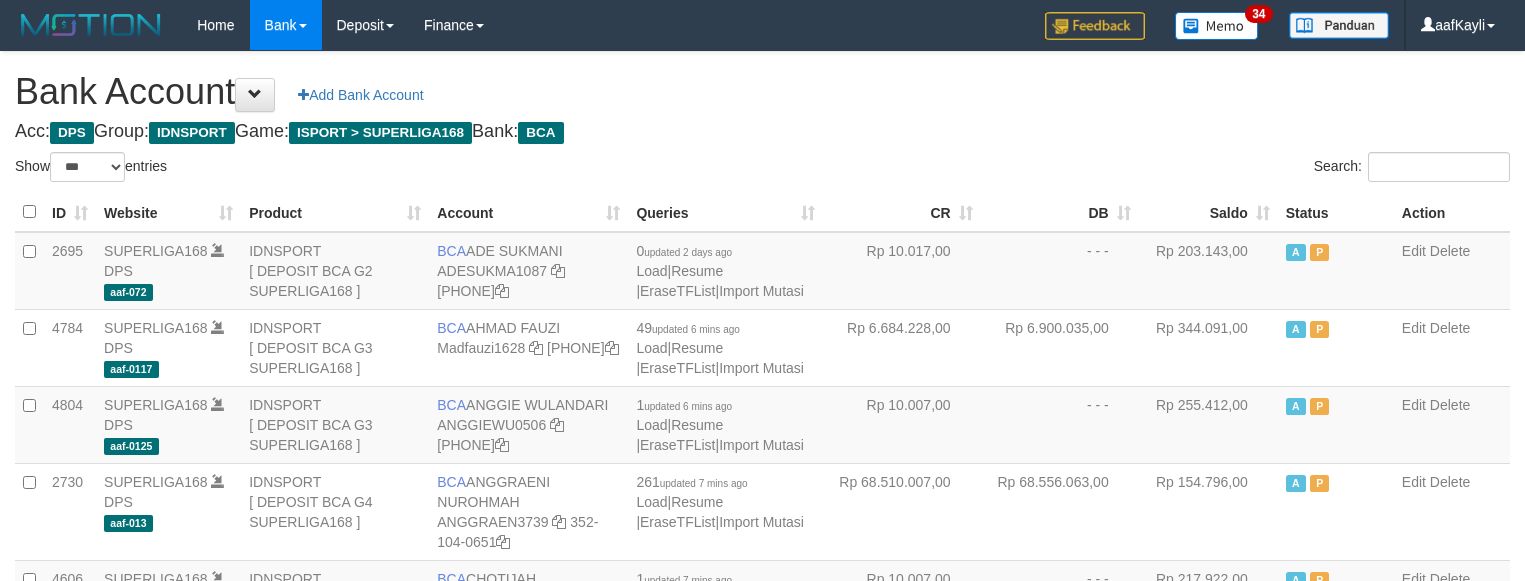select on "***" 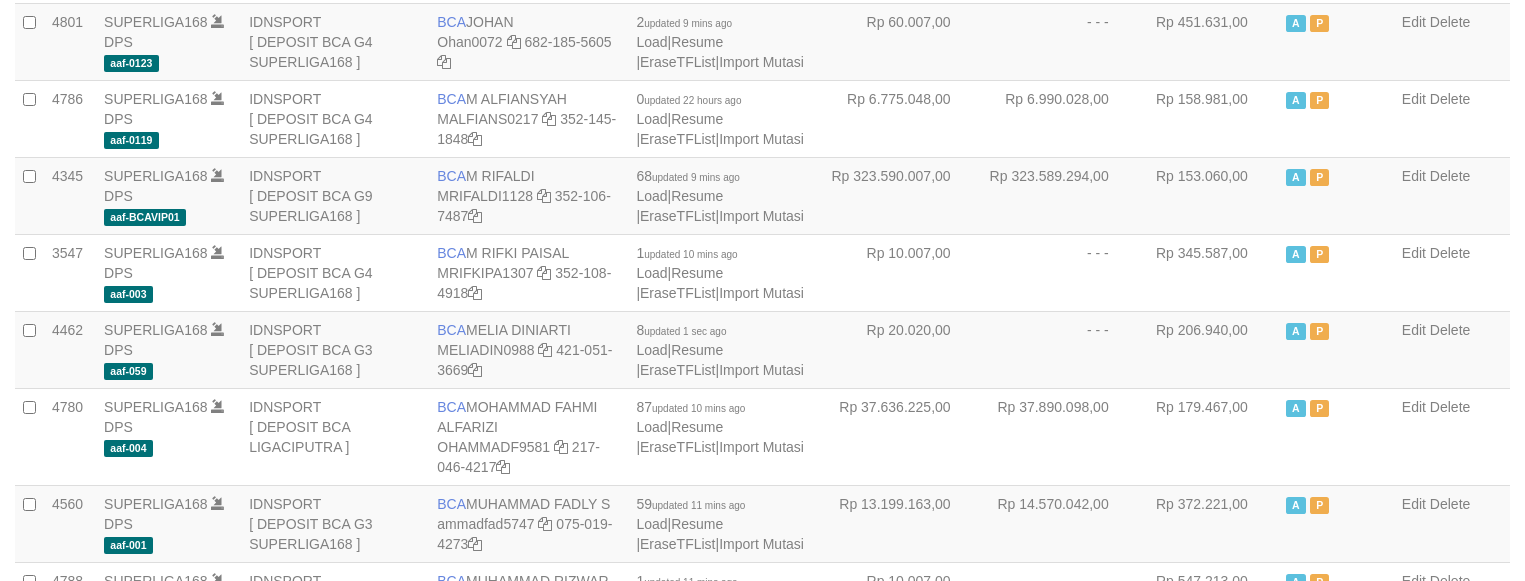 scroll, scrollTop: 1215, scrollLeft: 0, axis: vertical 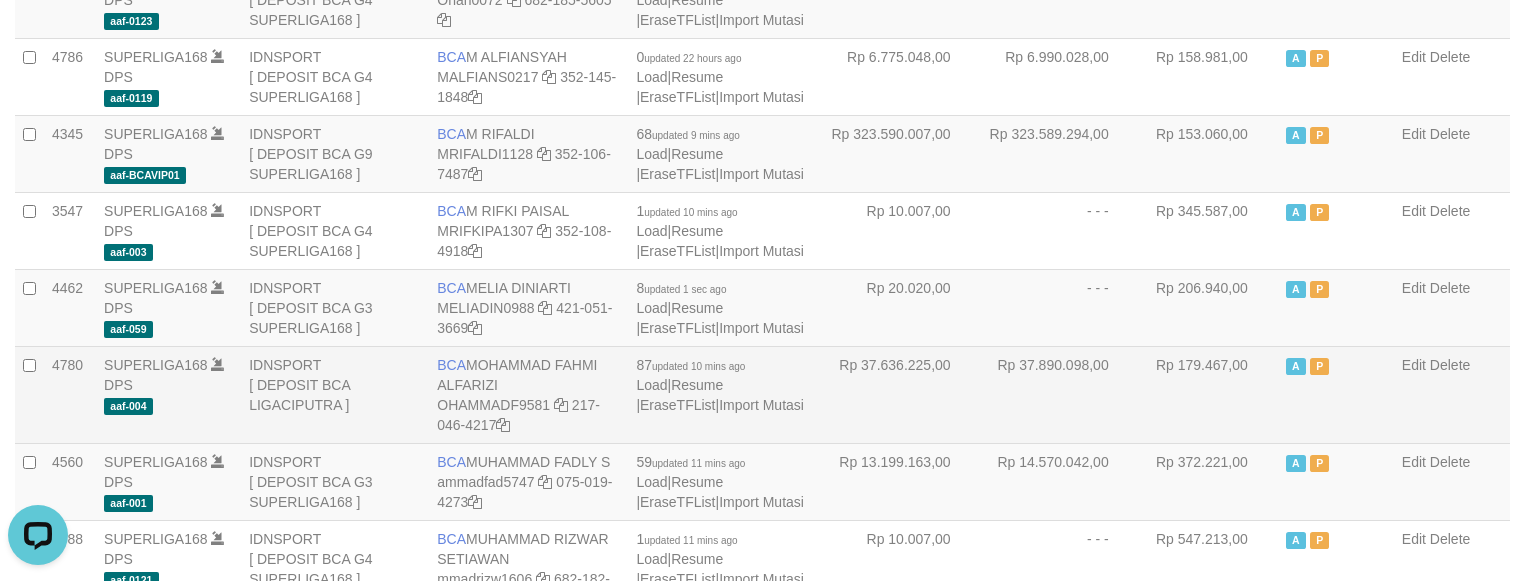 click on "A
P" at bounding box center [1336, 394] 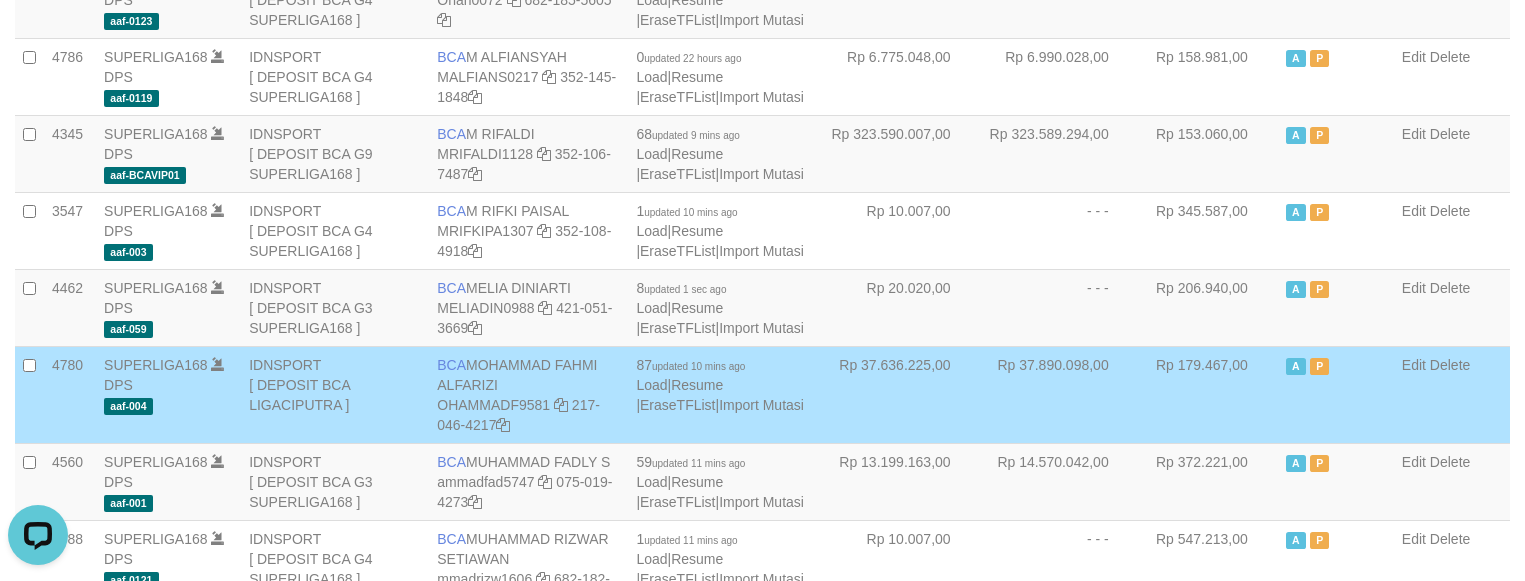 click on "Rp 179.467,00" at bounding box center (1208, 394) 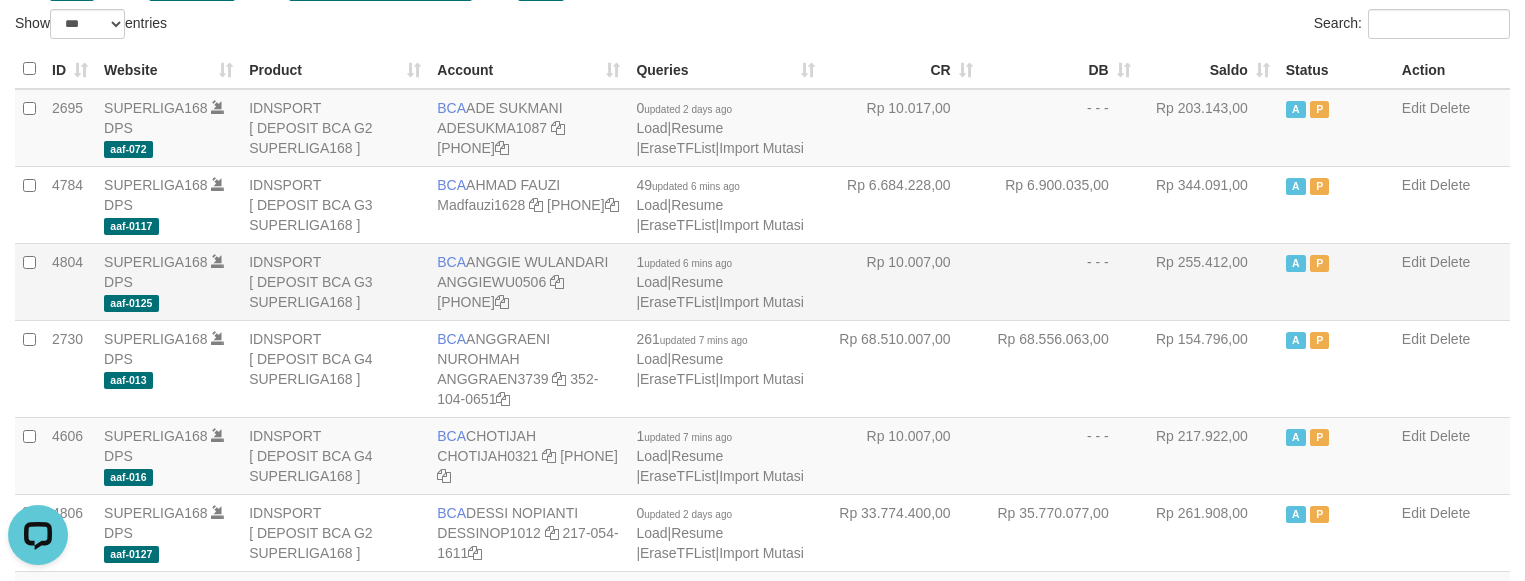 scroll, scrollTop: 0, scrollLeft: 0, axis: both 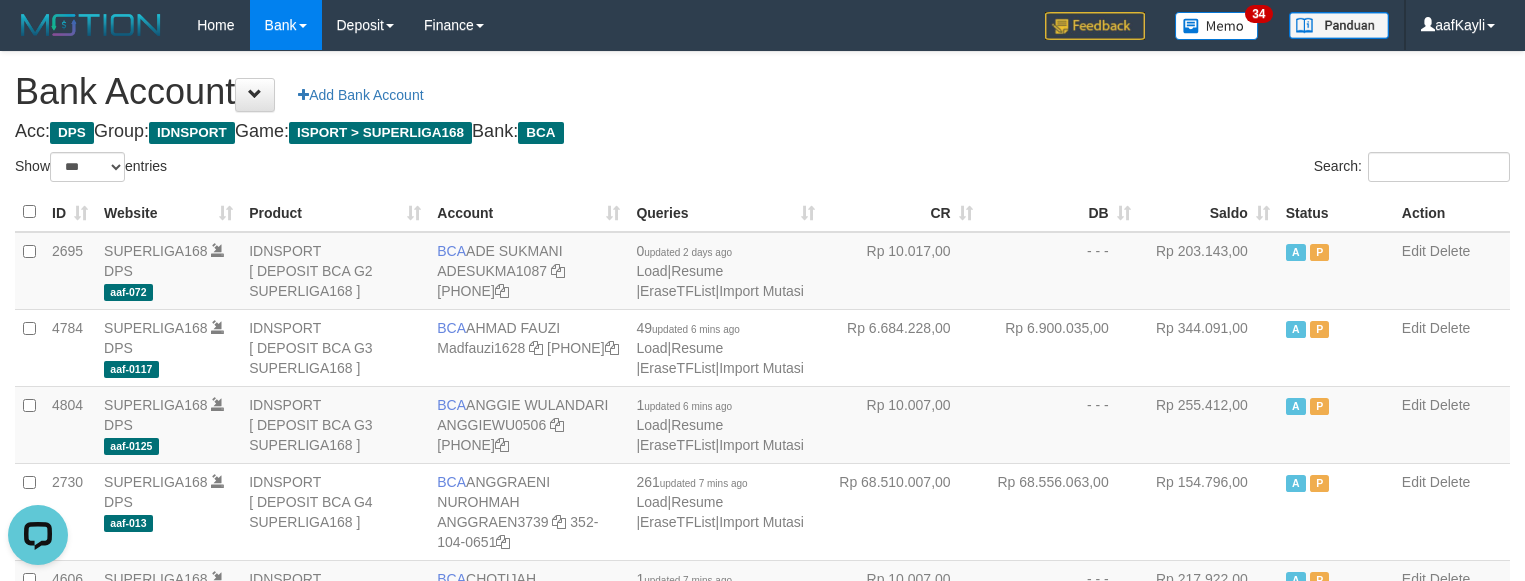 click on "Saldo" at bounding box center (1208, 212) 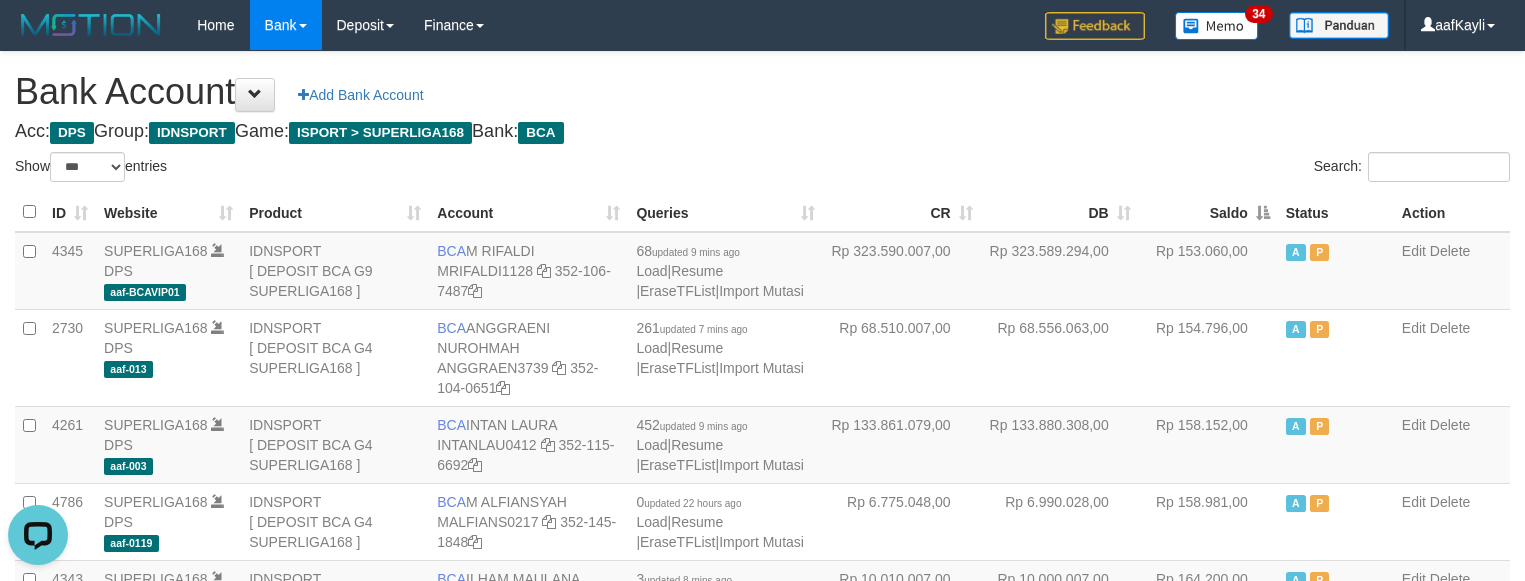 click on "Saldo" at bounding box center (1208, 212) 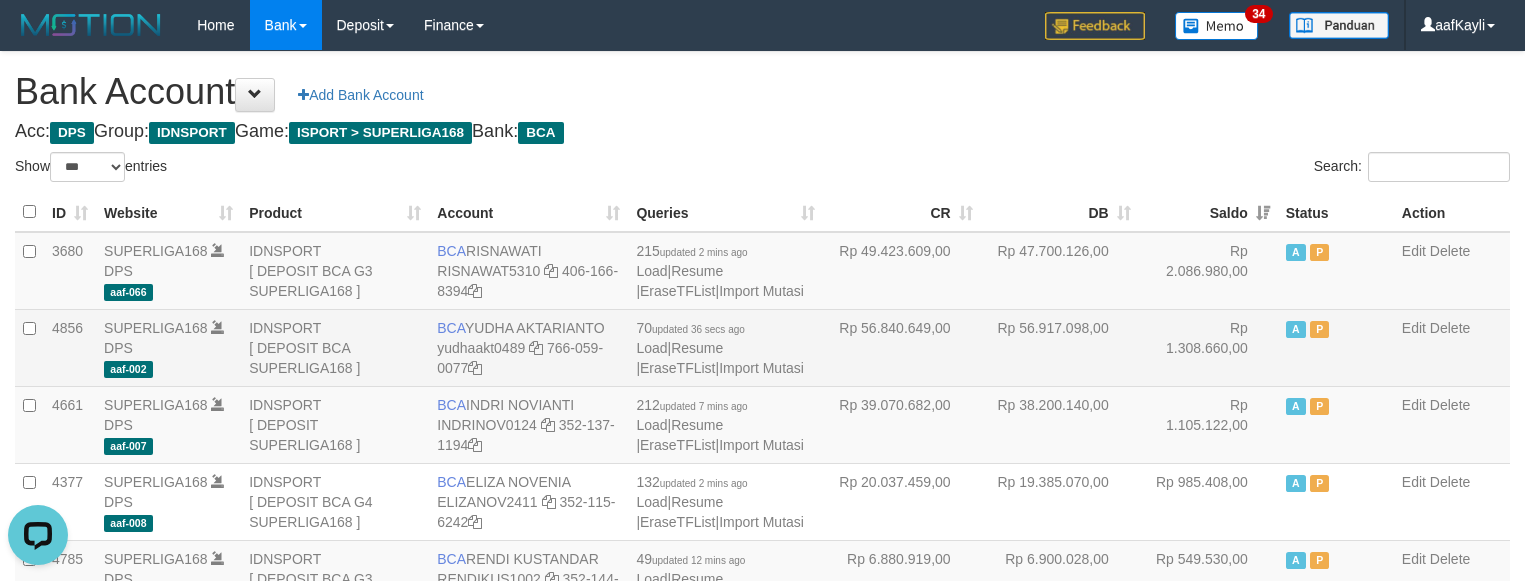 click on "Rp 56.917.098,00" at bounding box center (1060, 347) 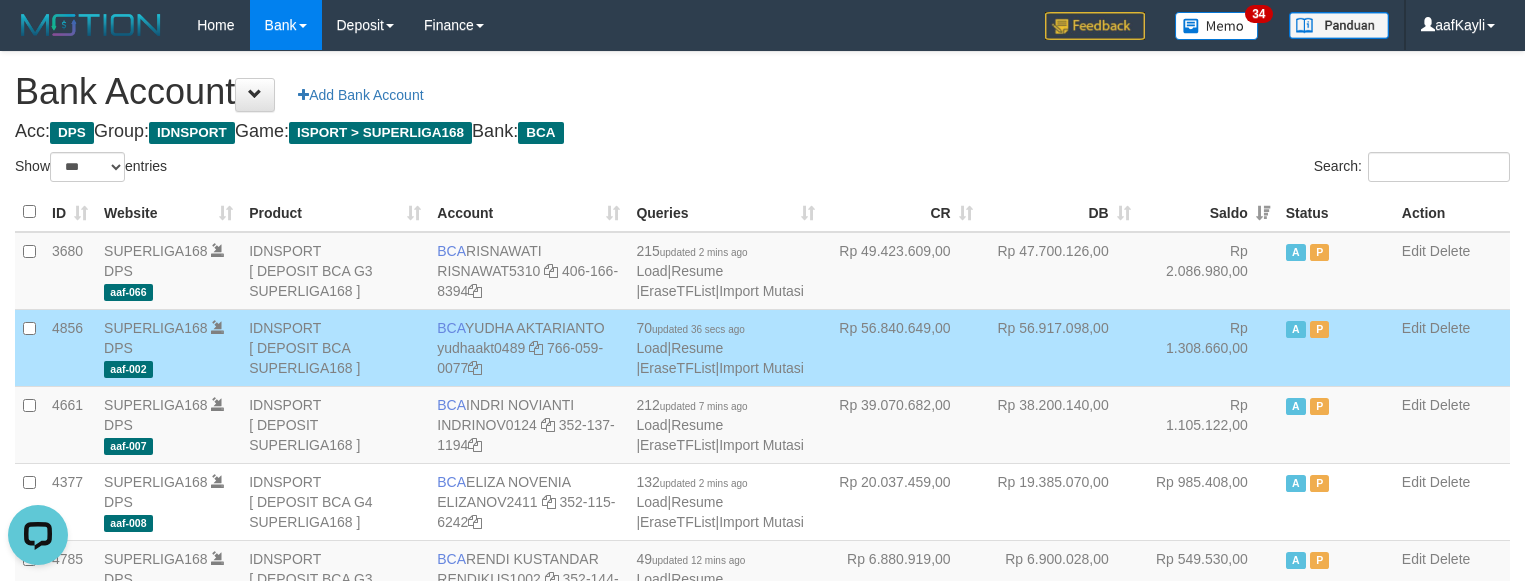 scroll, scrollTop: 1390, scrollLeft: 0, axis: vertical 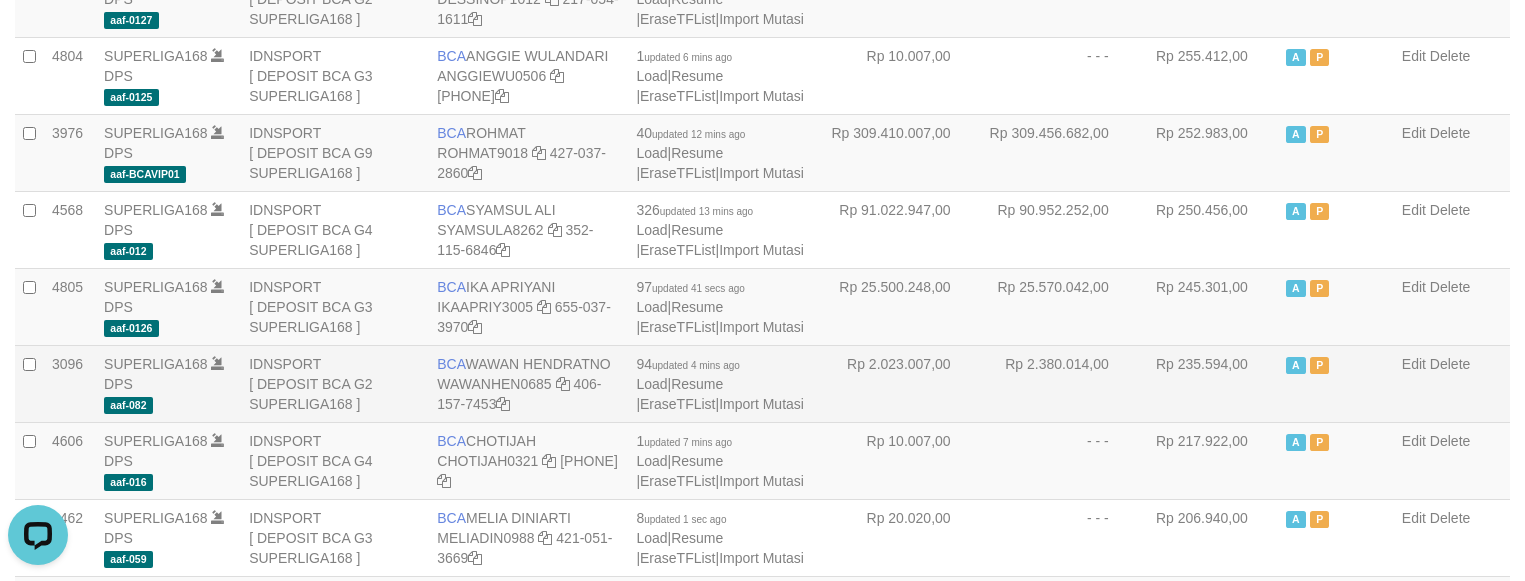 click on "Rp 2.380.014,00" at bounding box center (1060, 383) 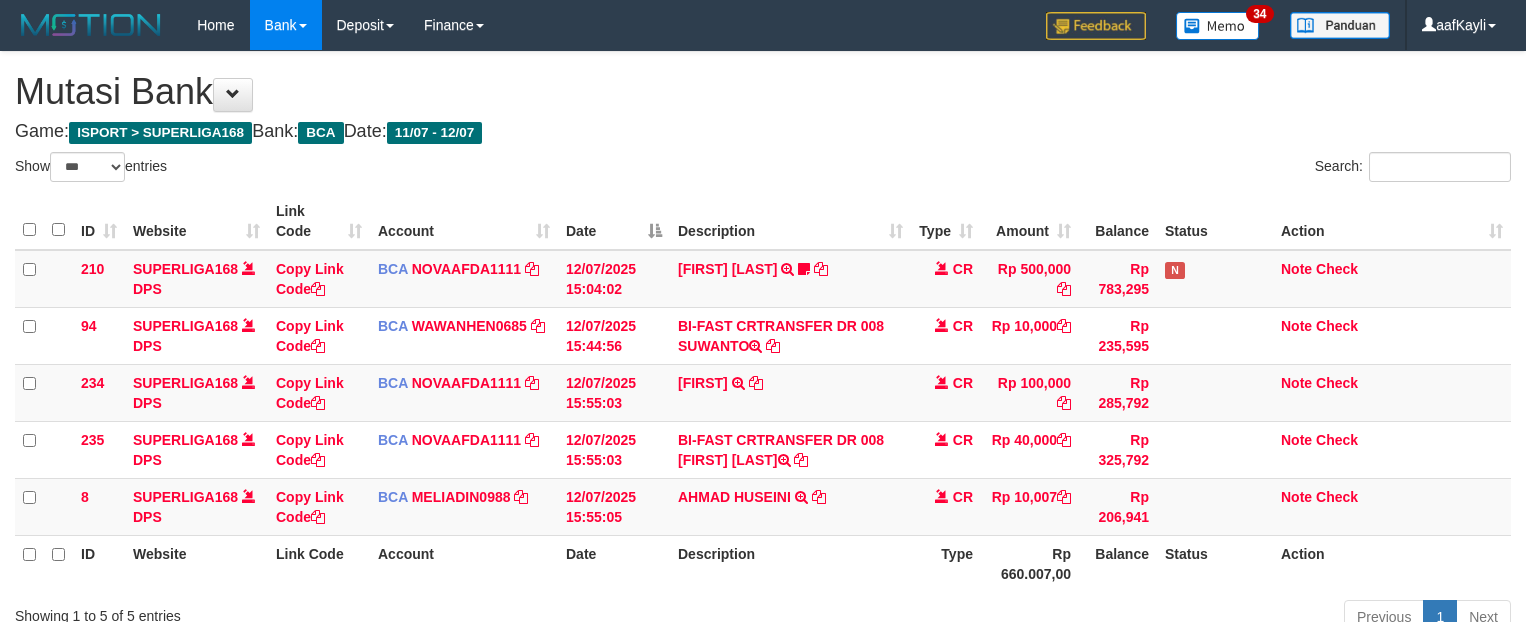 select on "***" 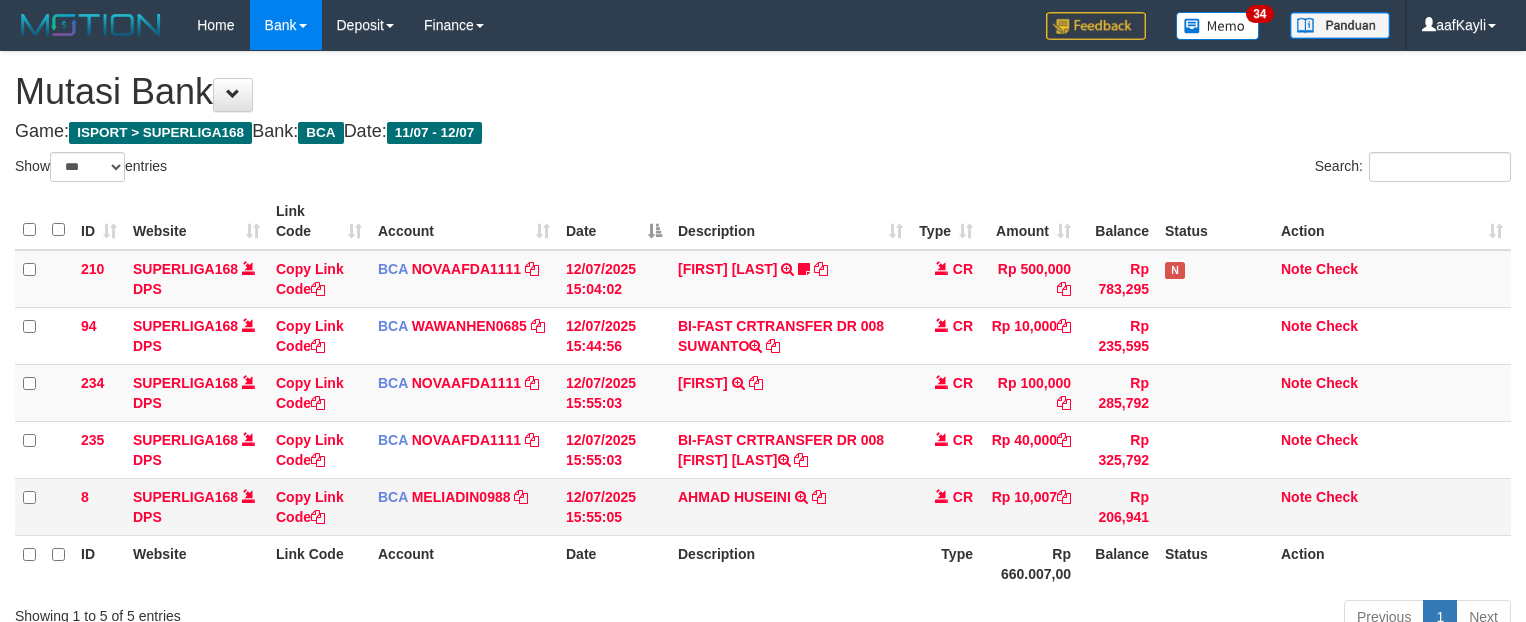 scroll, scrollTop: 0, scrollLeft: 0, axis: both 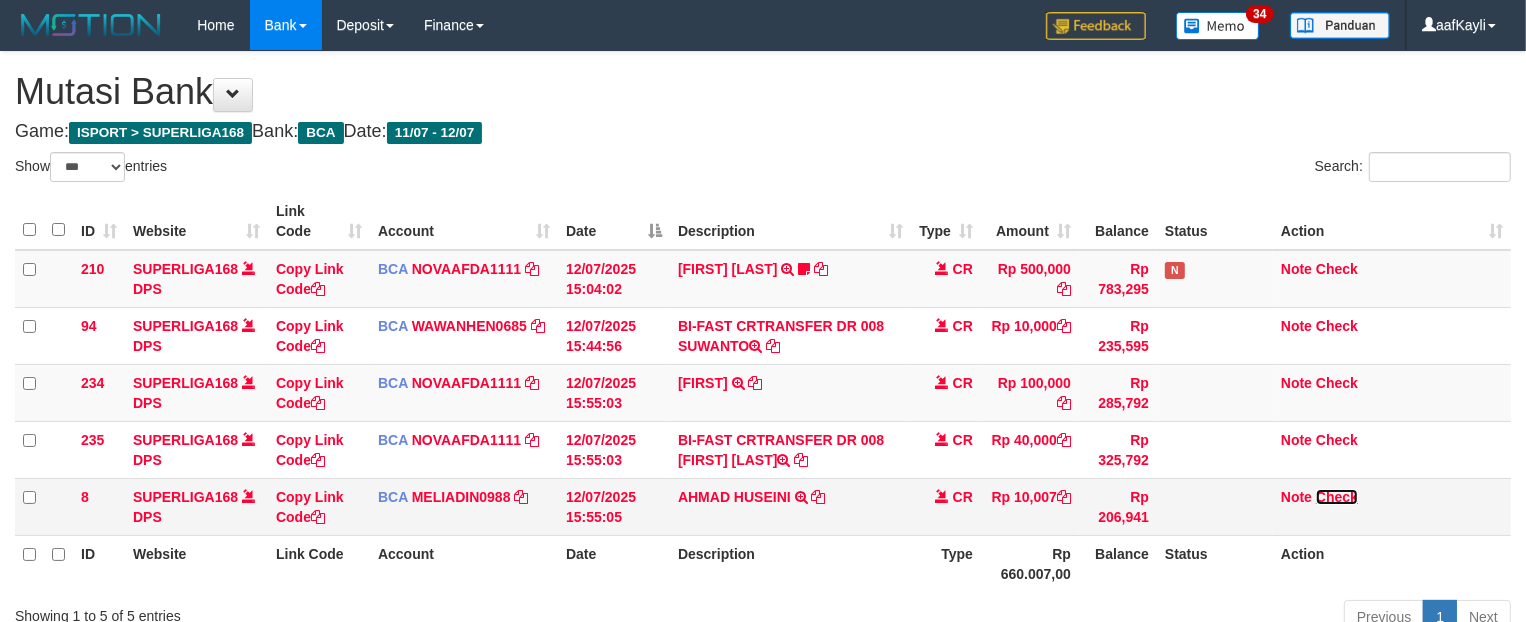 click on "Check" at bounding box center (1337, 497) 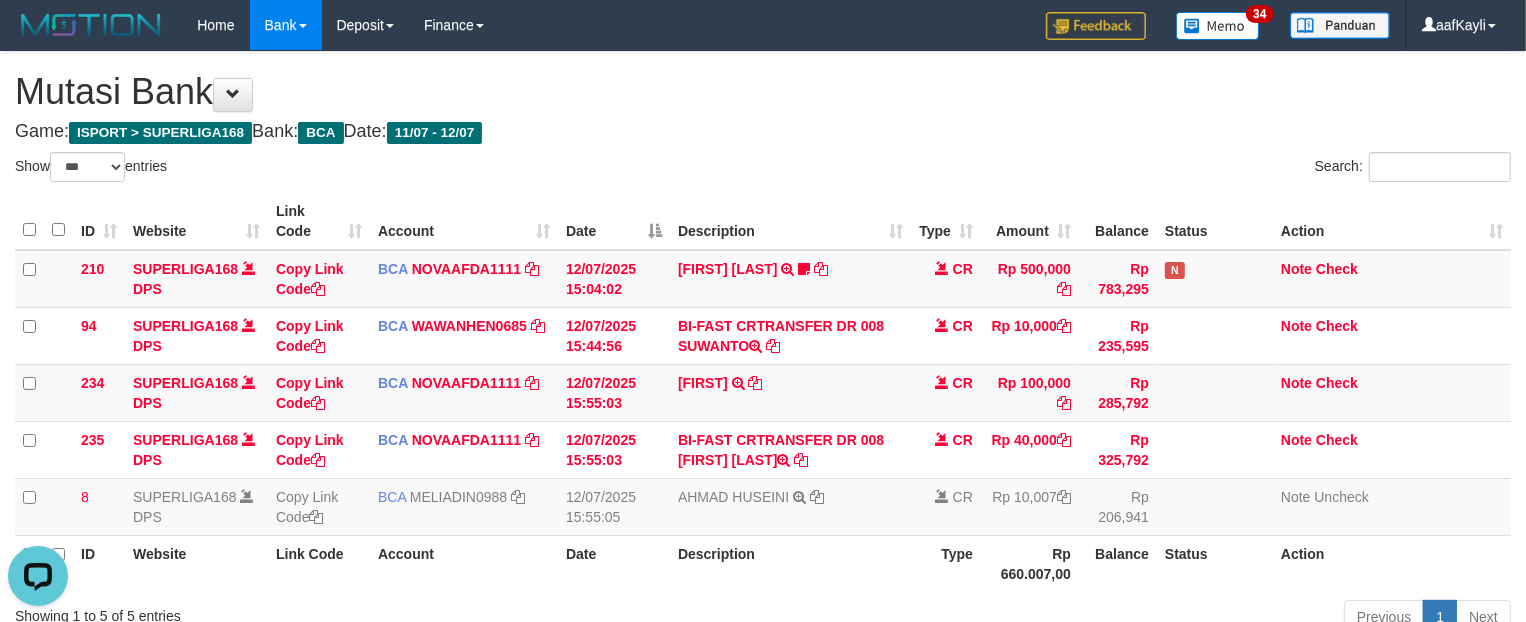 scroll, scrollTop: 0, scrollLeft: 0, axis: both 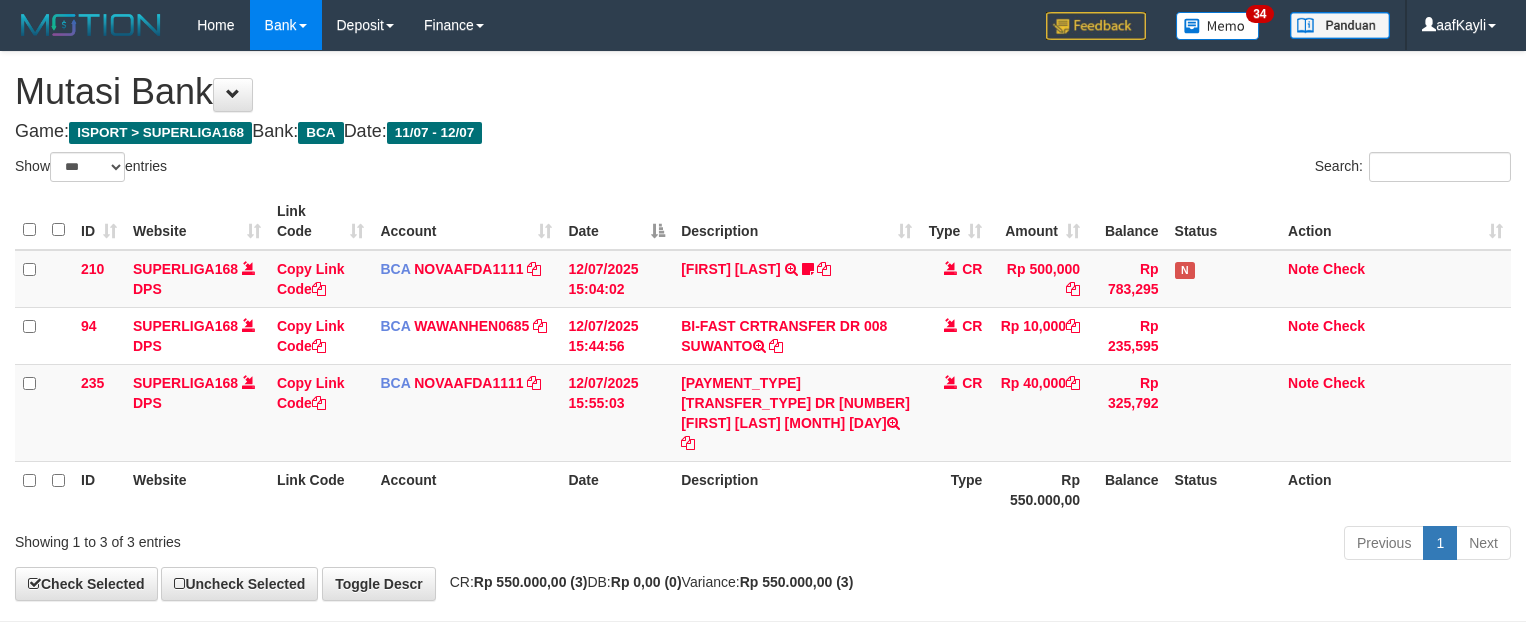 select on "***" 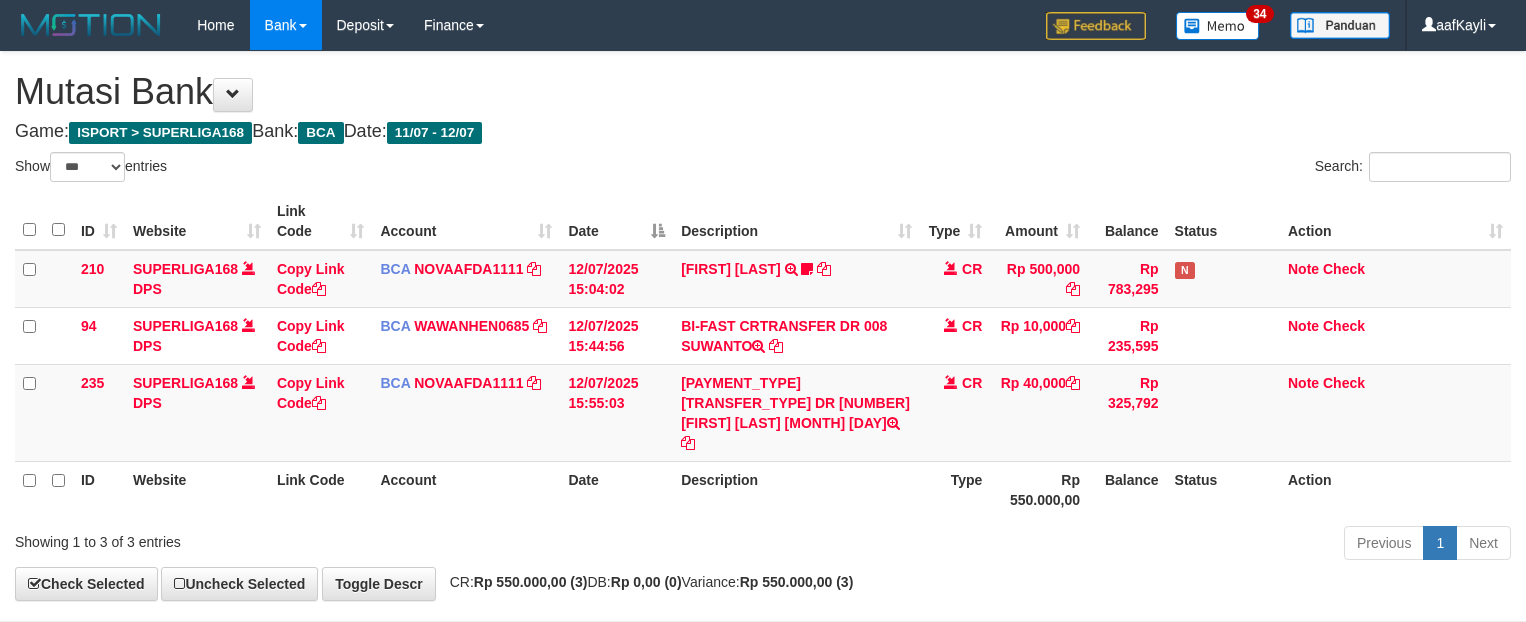 scroll, scrollTop: 0, scrollLeft: 0, axis: both 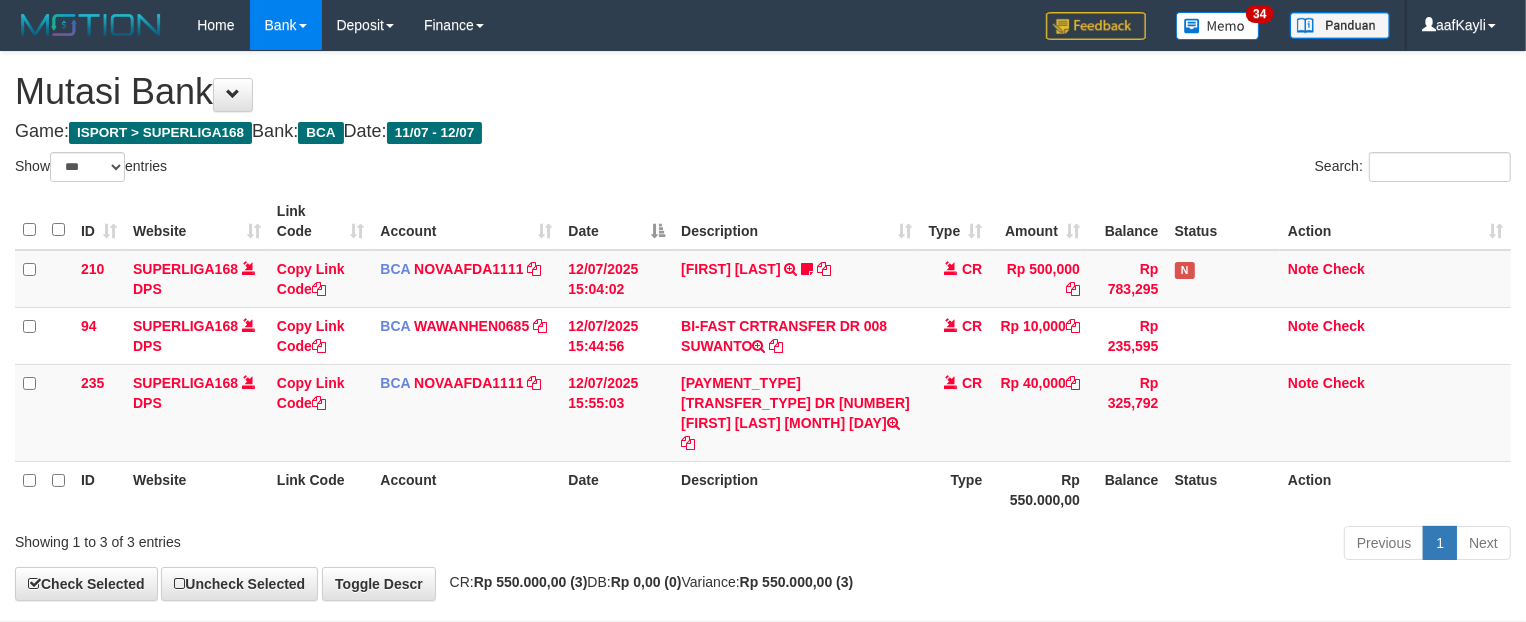 click on "Previous 1 Next" at bounding box center (1081, 545) 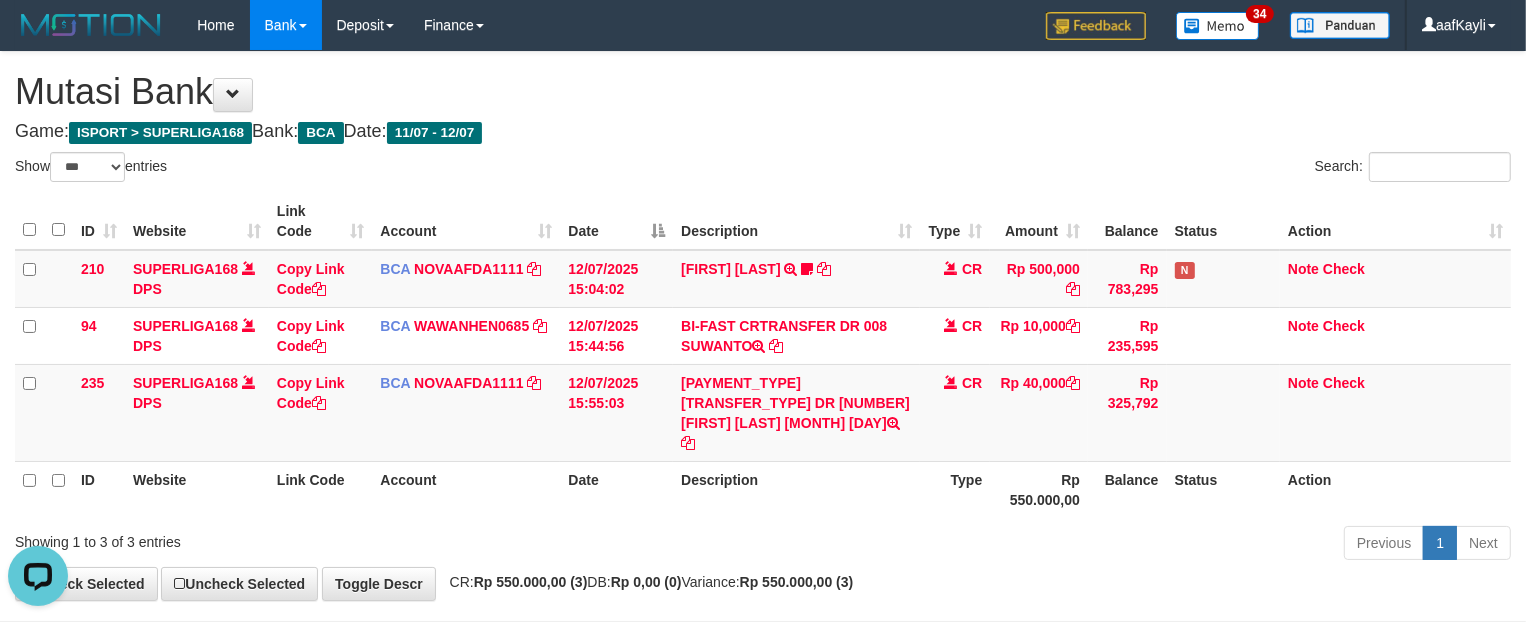 scroll, scrollTop: 0, scrollLeft: 0, axis: both 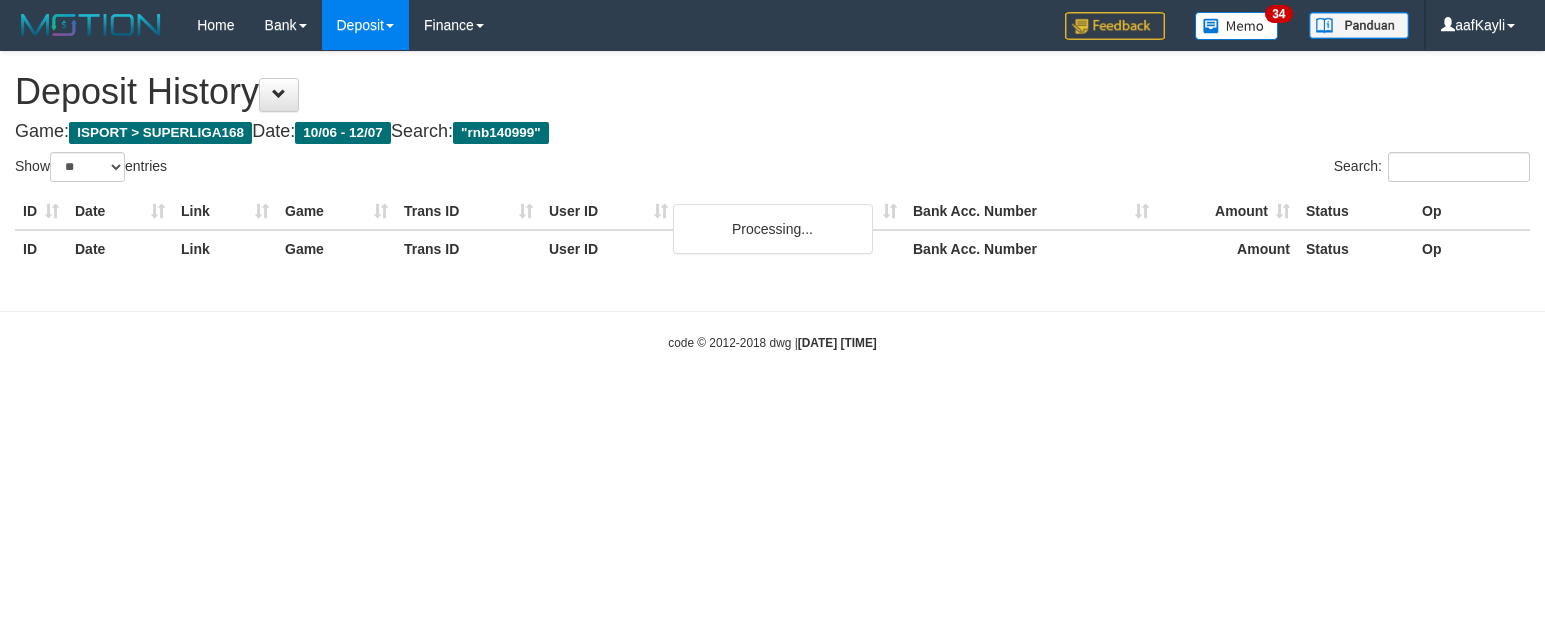 select on "**" 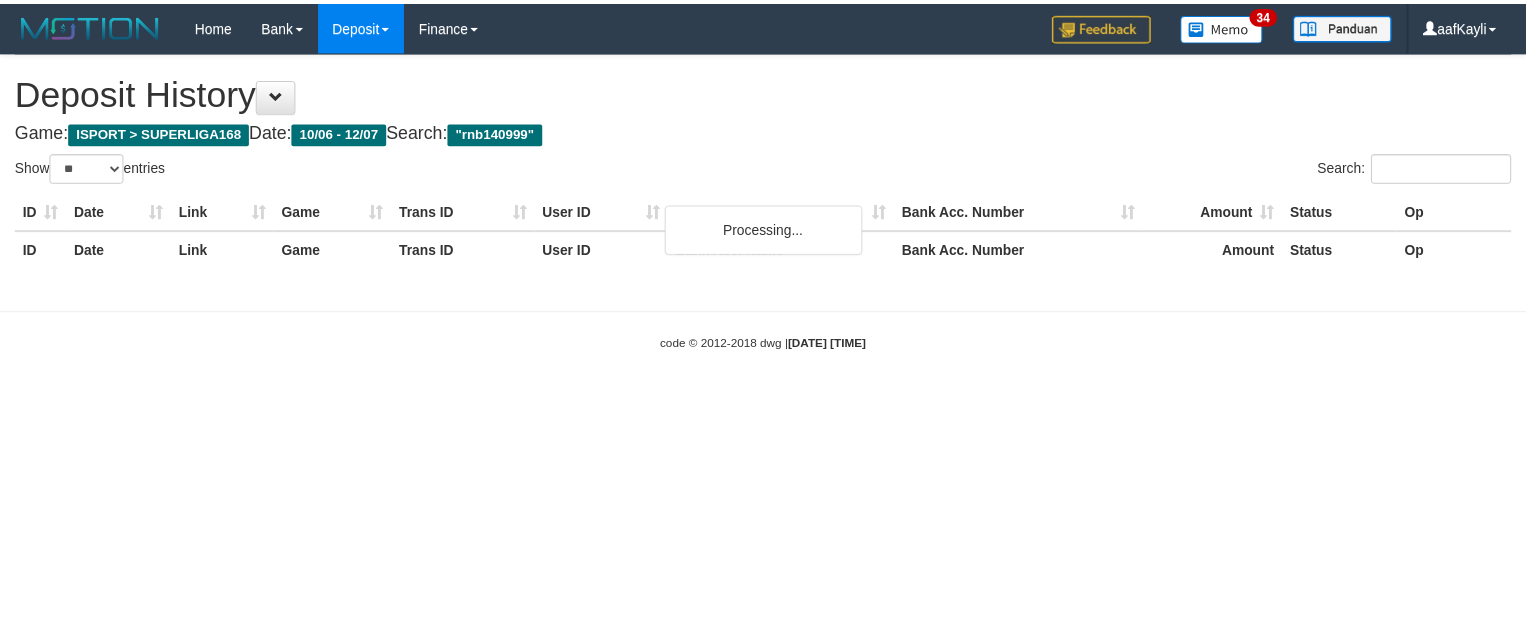 scroll, scrollTop: 0, scrollLeft: 0, axis: both 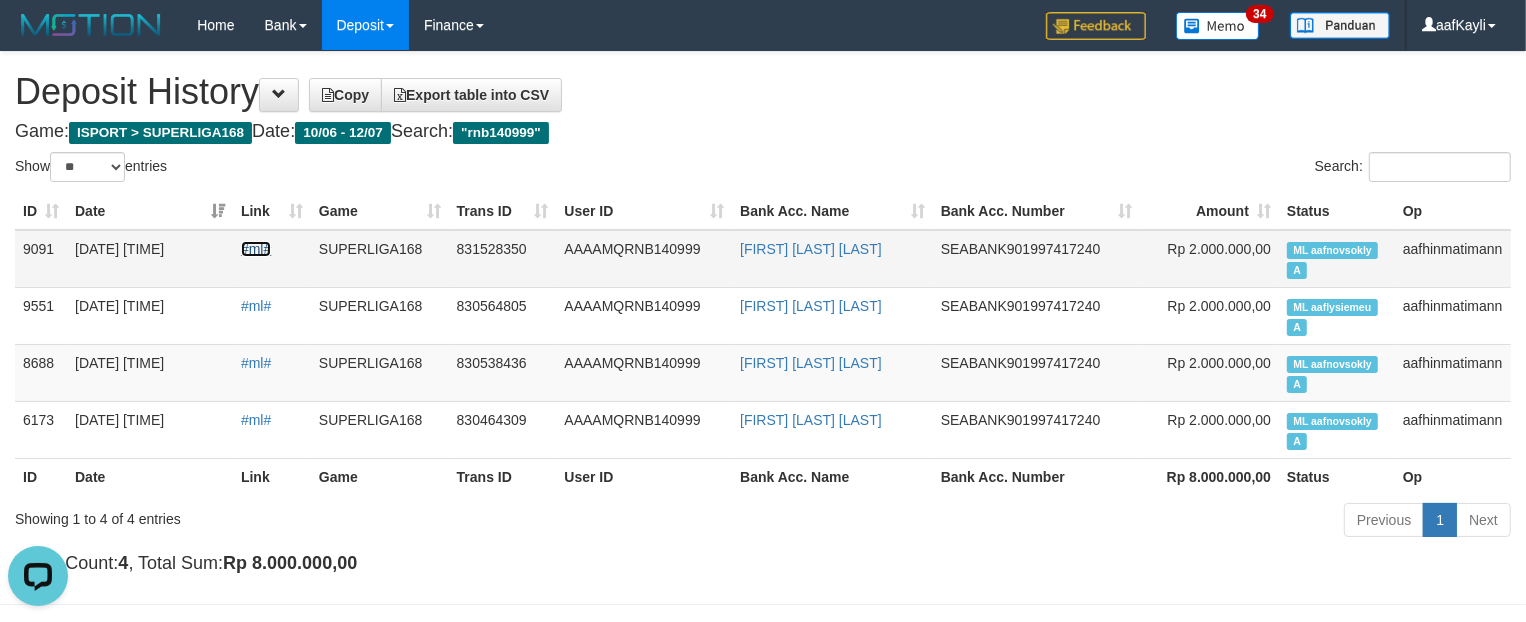 click on "#ml#" at bounding box center (256, 249) 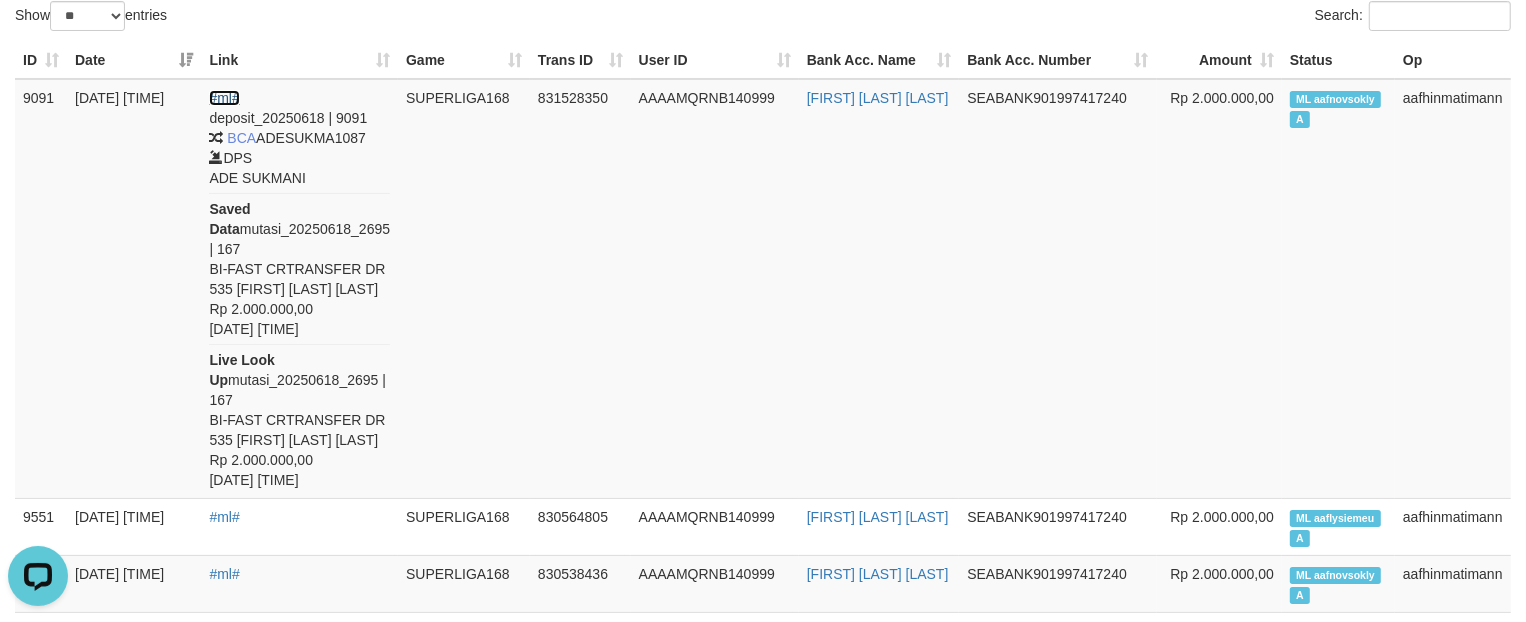 scroll, scrollTop: 158, scrollLeft: 0, axis: vertical 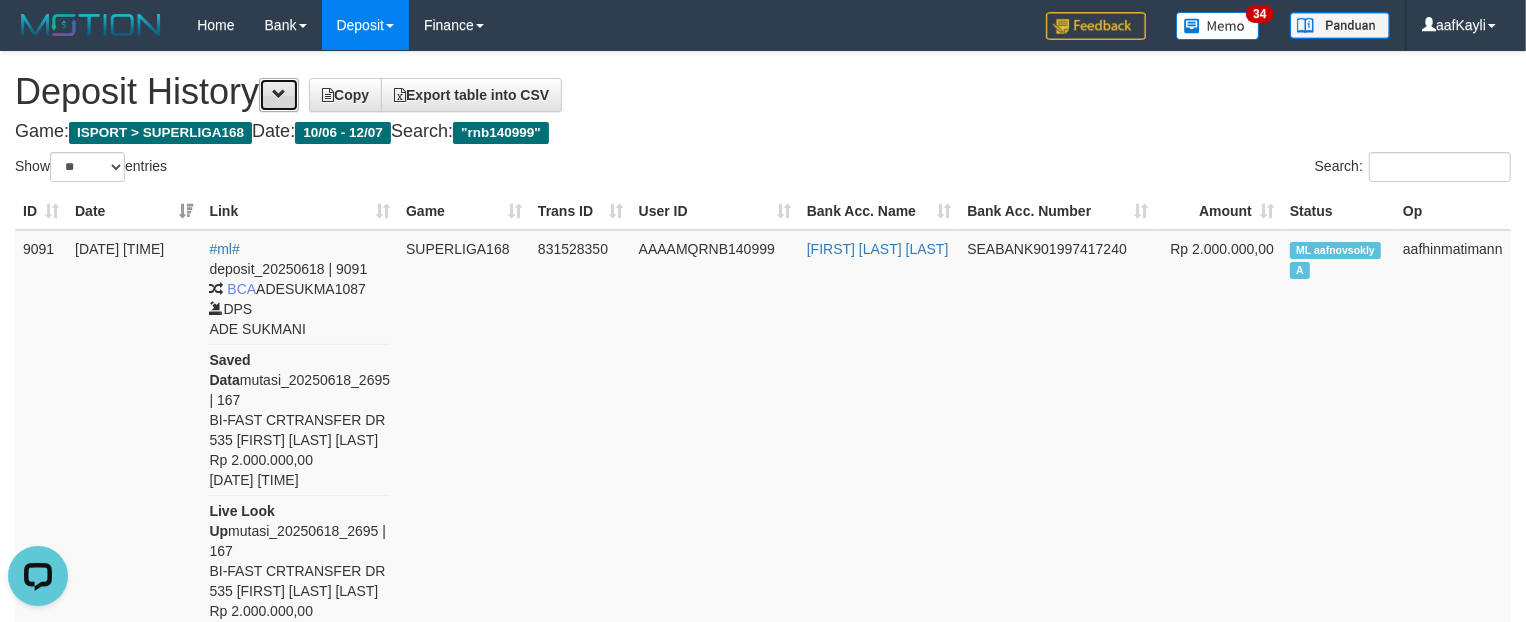 click at bounding box center (279, 95) 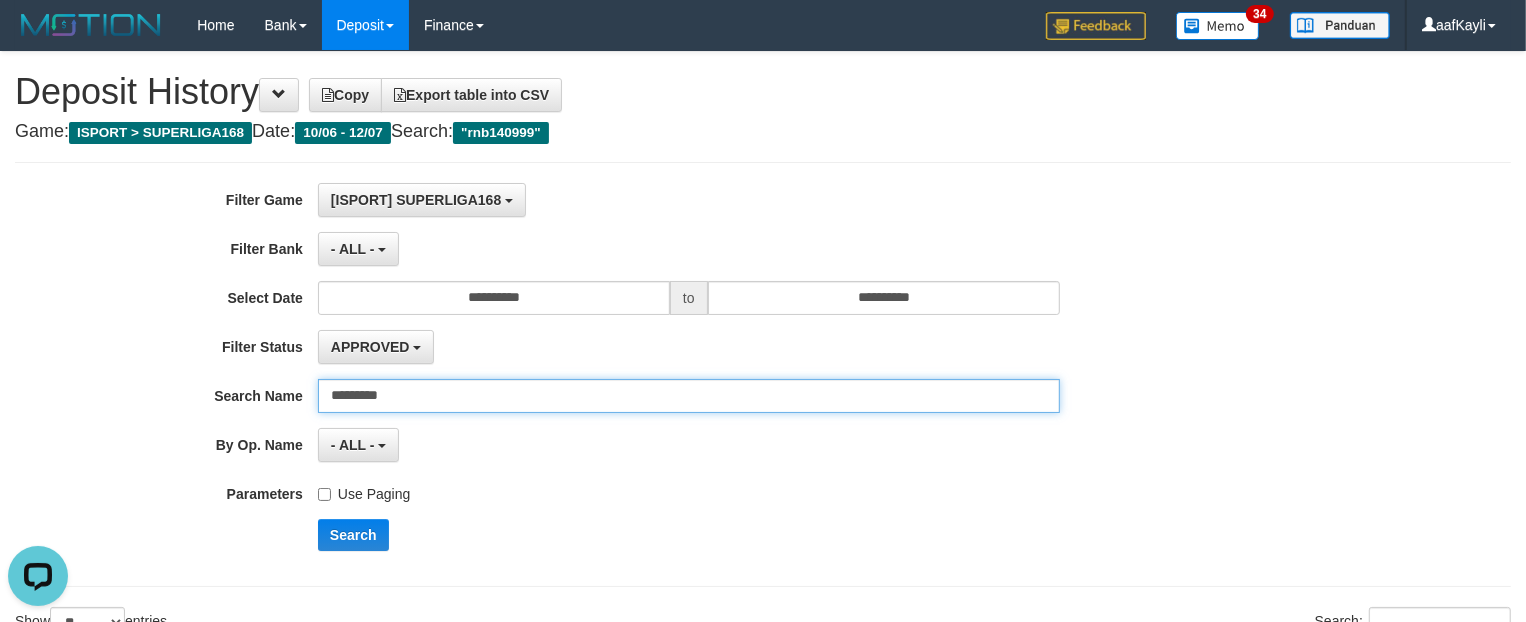 drag, startPoint x: 426, startPoint y: 408, endPoint x: 3, endPoint y: 377, distance: 424.1344 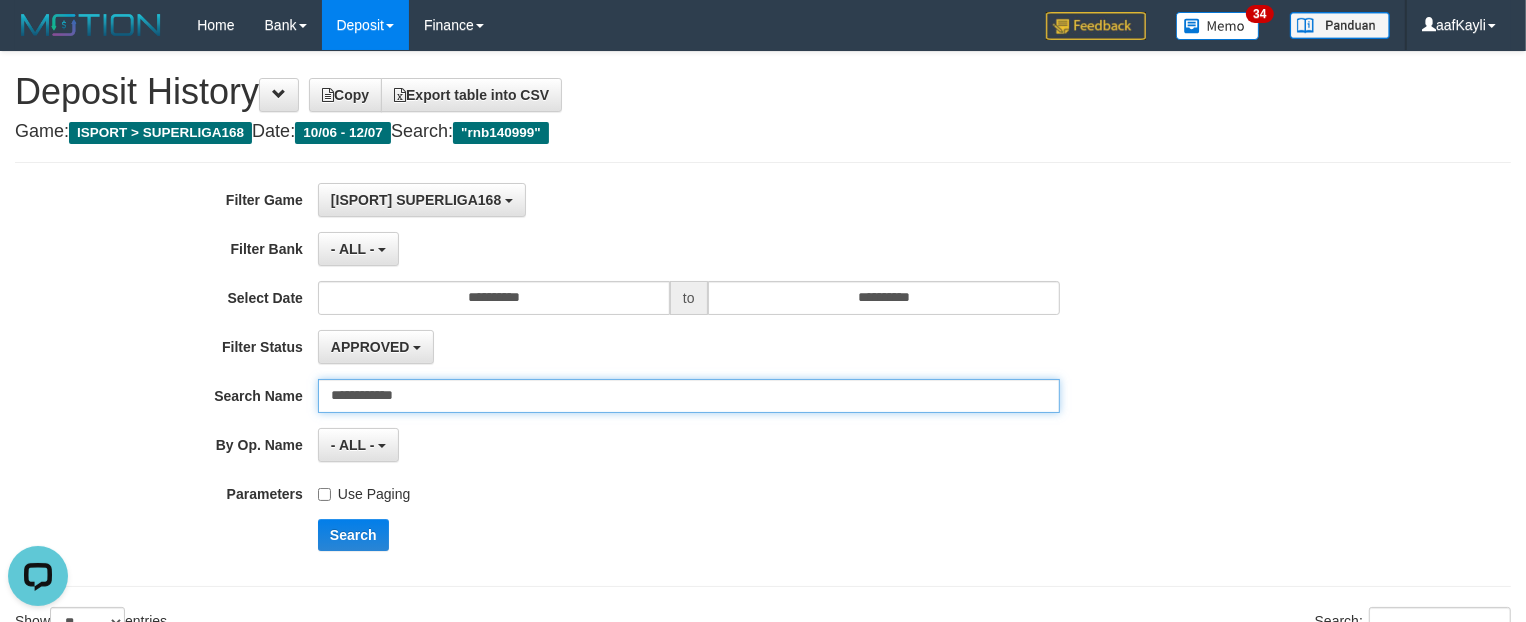 type on "**********" 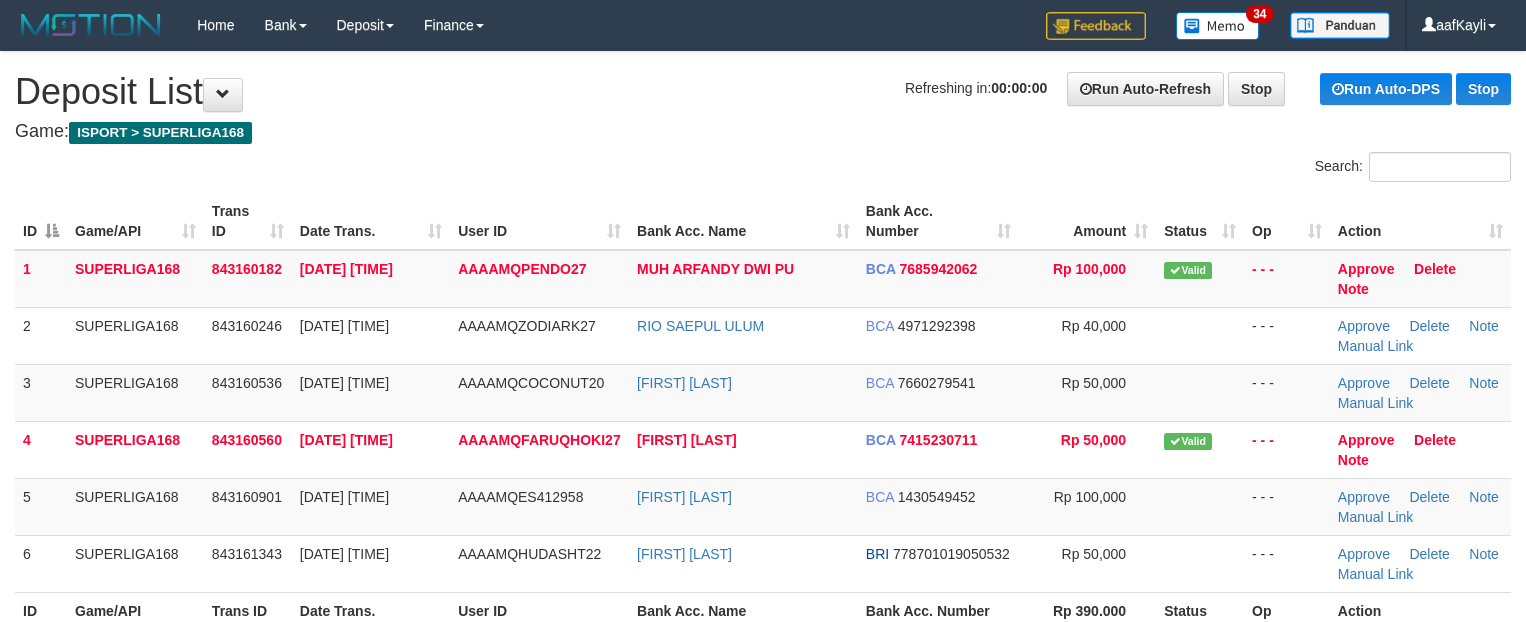 scroll, scrollTop: 0, scrollLeft: 0, axis: both 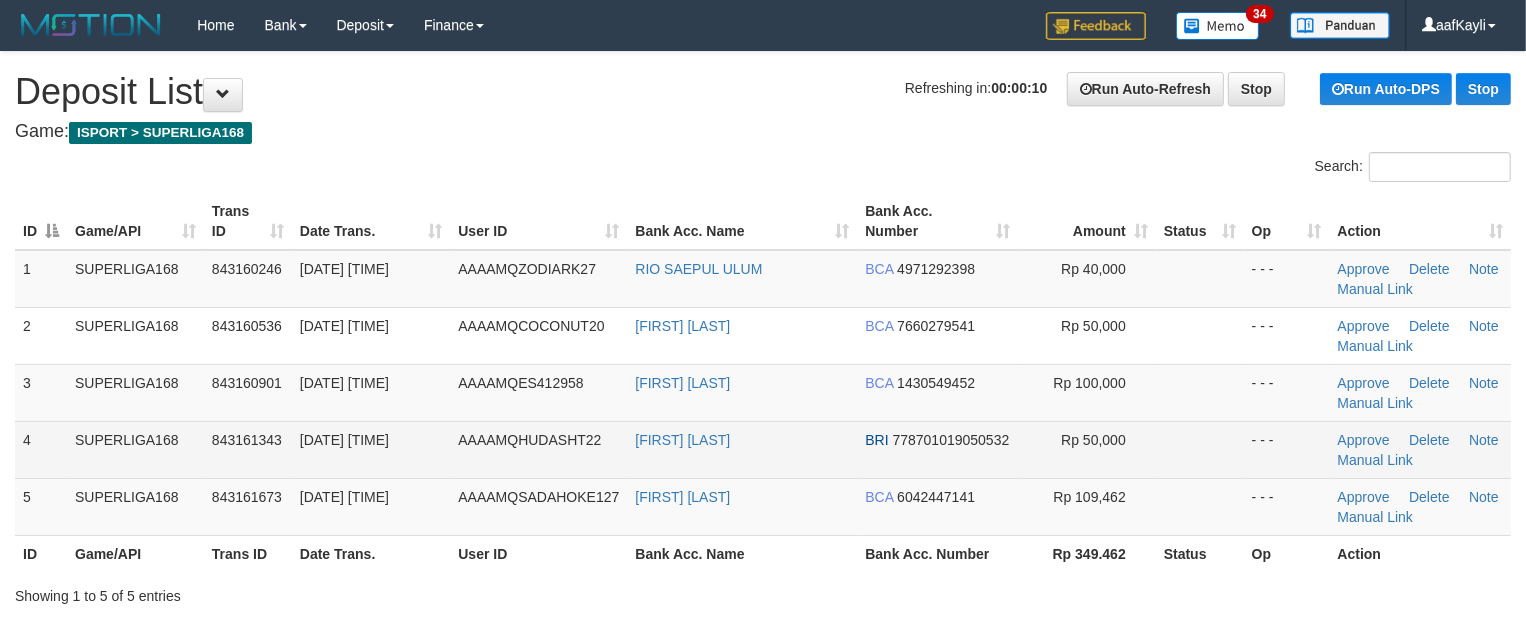click at bounding box center [1200, 449] 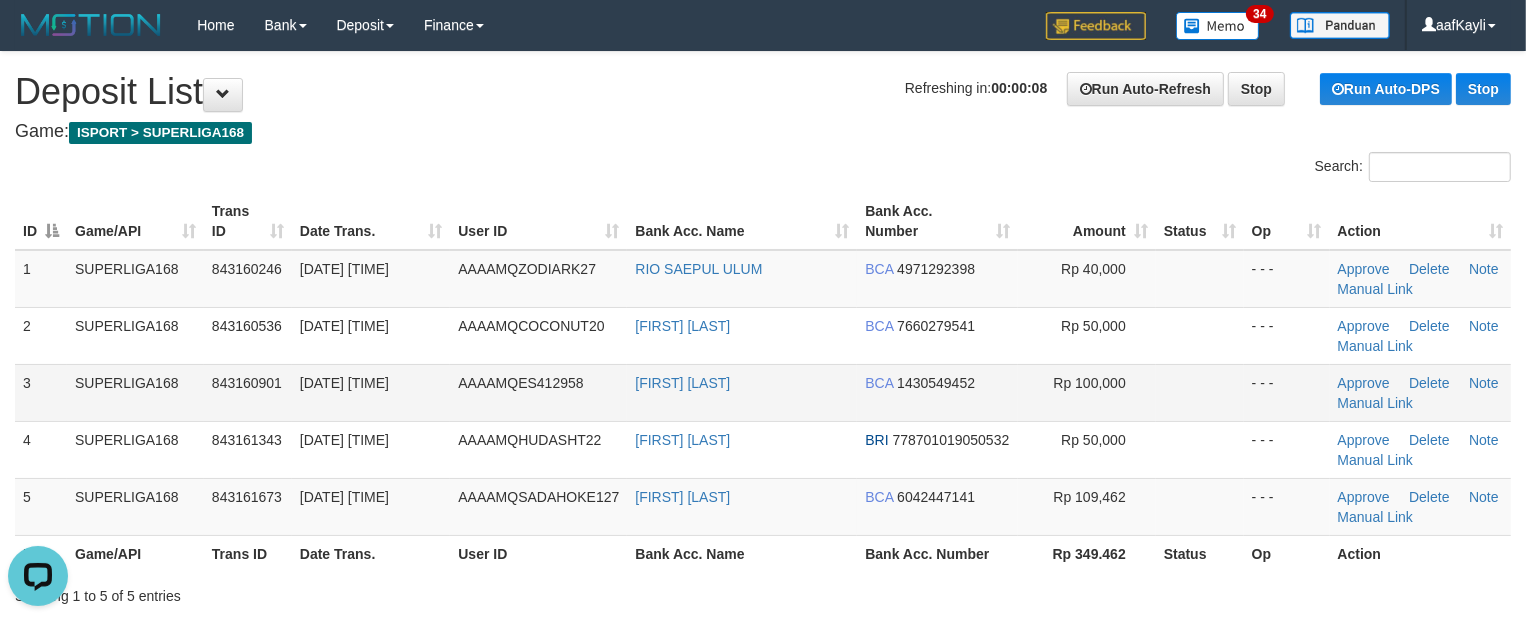 scroll, scrollTop: 0, scrollLeft: 0, axis: both 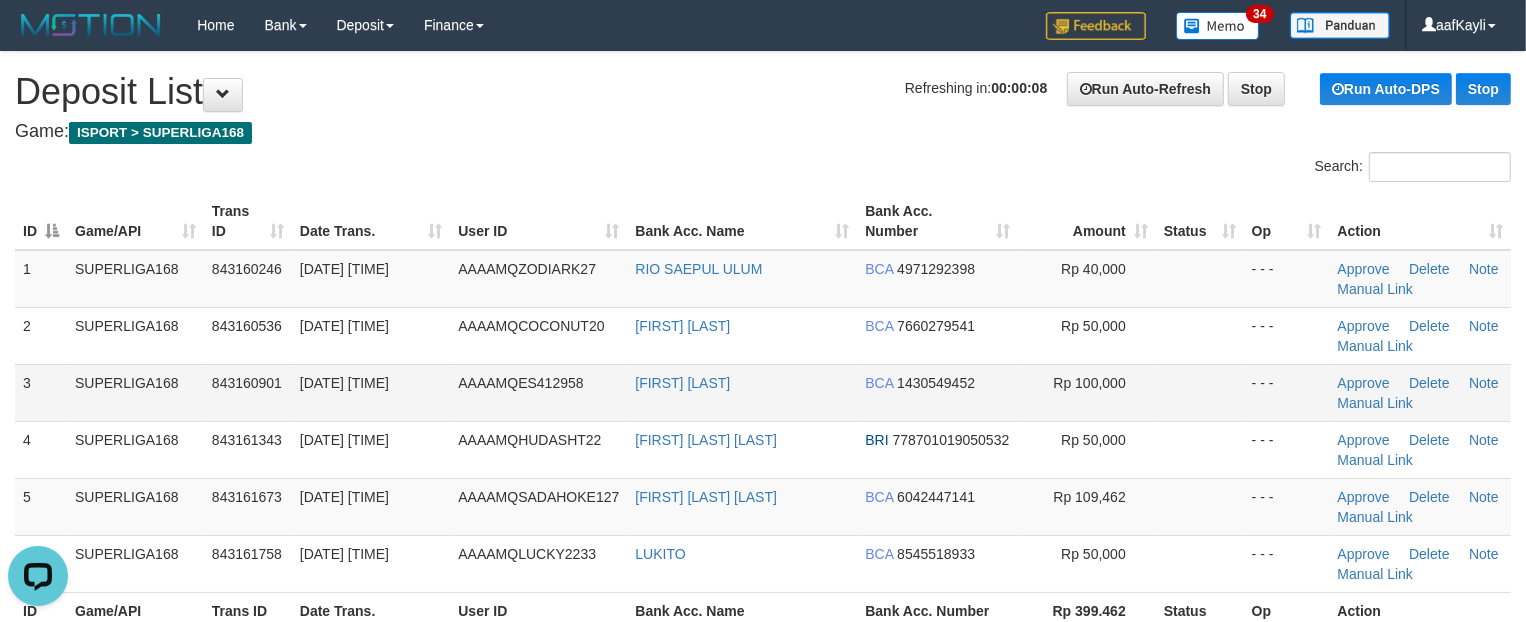 click on "- - -" at bounding box center [1287, 392] 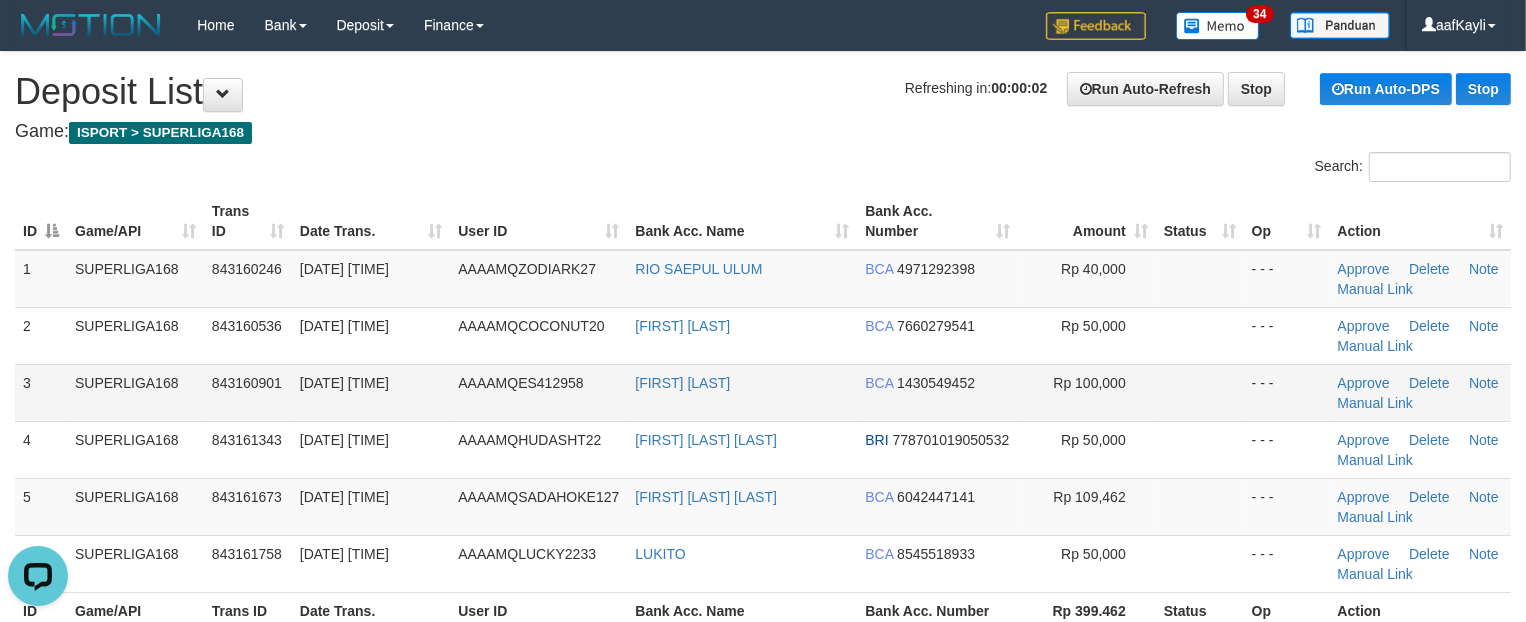 click on "- - -" at bounding box center (1287, 392) 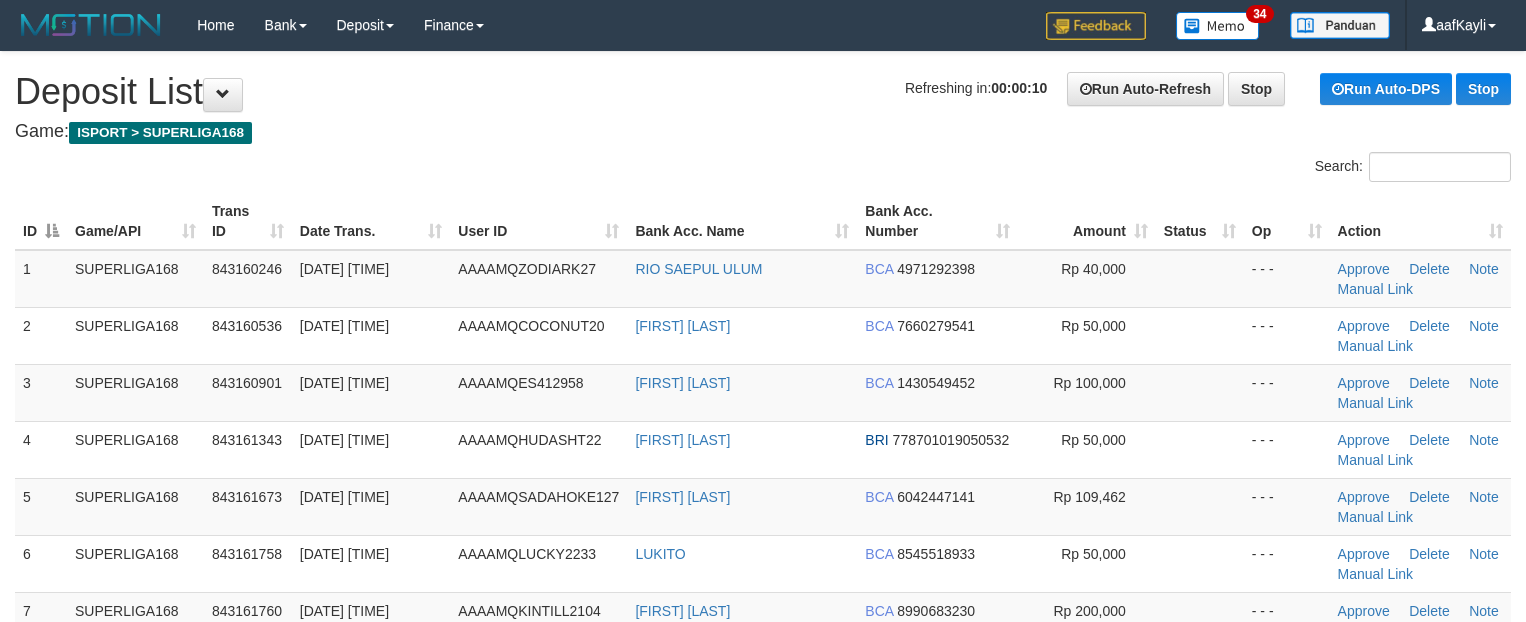 scroll, scrollTop: 0, scrollLeft: 0, axis: both 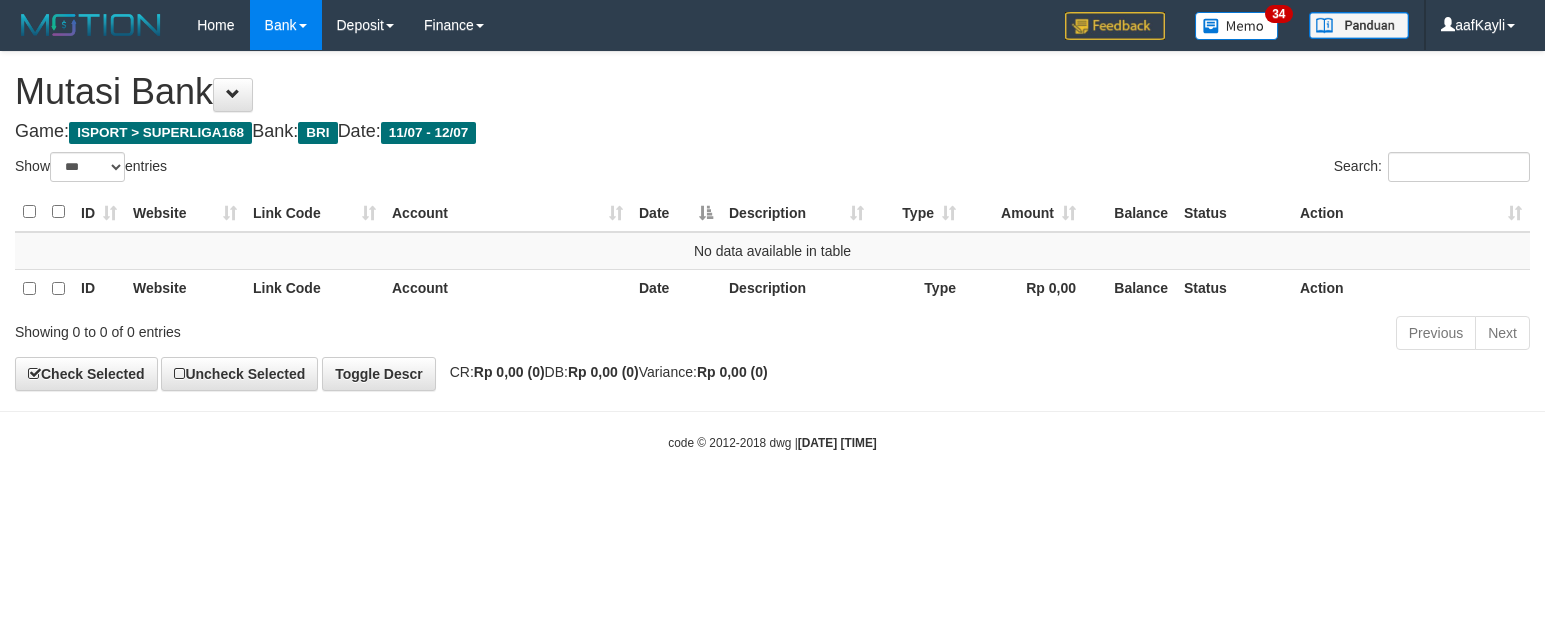 select on "***" 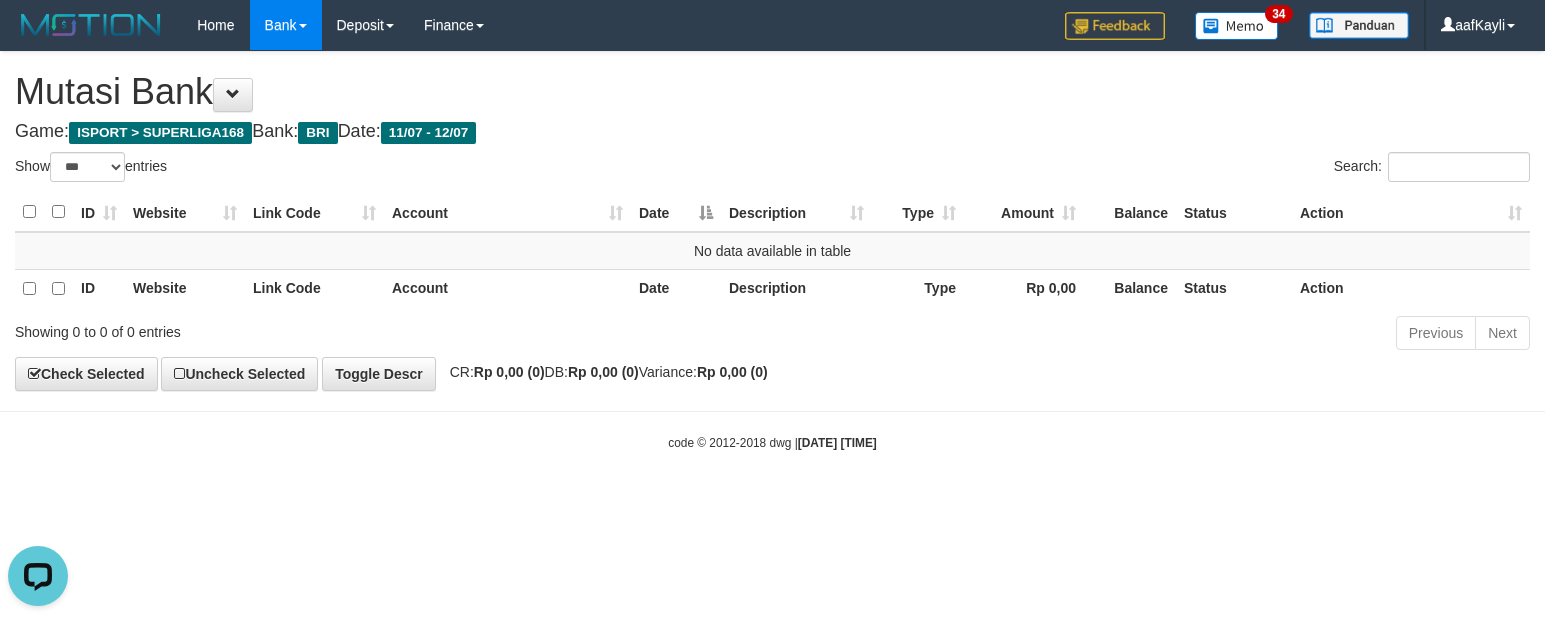 scroll, scrollTop: 0, scrollLeft: 0, axis: both 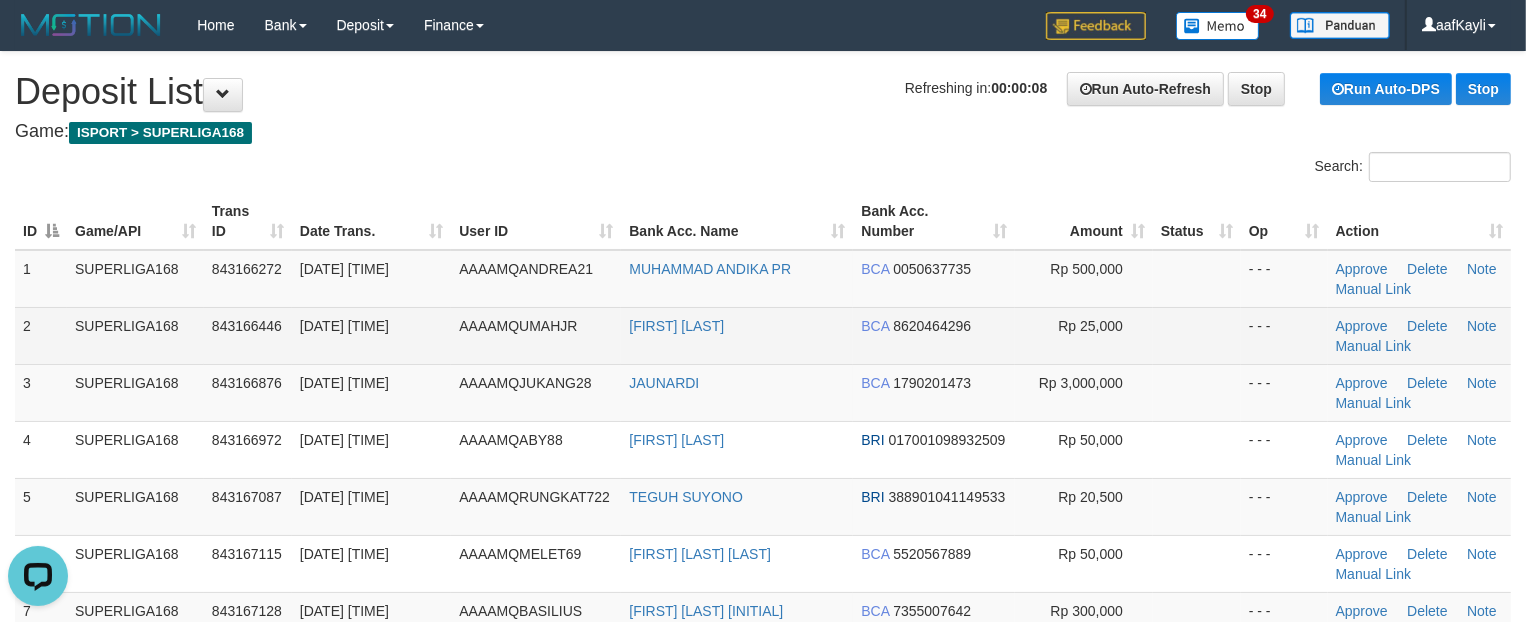 click at bounding box center (1197, 335) 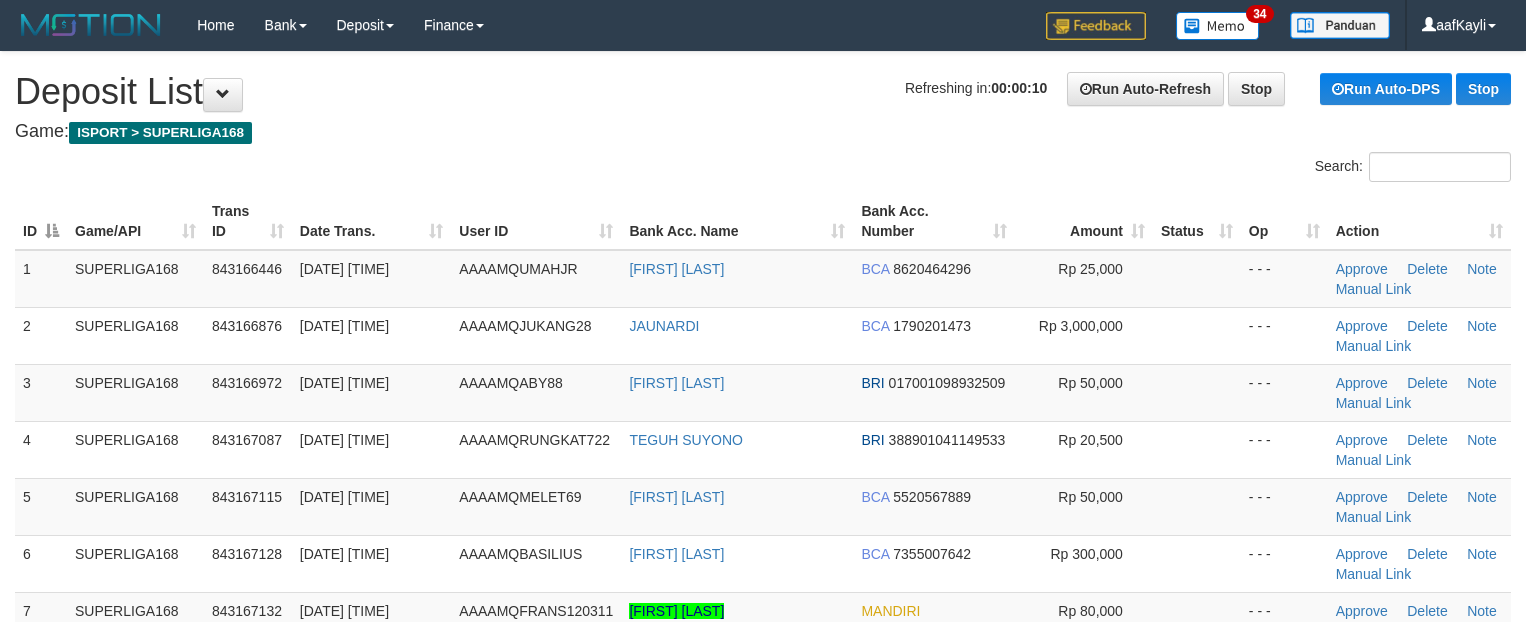scroll, scrollTop: 0, scrollLeft: 0, axis: both 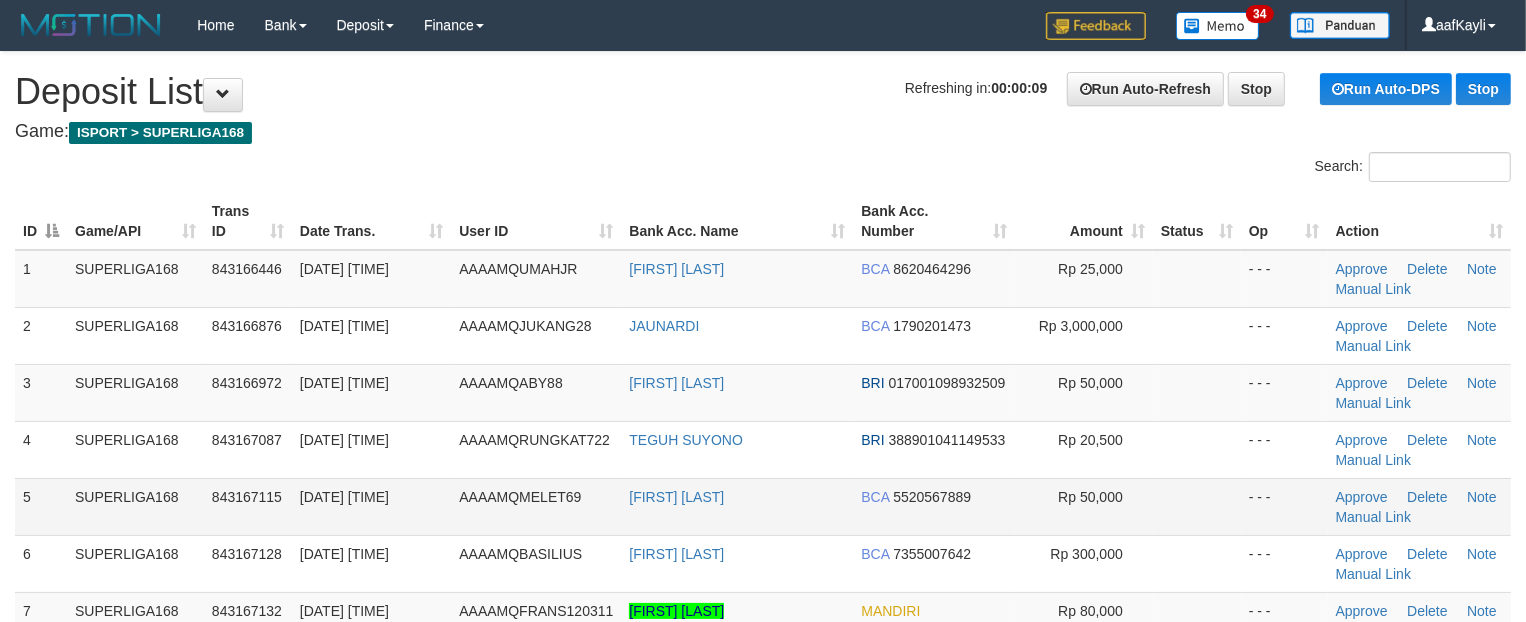 click at bounding box center (1197, 506) 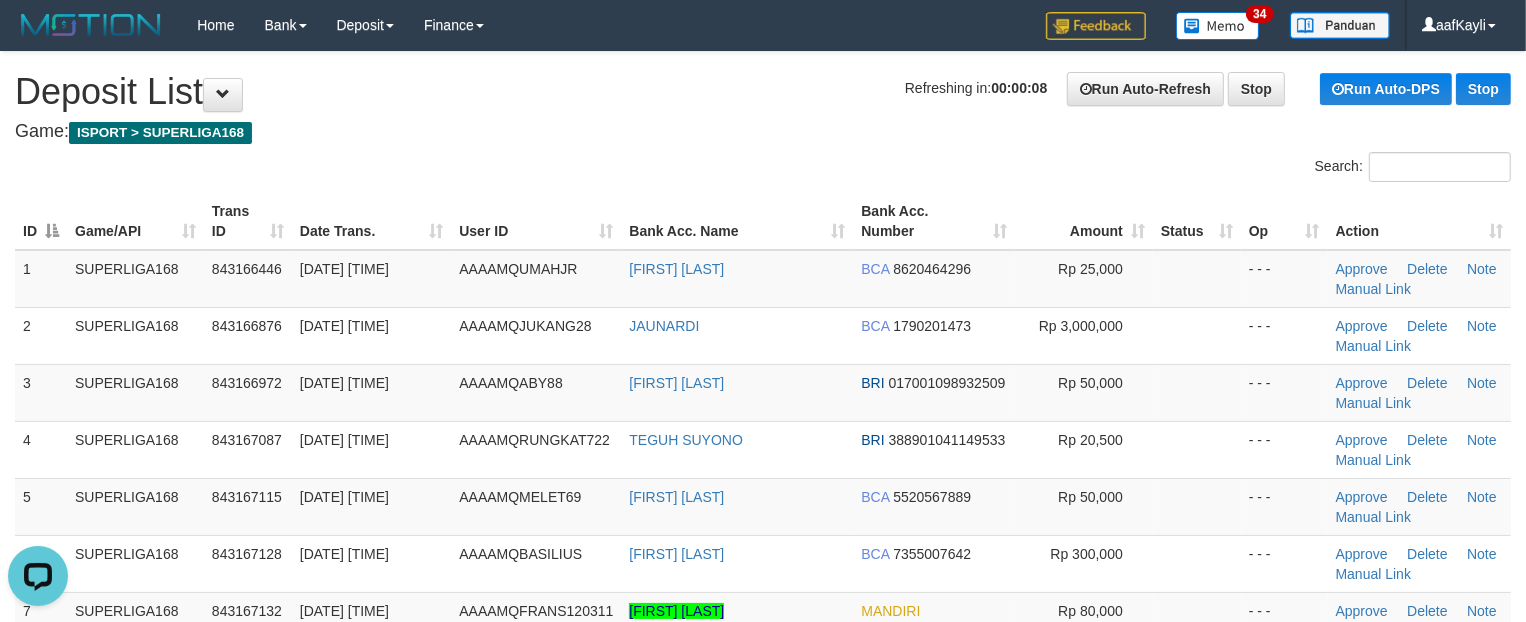 scroll, scrollTop: 0, scrollLeft: 0, axis: both 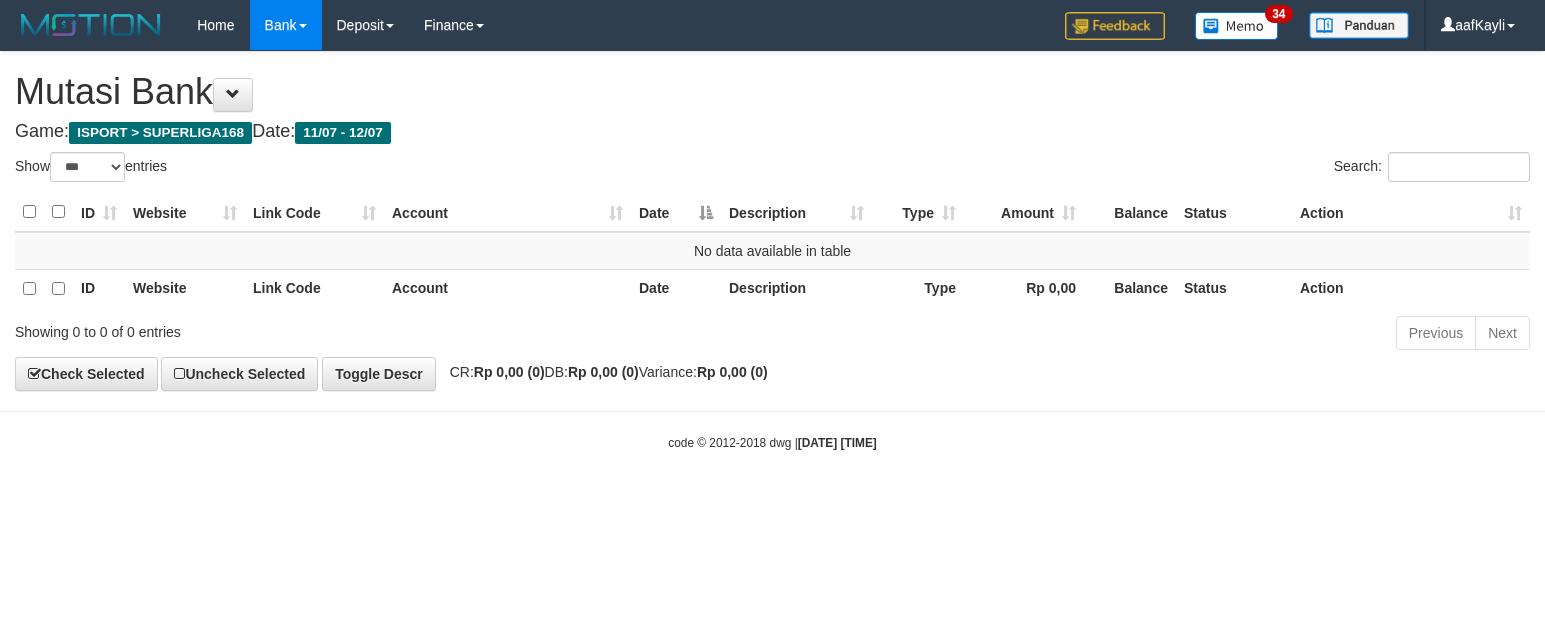 select on "***" 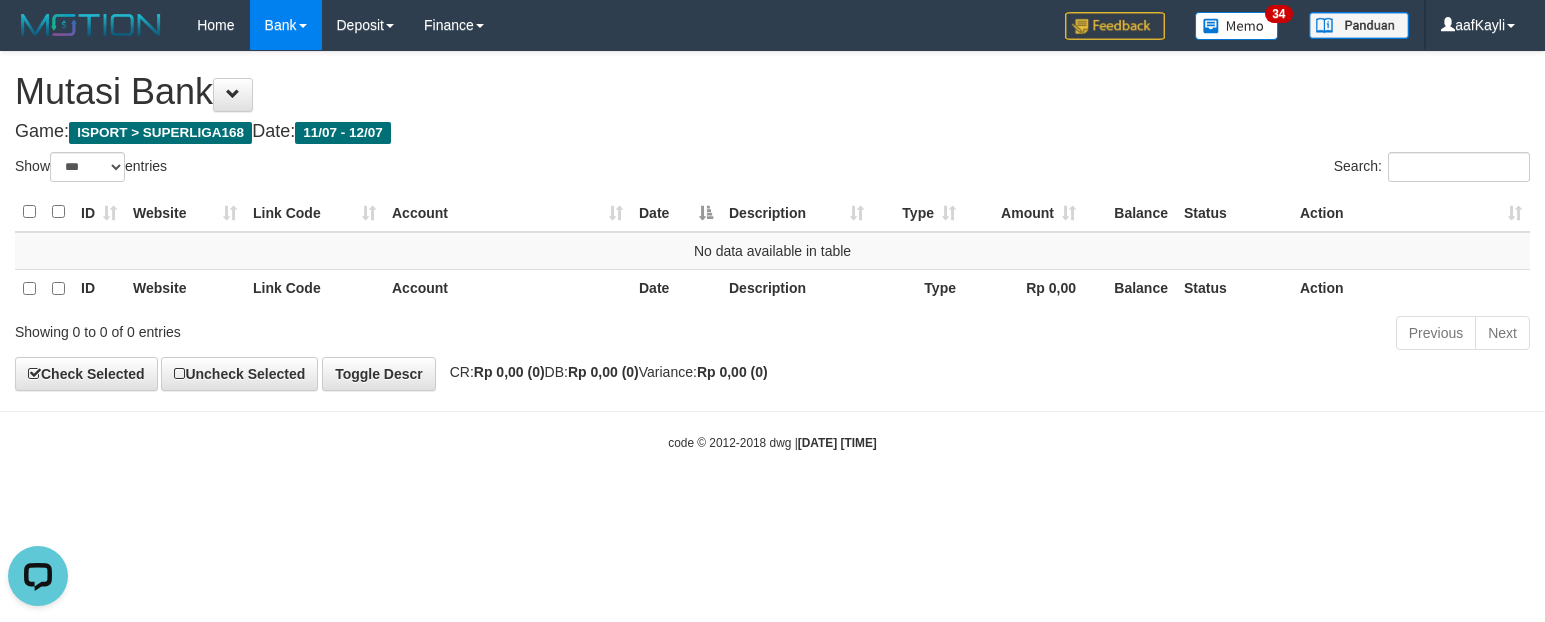 scroll, scrollTop: 0, scrollLeft: 0, axis: both 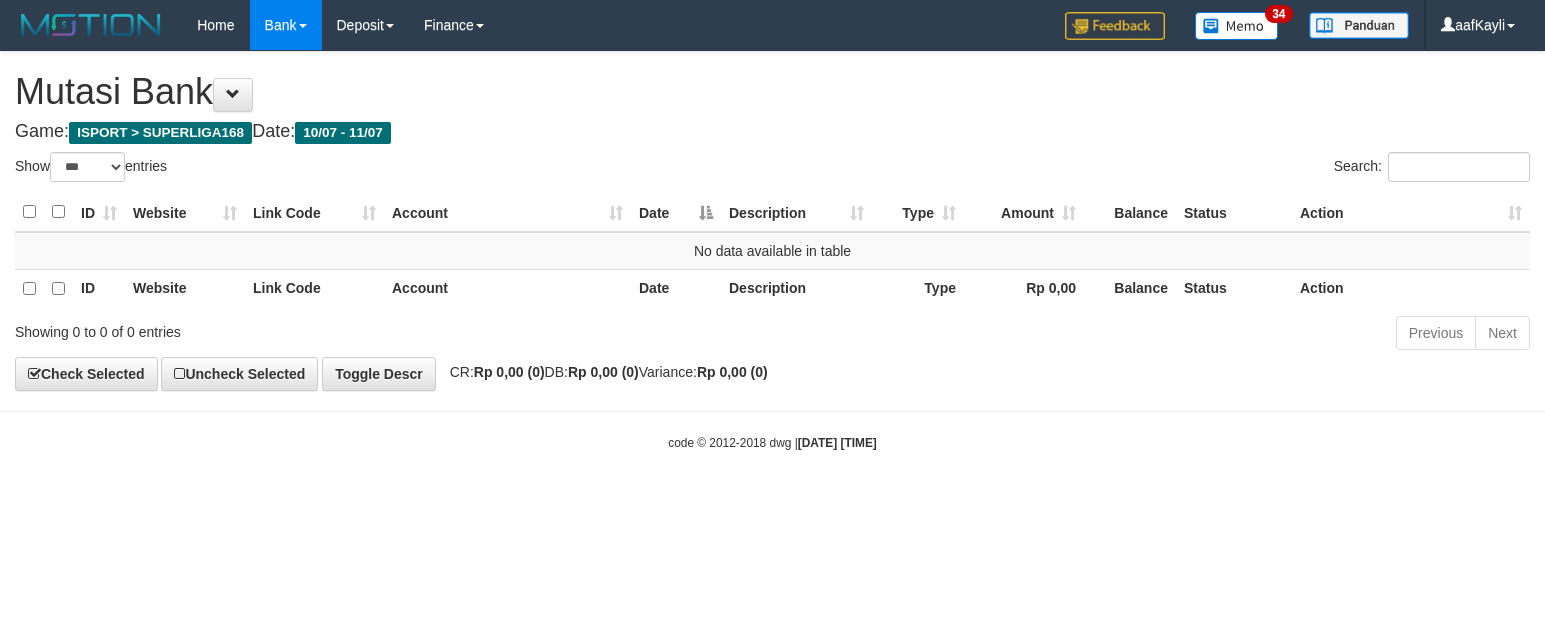 select on "***" 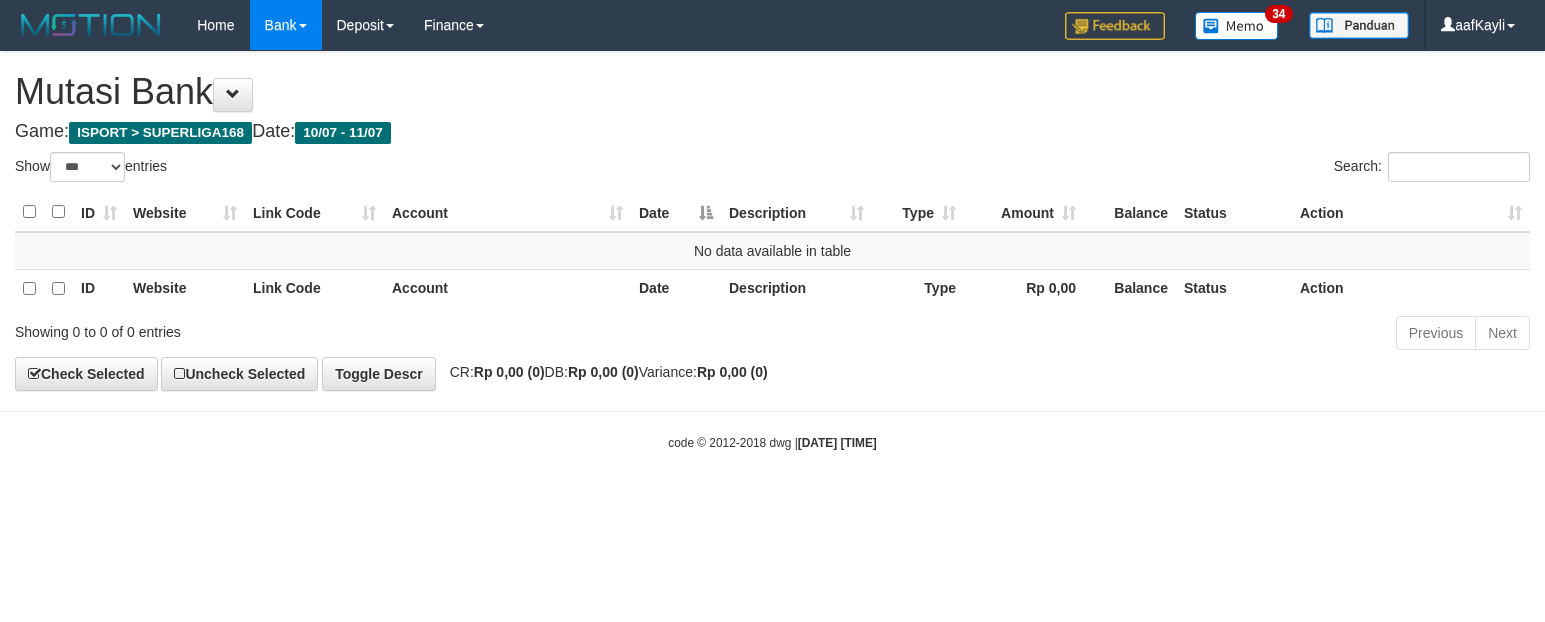 scroll, scrollTop: 0, scrollLeft: 0, axis: both 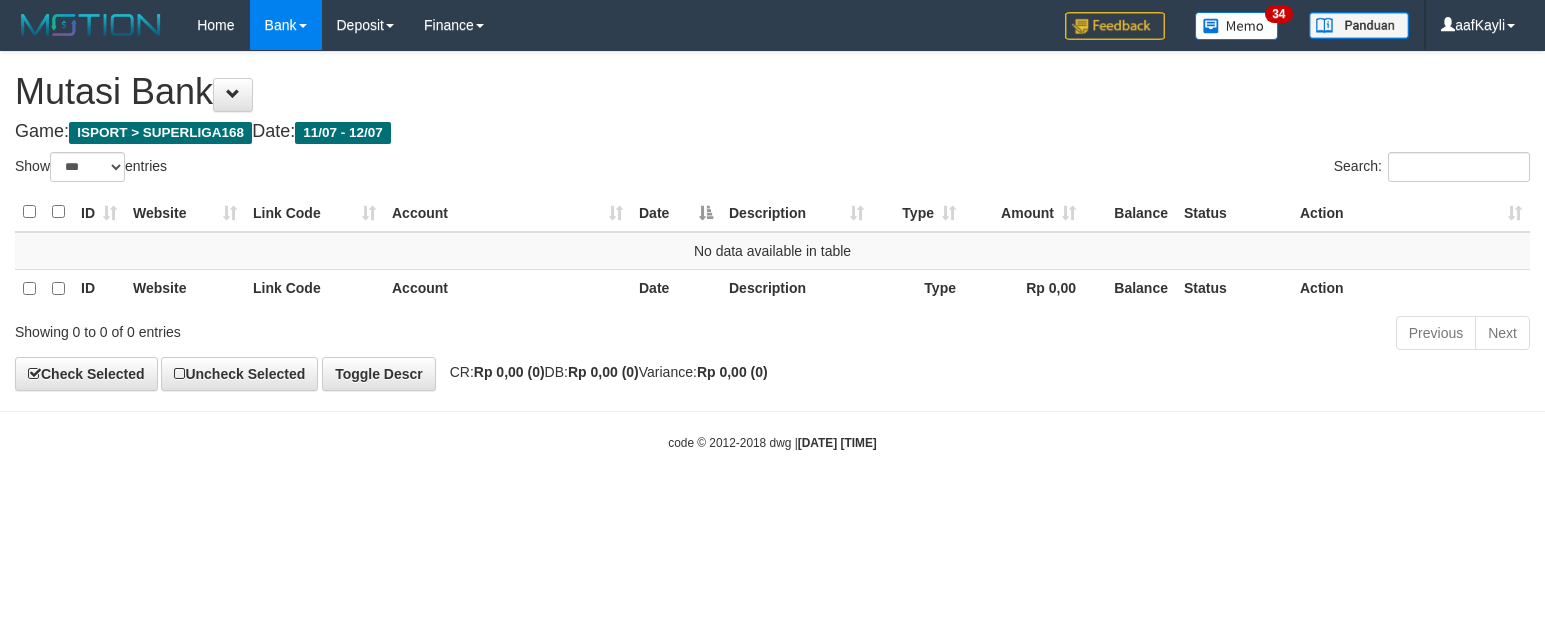 select on "***" 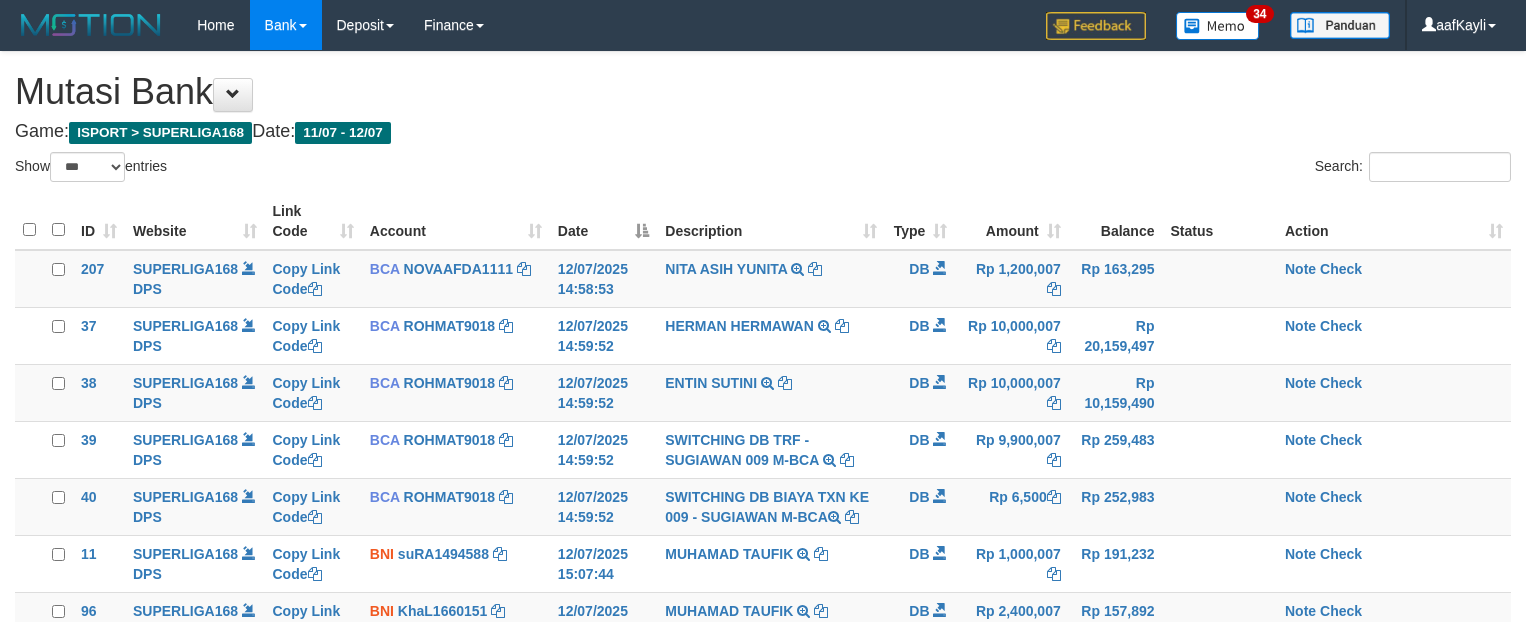 select on "***" 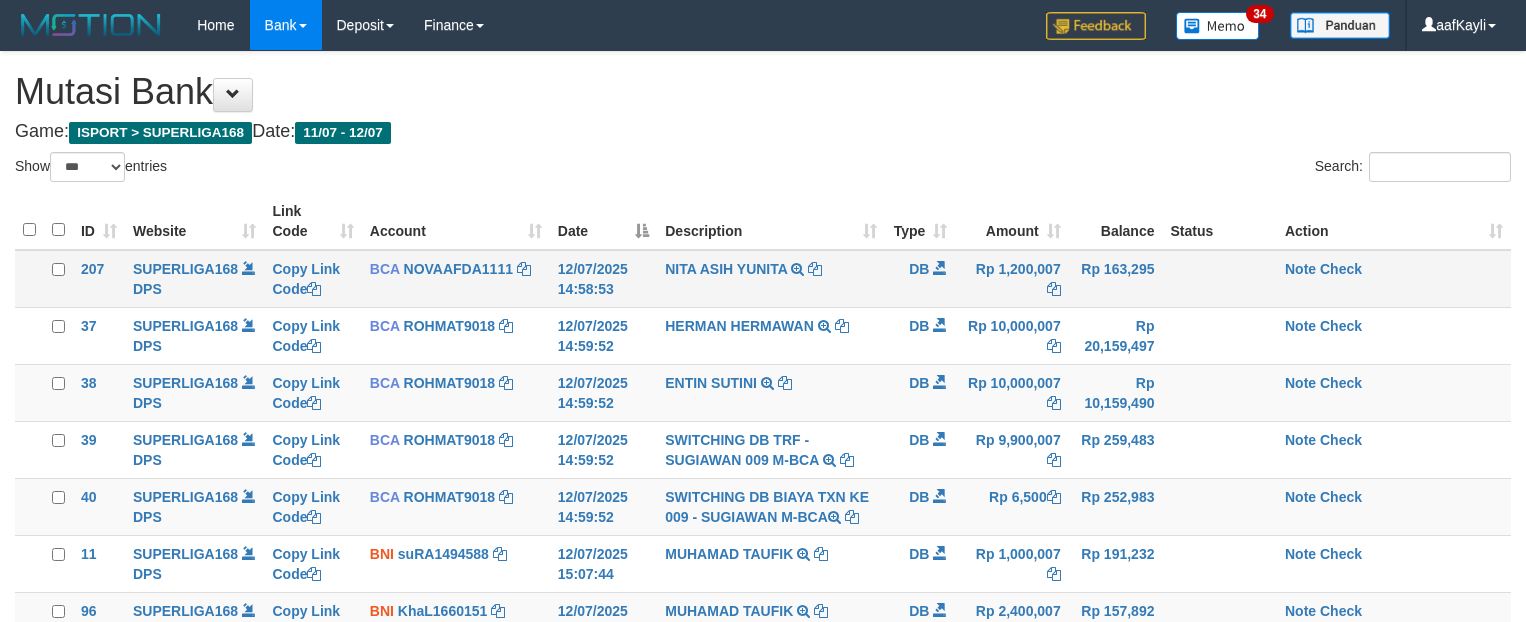 scroll, scrollTop: 0, scrollLeft: 0, axis: both 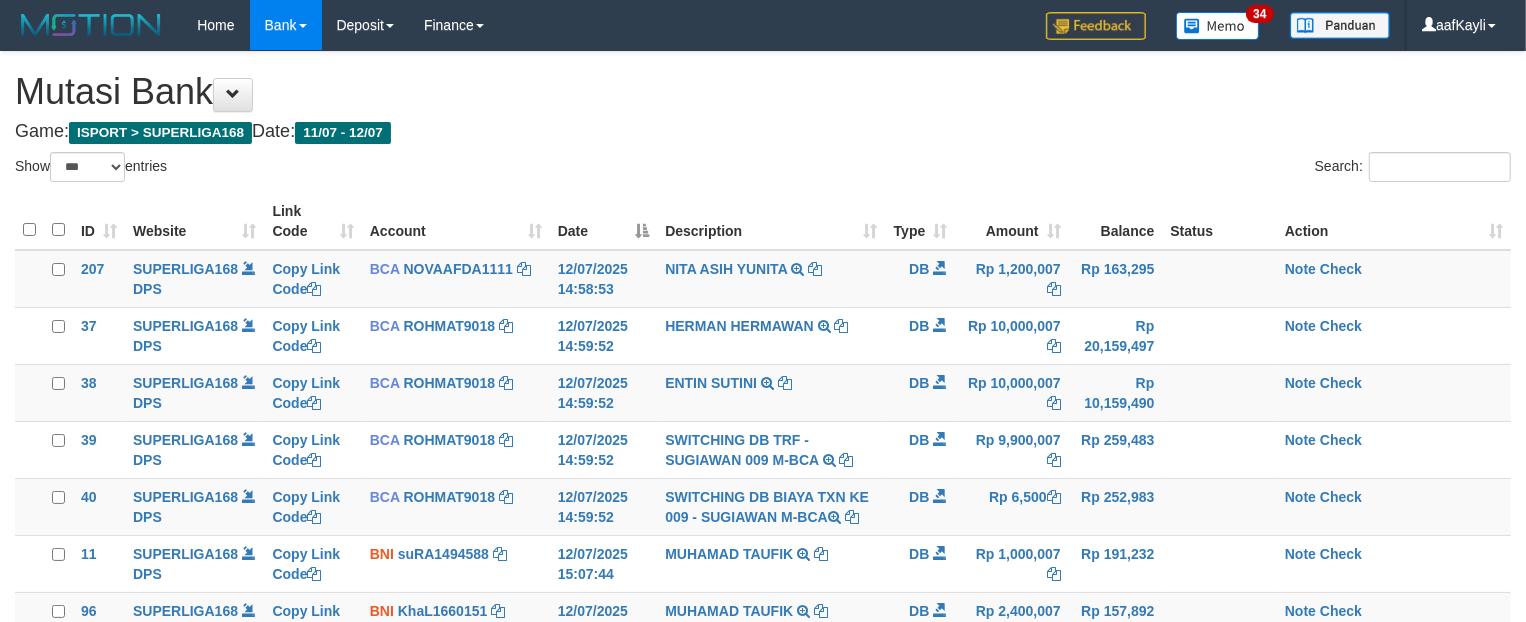 click on "Search:" at bounding box center (1144, 169) 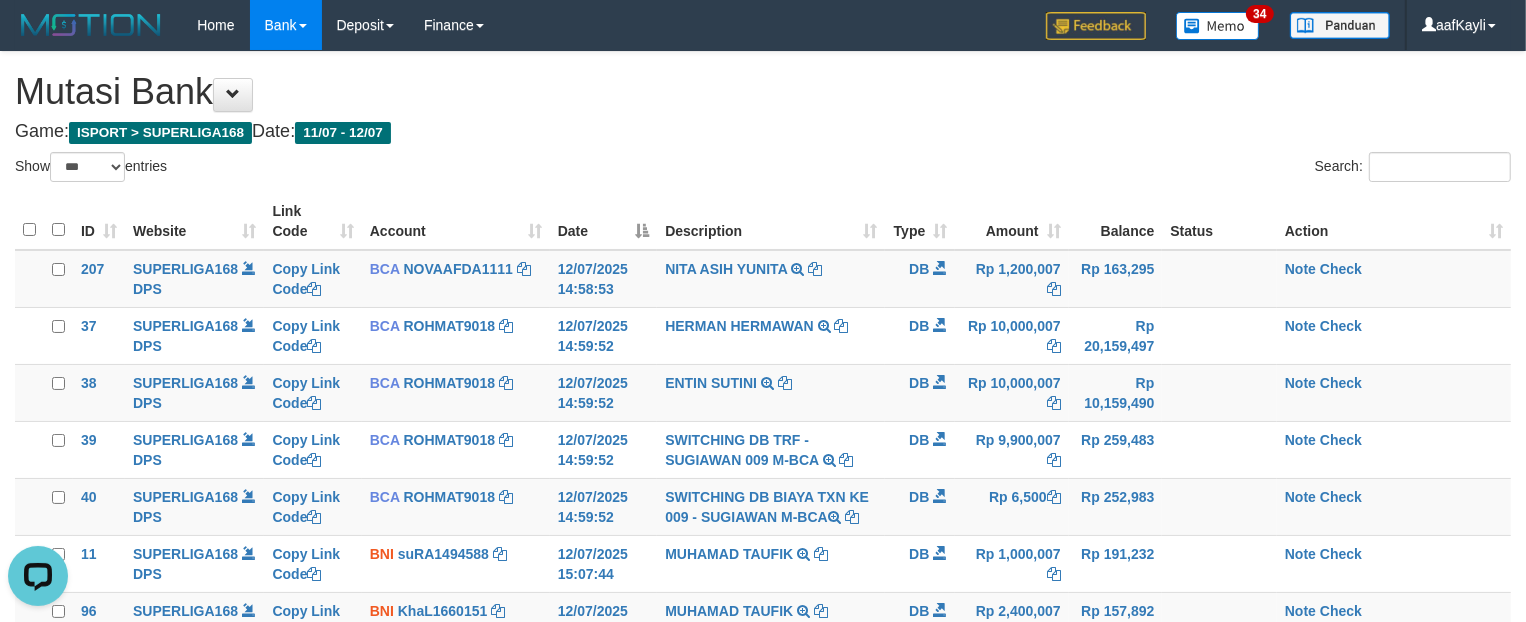 scroll, scrollTop: 0, scrollLeft: 0, axis: both 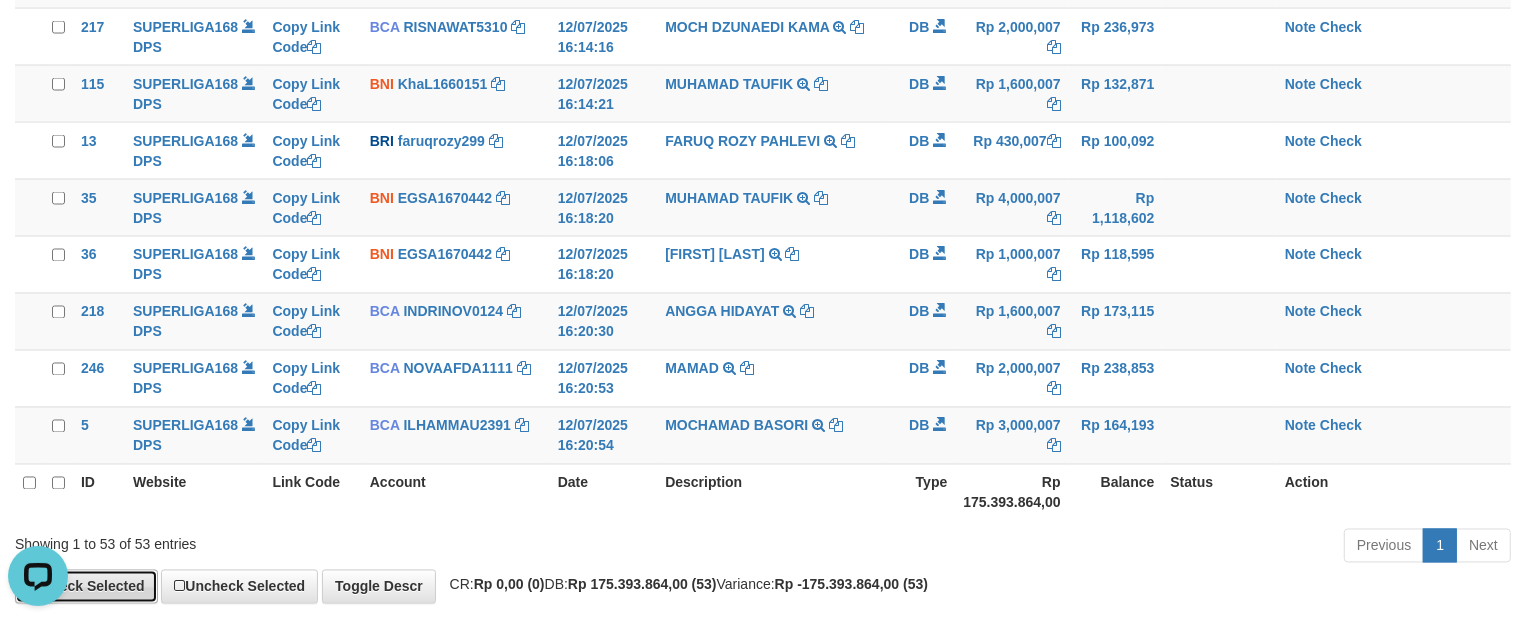 click on "Check Selected" at bounding box center (86, 587) 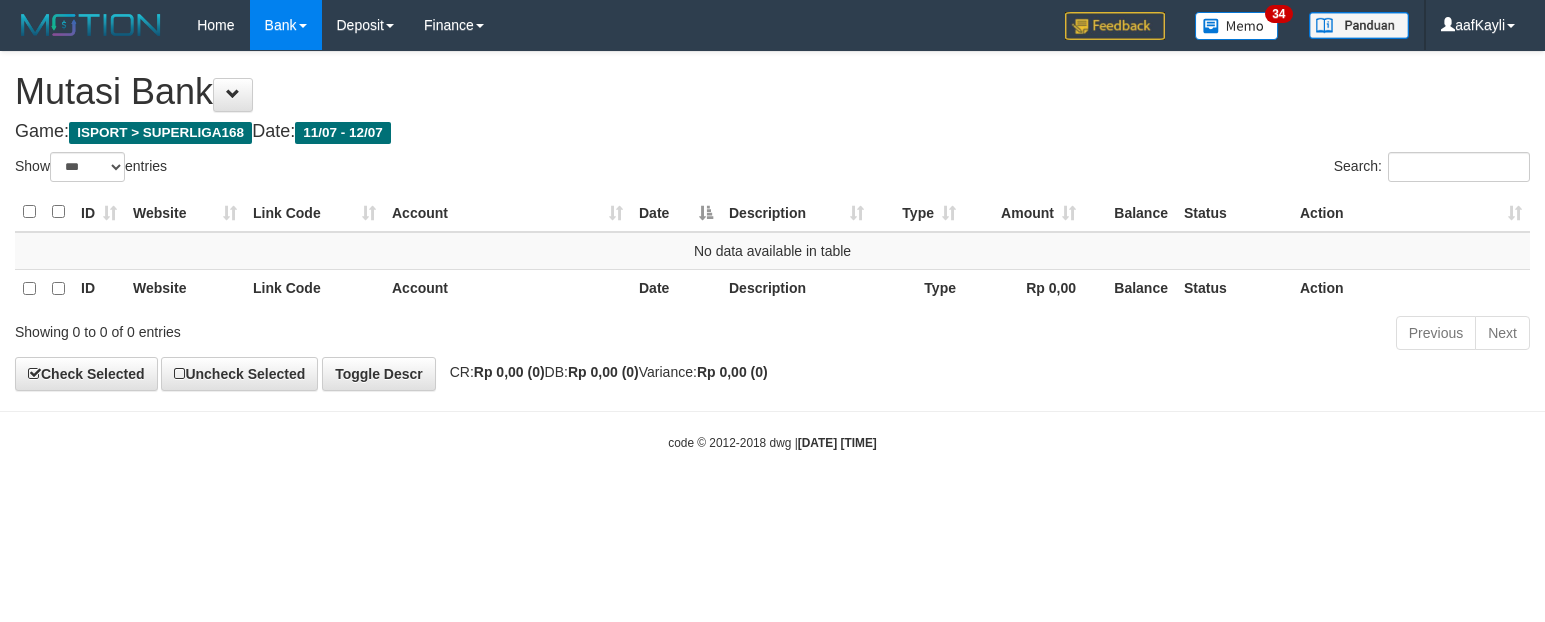 select on "***" 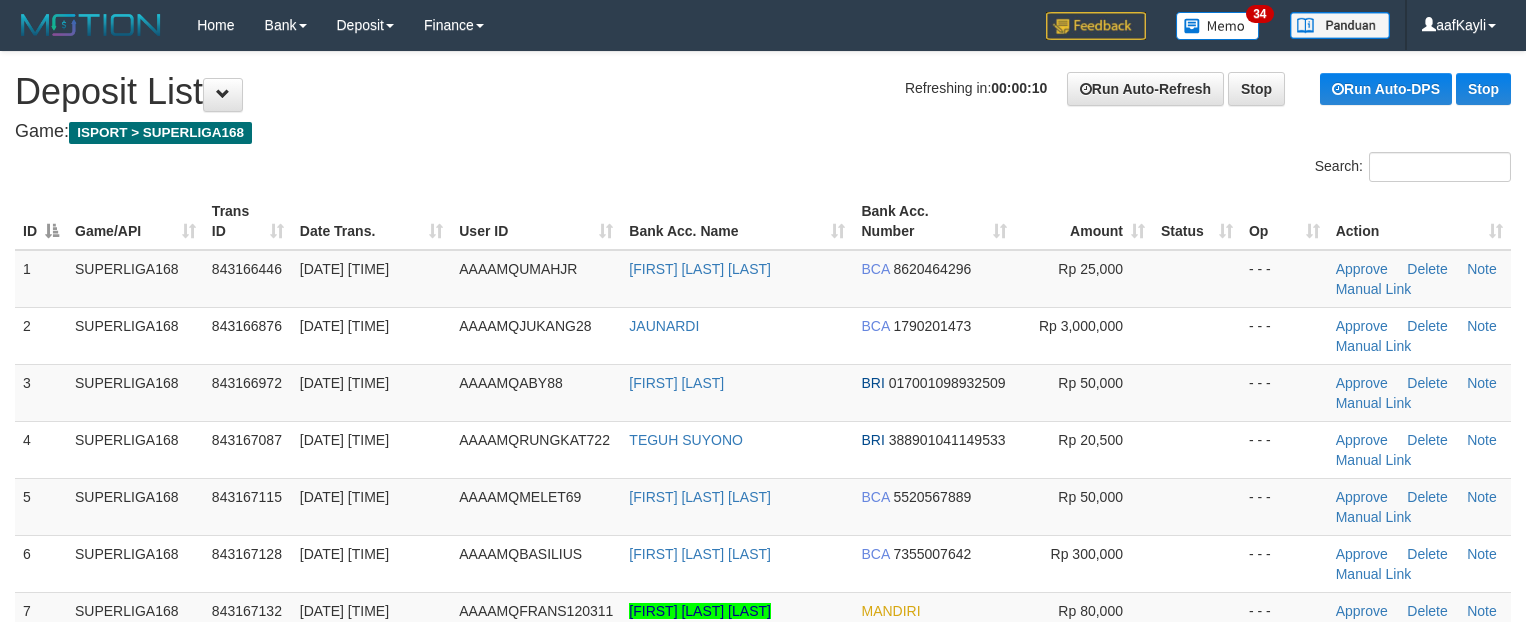 scroll, scrollTop: 0, scrollLeft: 0, axis: both 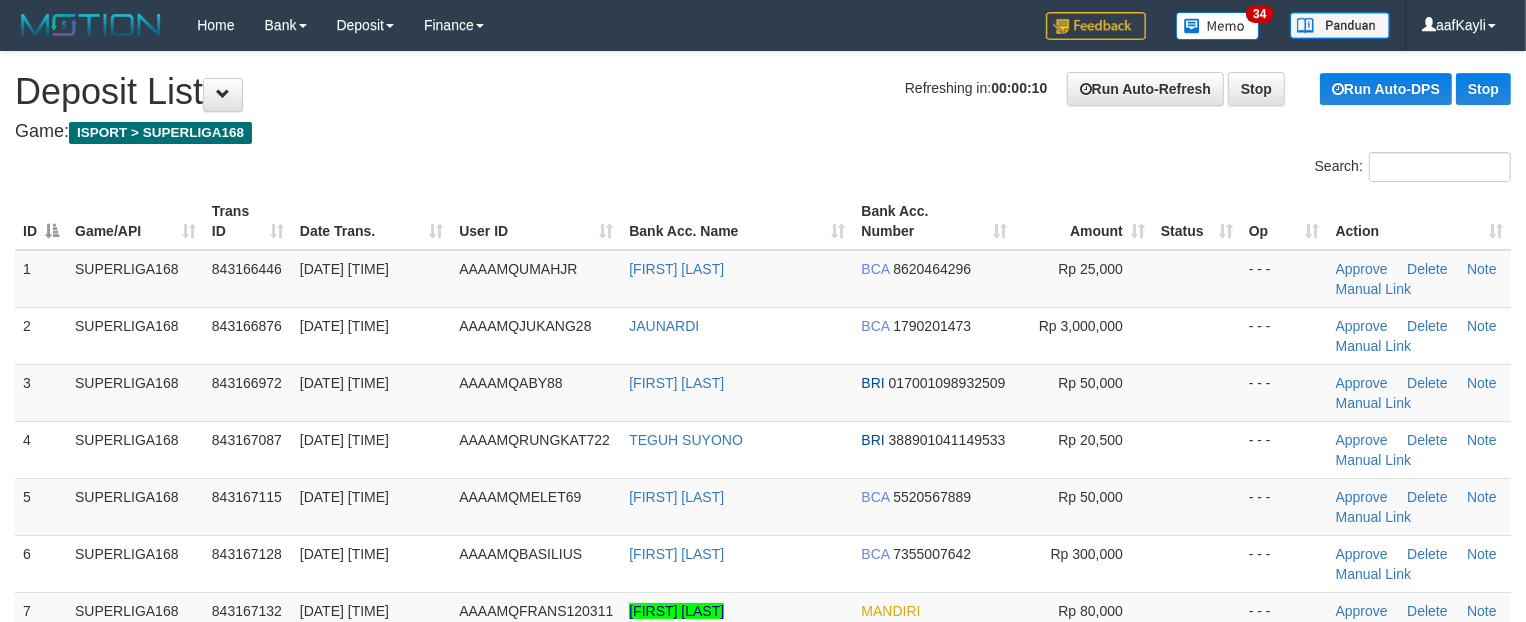 click at bounding box center [1197, 392] 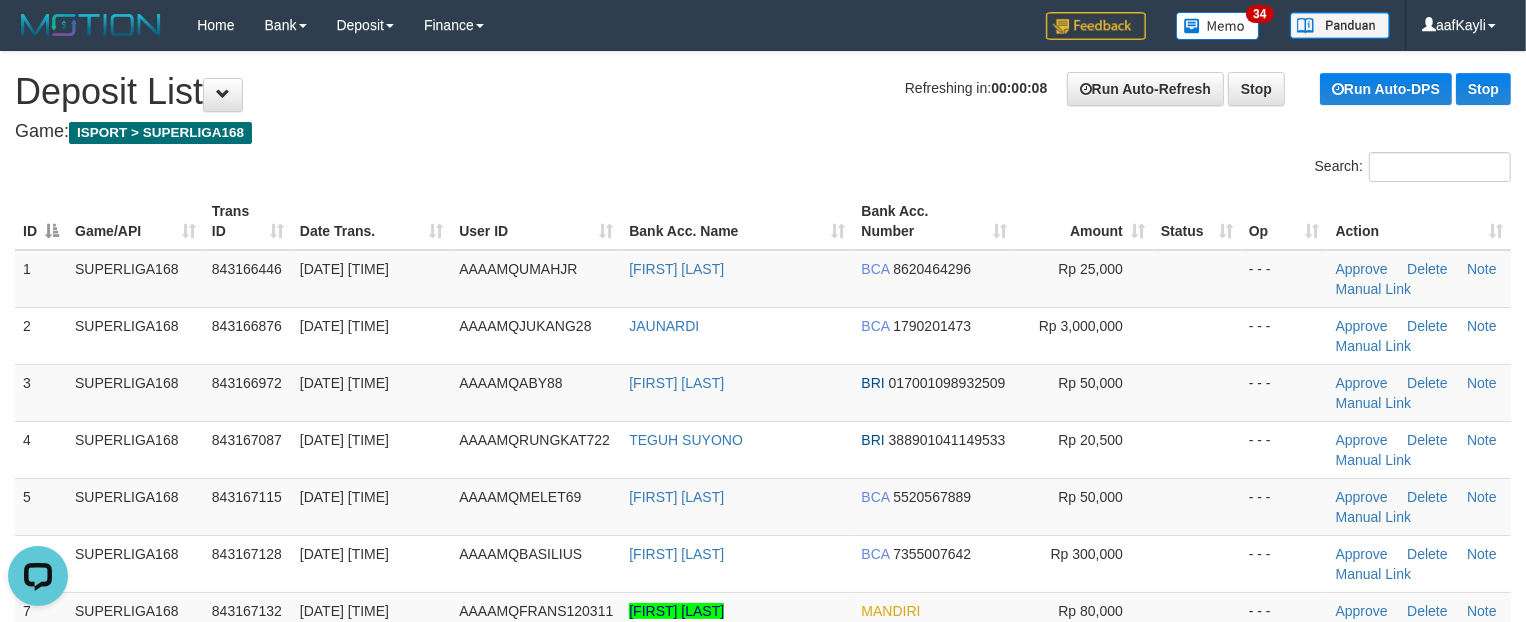 scroll, scrollTop: 0, scrollLeft: 0, axis: both 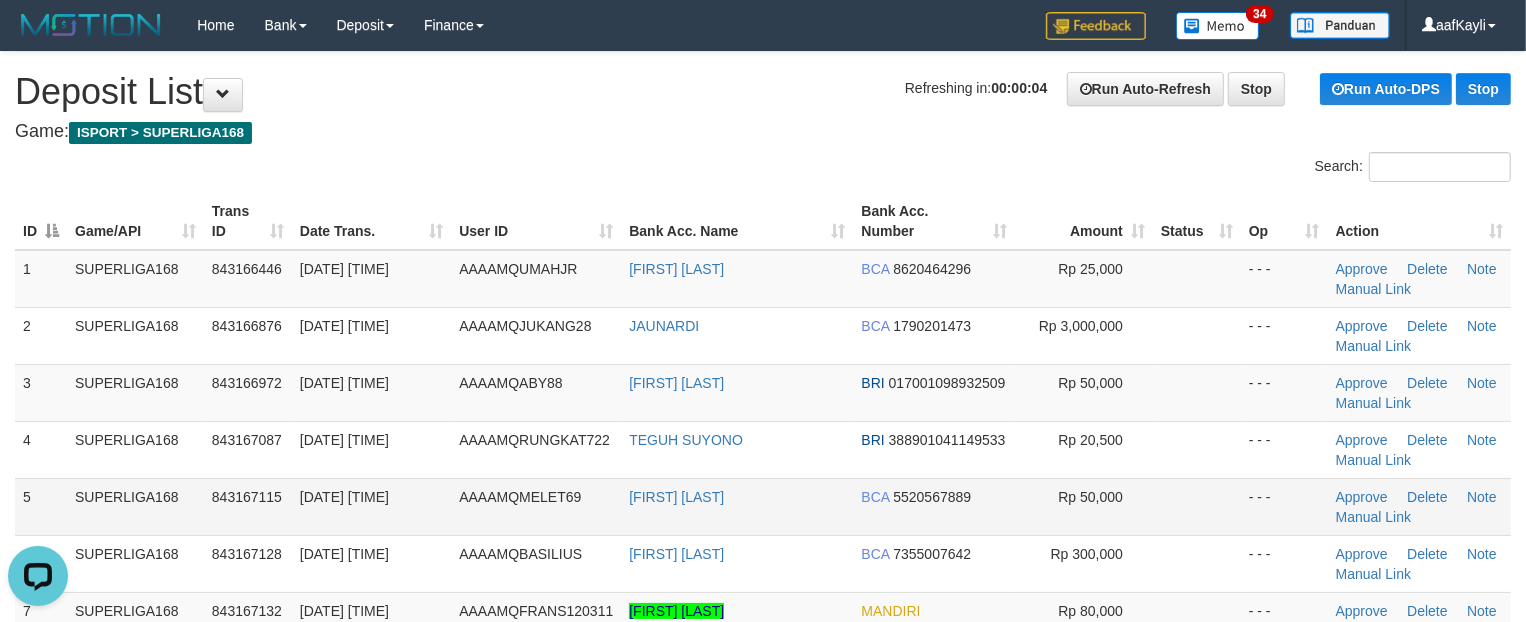 click on "[FIRST] [LAST]" at bounding box center (737, 506) 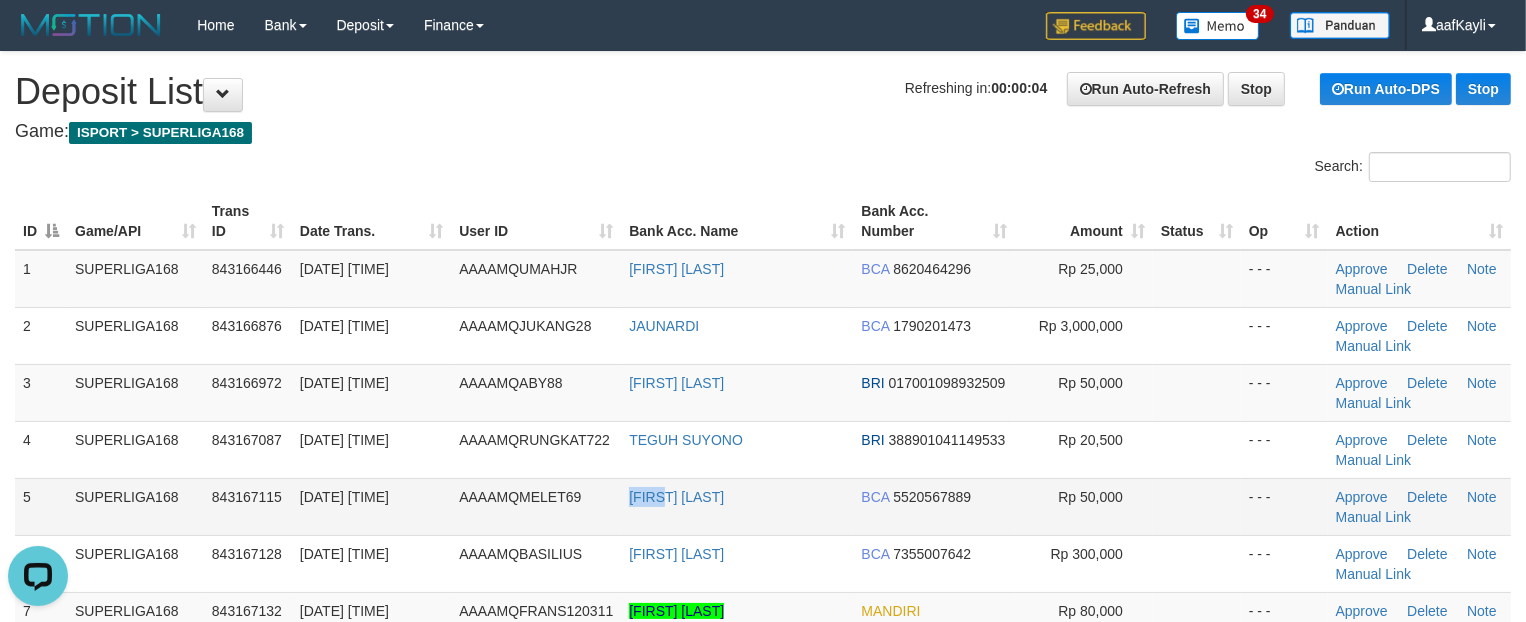click on "[FIRST] [LAST] [LAST]" at bounding box center [737, 506] 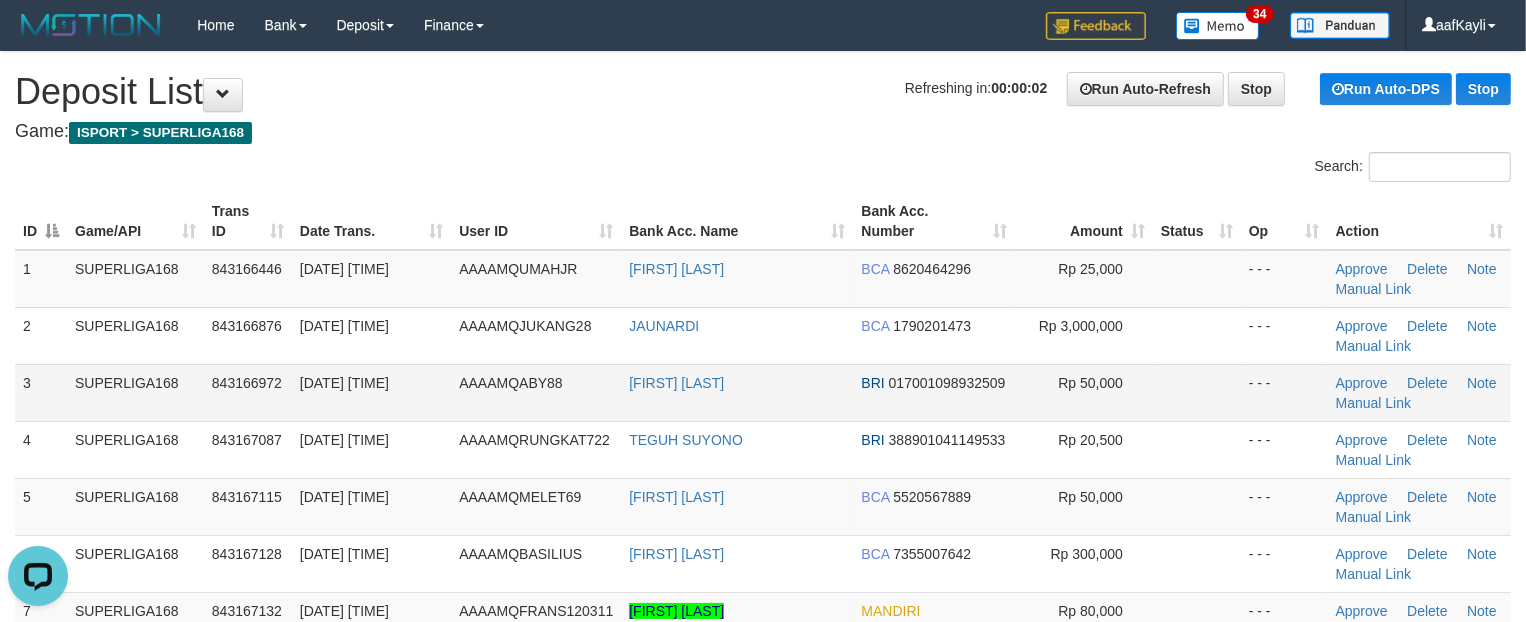 click on "- - -" at bounding box center [1284, 392] 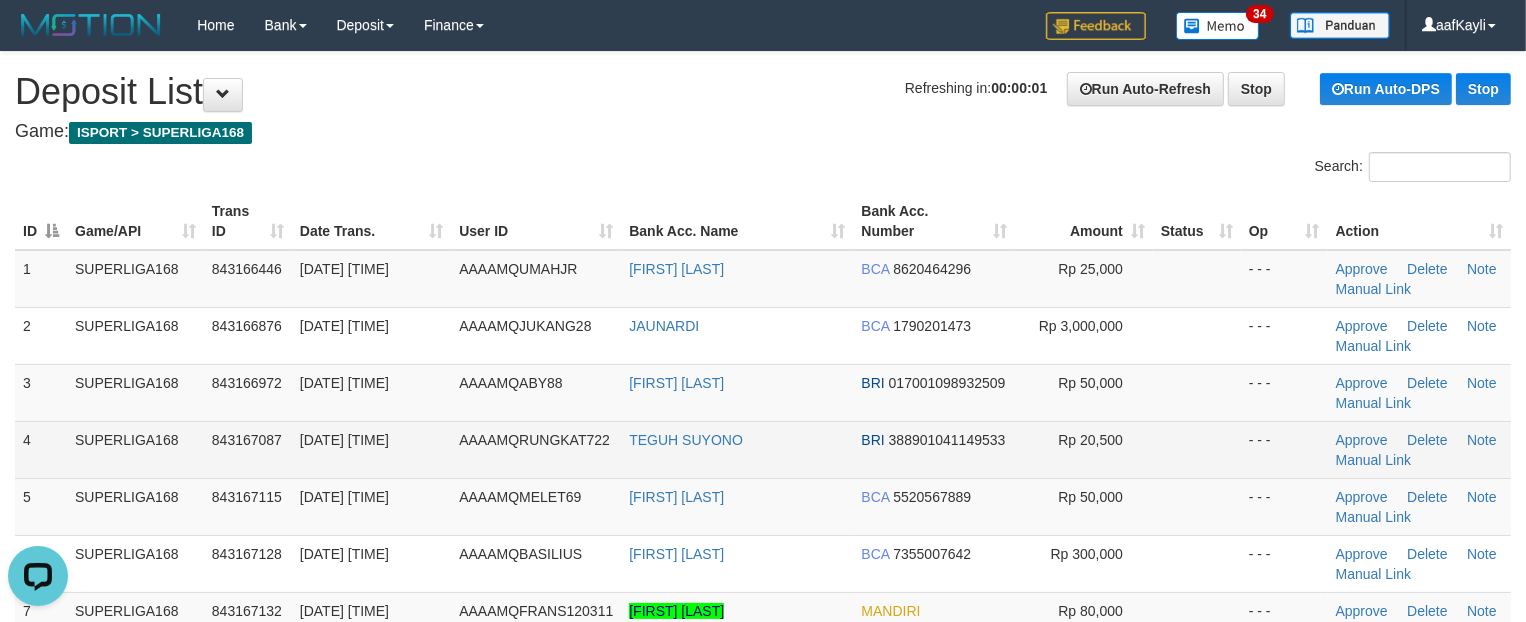 click at bounding box center [1197, 449] 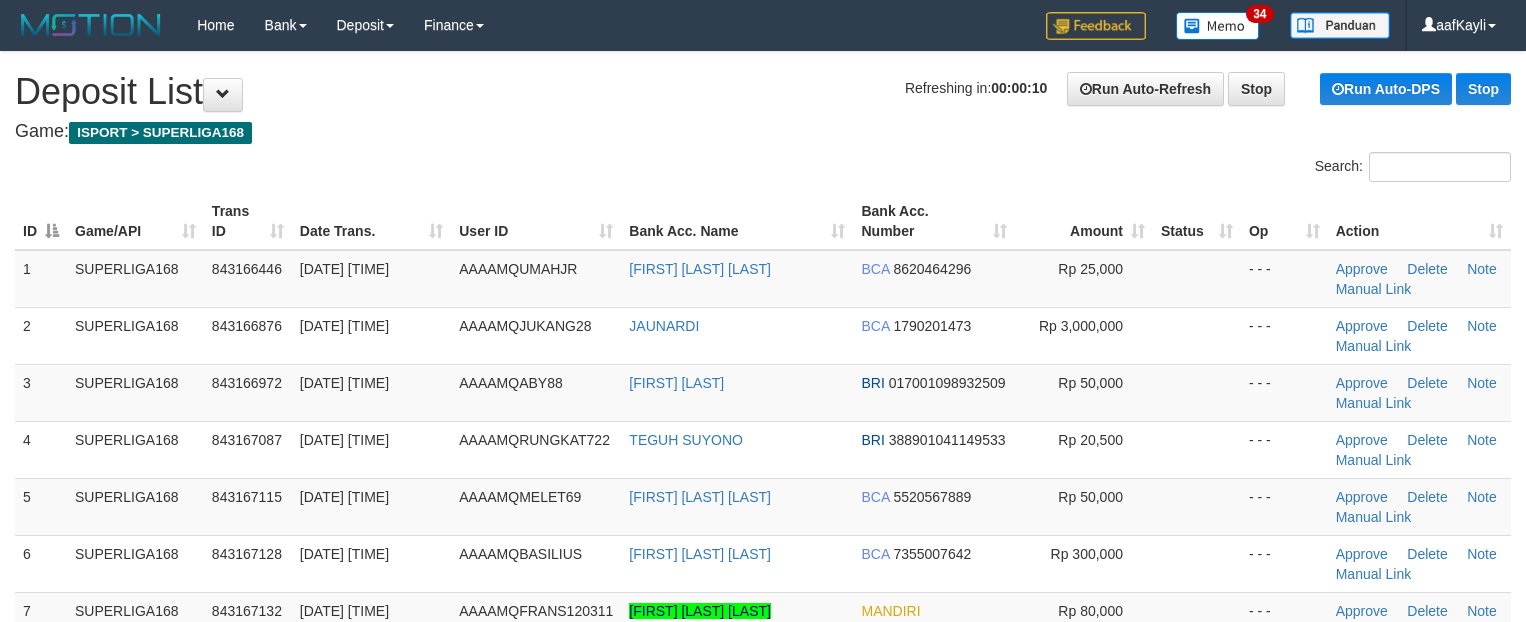 scroll, scrollTop: 0, scrollLeft: 0, axis: both 